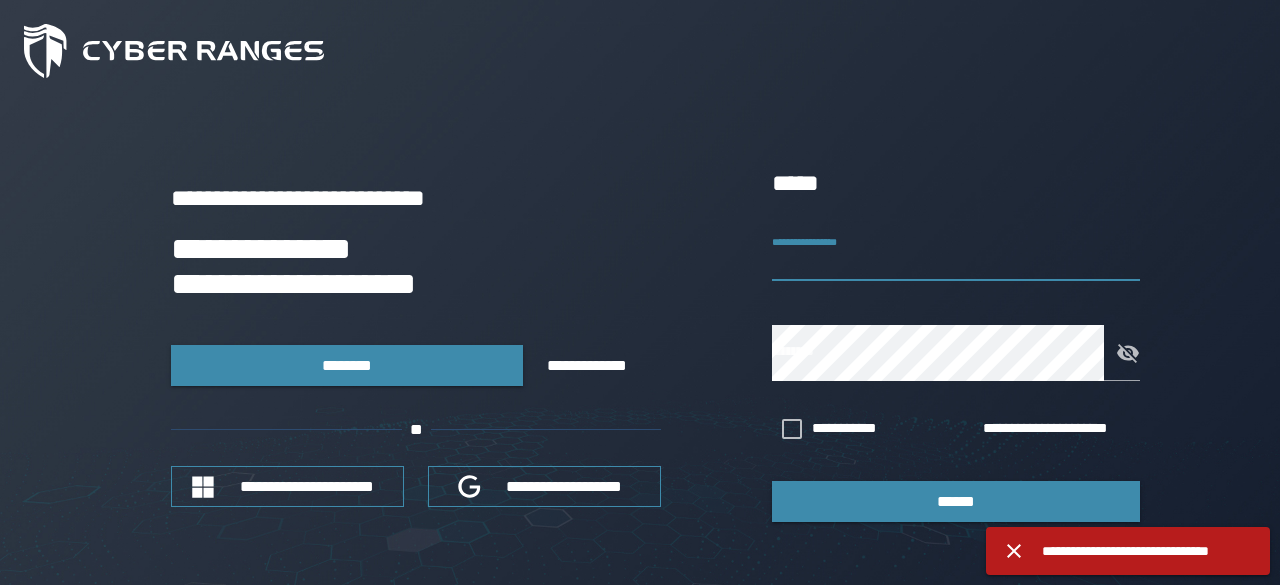 scroll, scrollTop: 0, scrollLeft: 0, axis: both 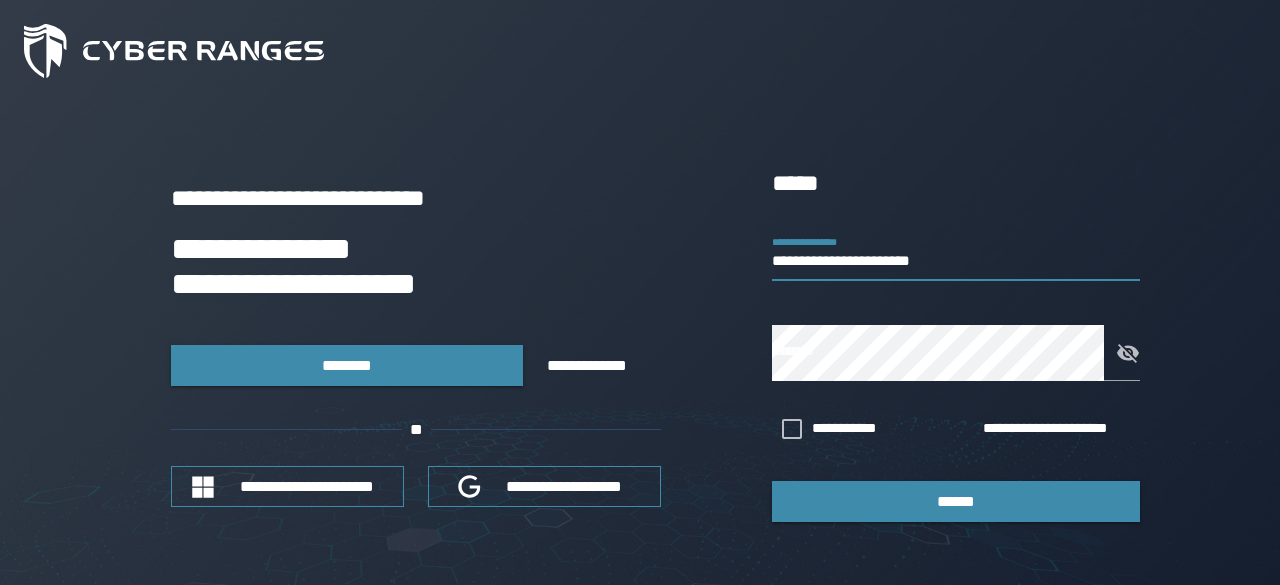 type on "**********" 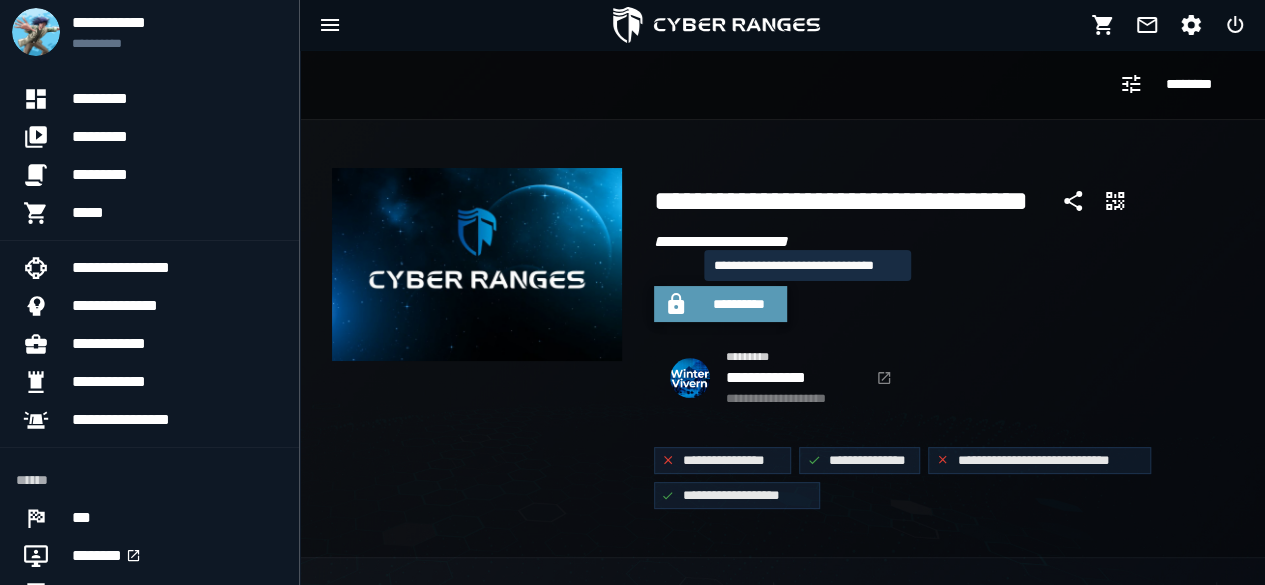 click on "**********" at bounding box center (739, 304) 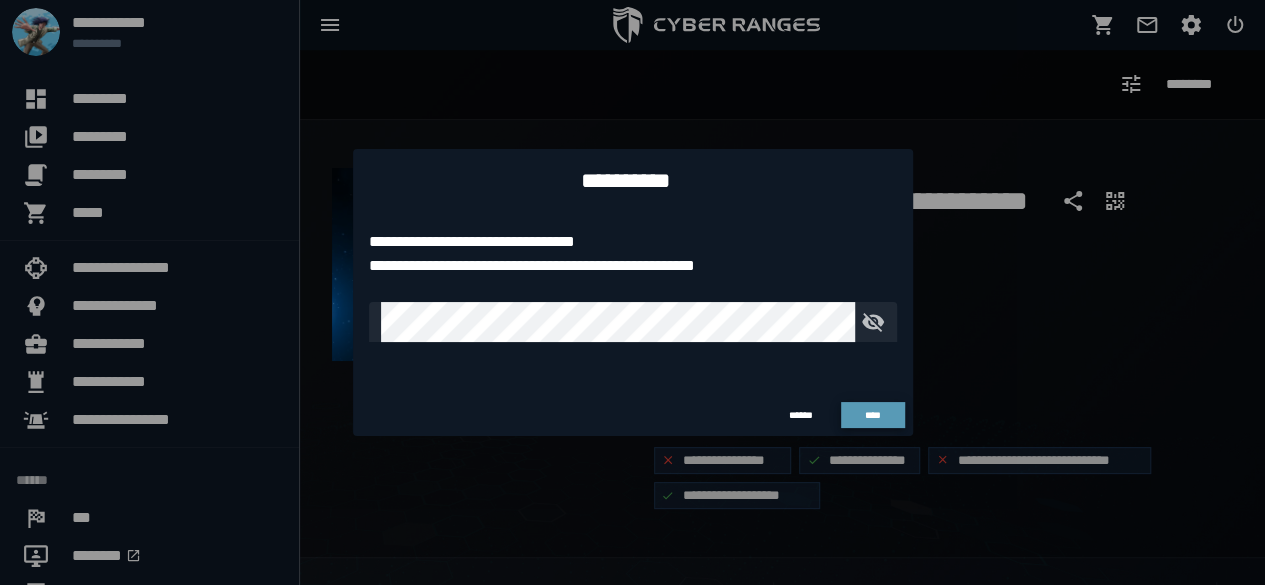 click on "****" at bounding box center [873, 415] 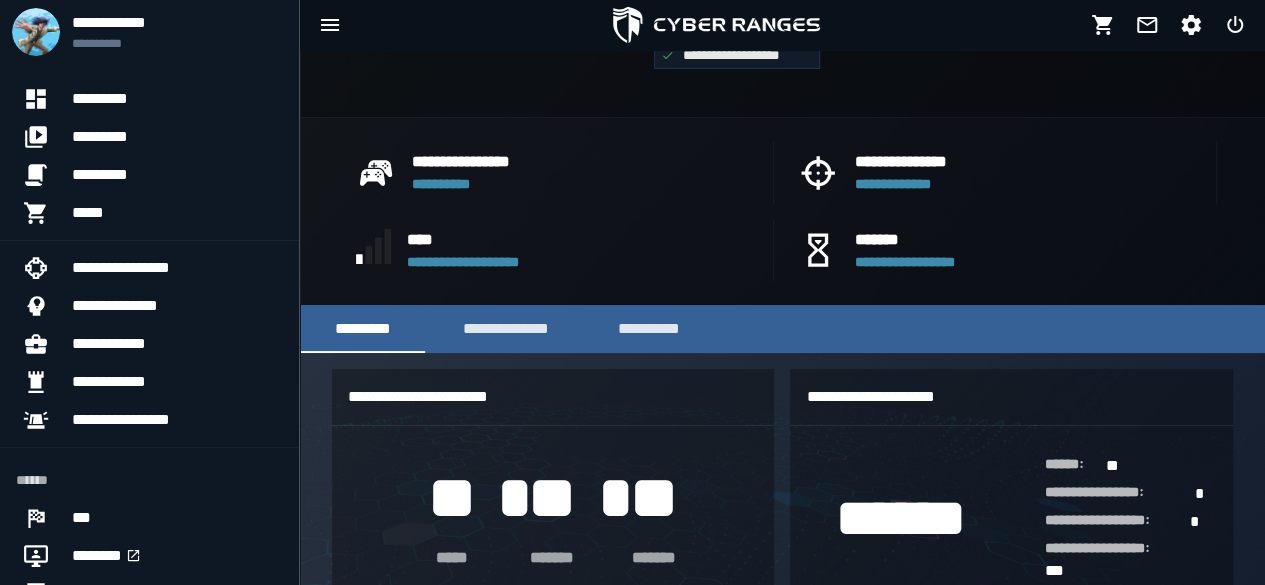scroll, scrollTop: 533, scrollLeft: 0, axis: vertical 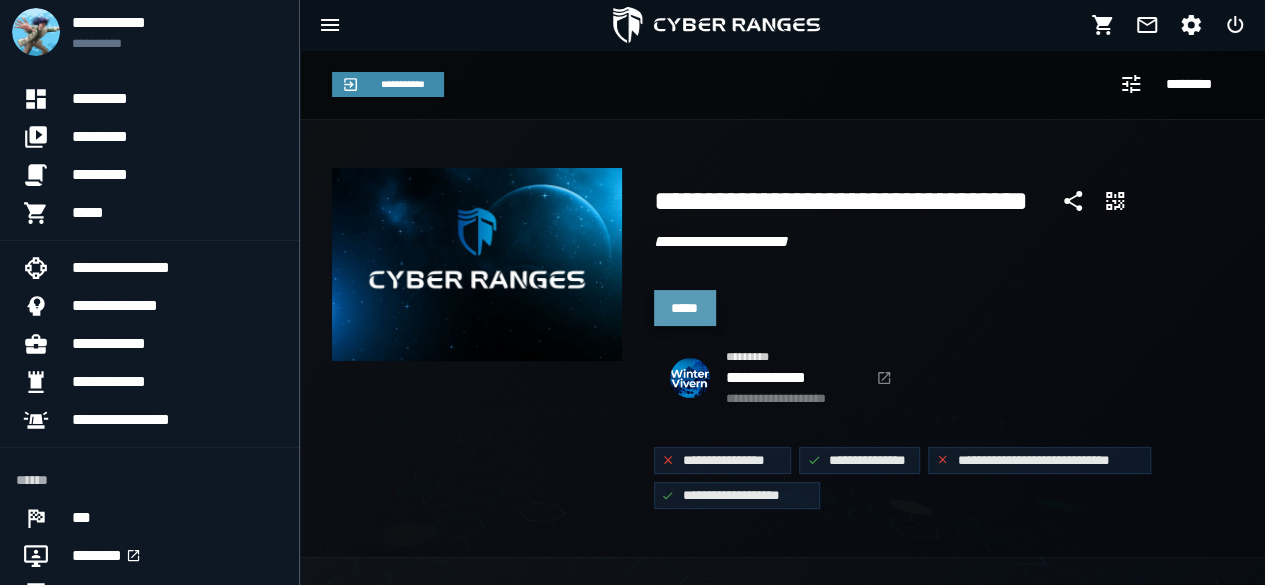 click on "*****" at bounding box center [685, 308] 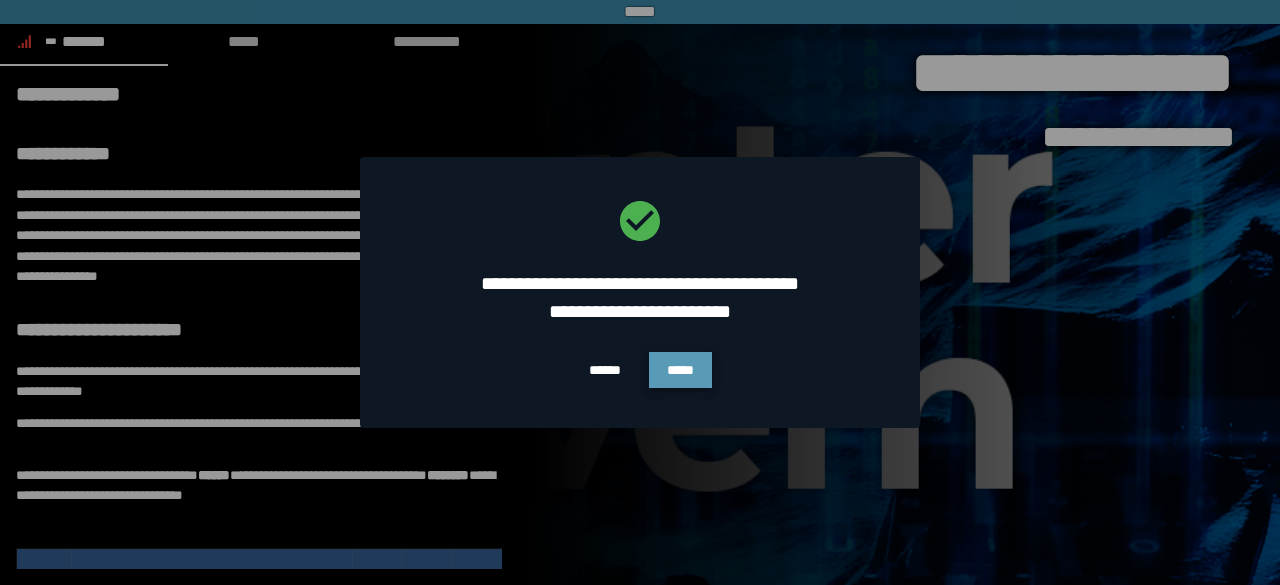 click on "*****" at bounding box center (680, 370) 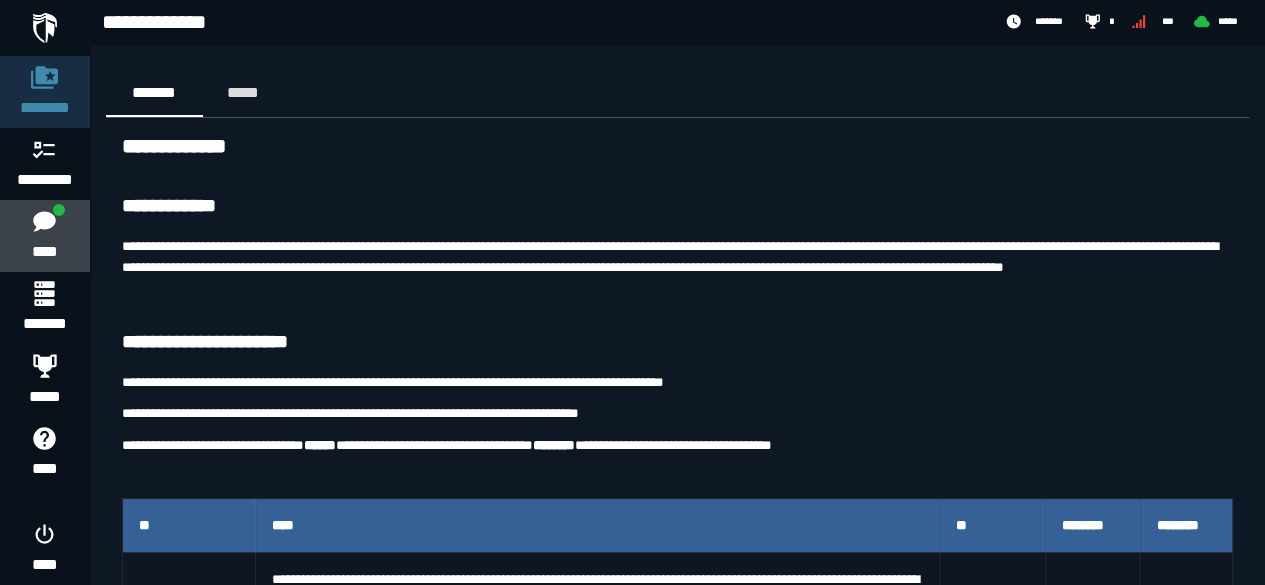 click 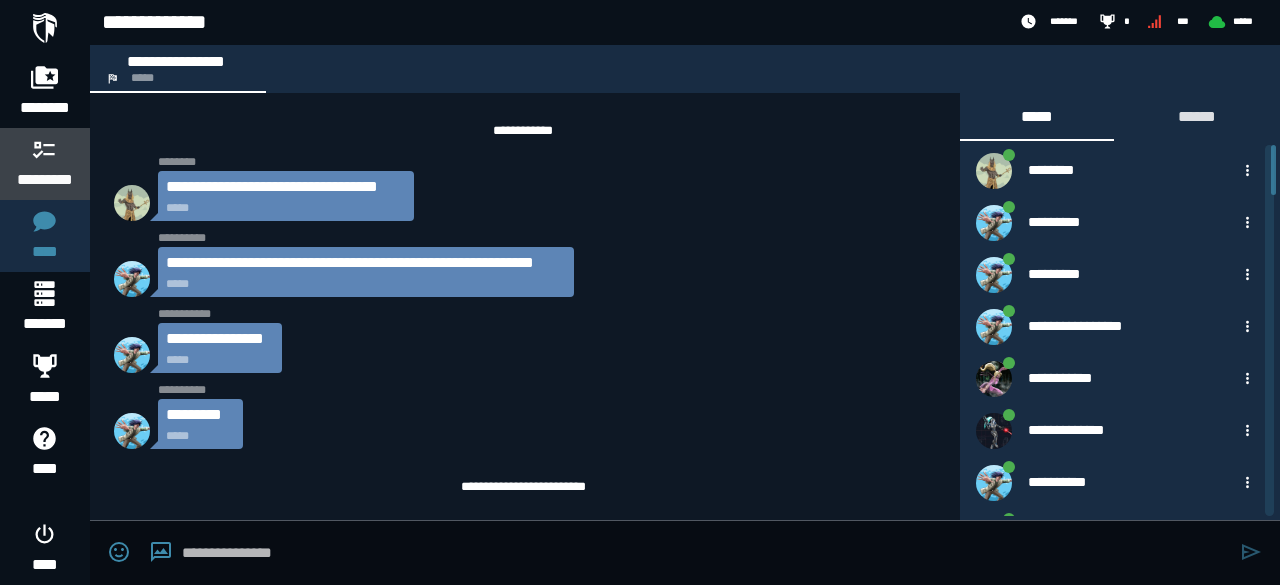 click on "*********" at bounding box center (45, 180) 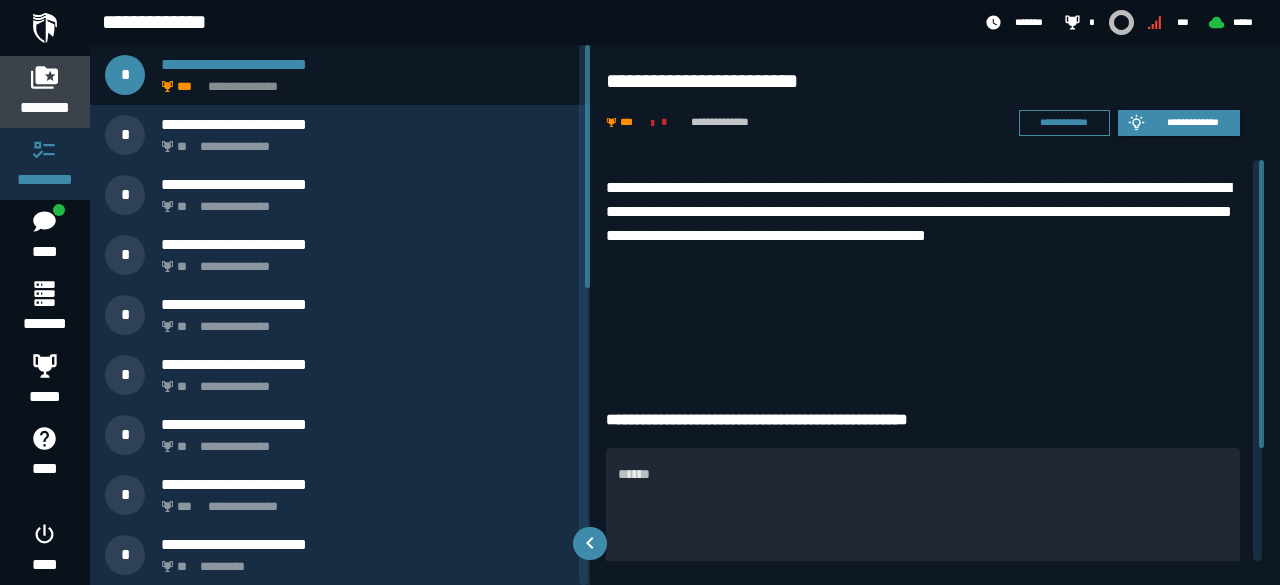 click at bounding box center [45, 77] 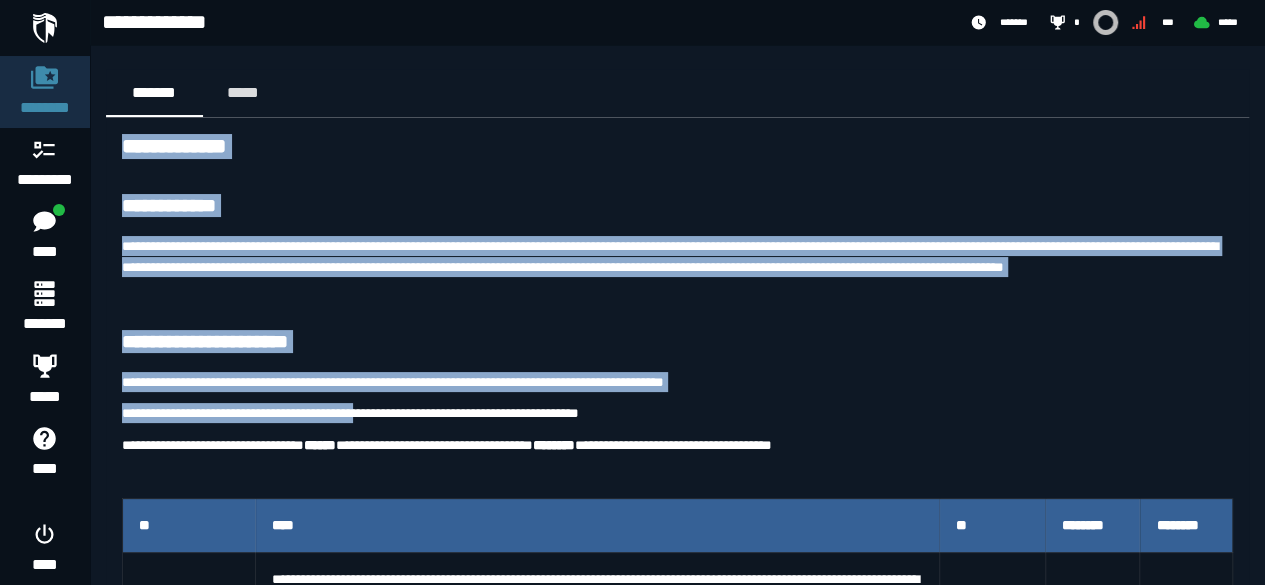 drag, startPoint x: 123, startPoint y: 142, endPoint x: 408, endPoint y: 393, distance: 379.771 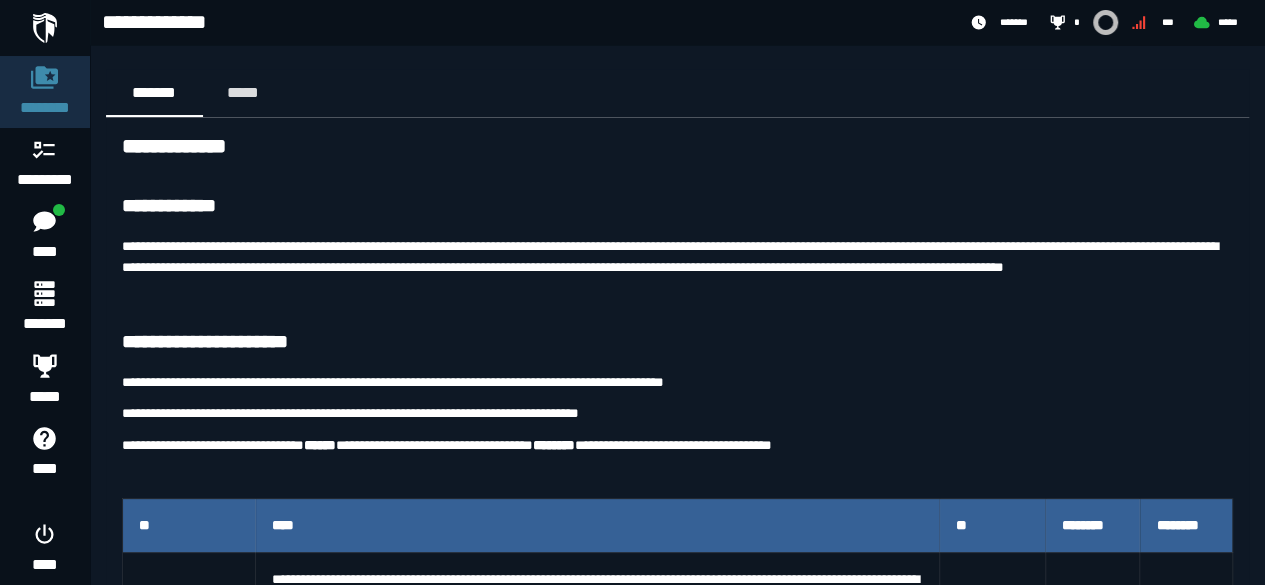 click on "**********" at bounding box center [677, 445] 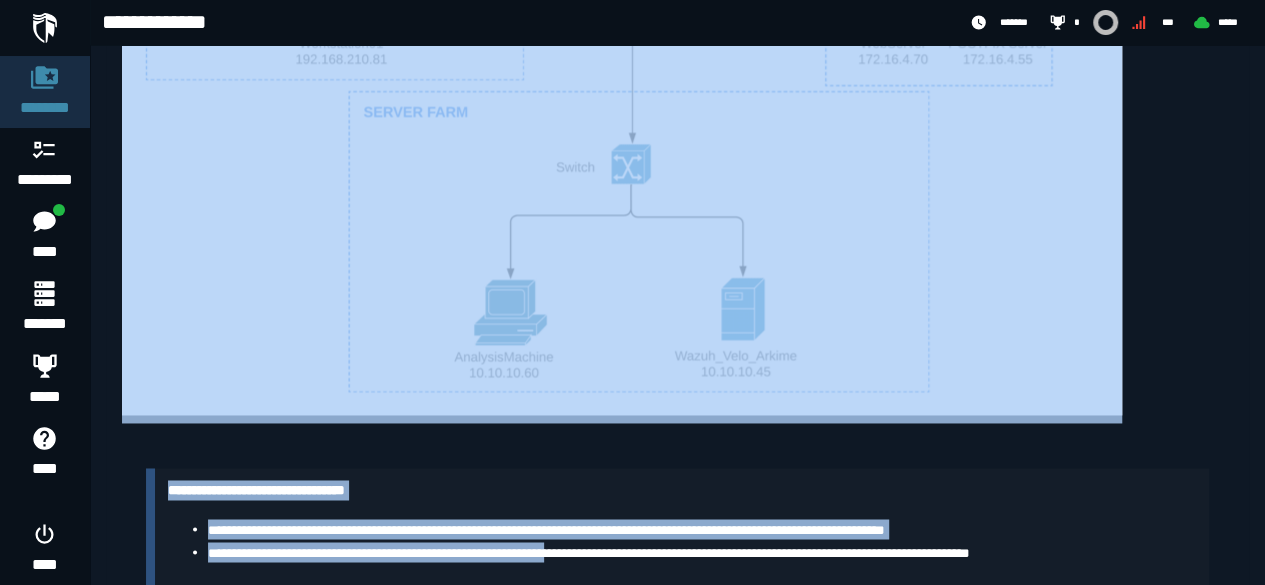 scroll, scrollTop: 1429, scrollLeft: 0, axis: vertical 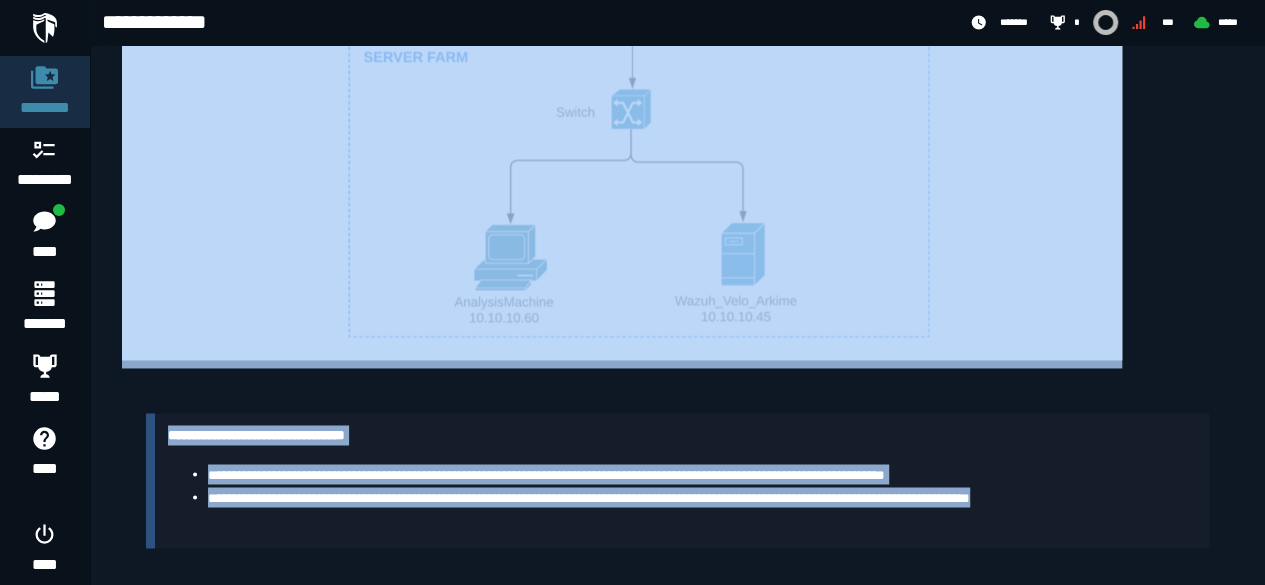 drag, startPoint x: 121, startPoint y: 140, endPoint x: 1144, endPoint y: 572, distance: 1110.4742 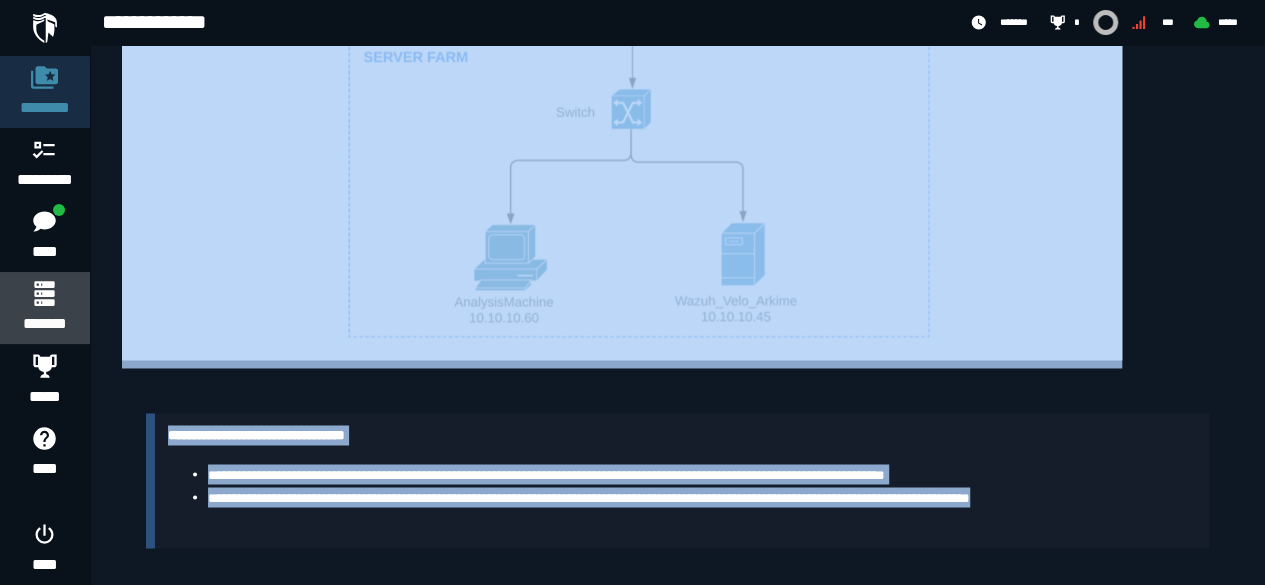 click 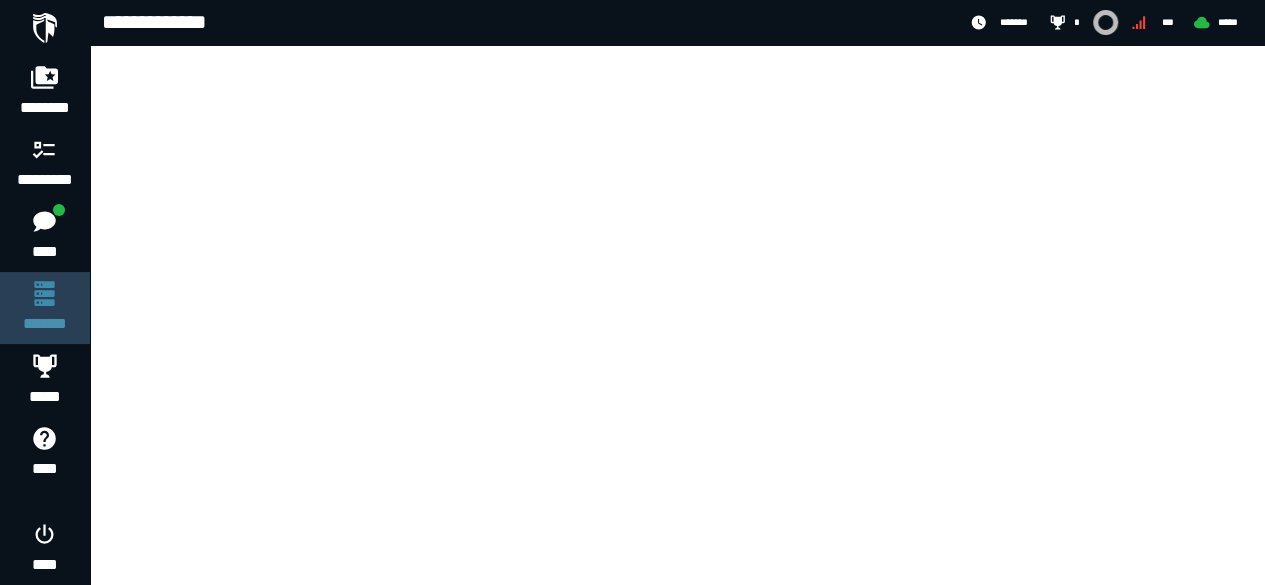 scroll, scrollTop: 0, scrollLeft: 0, axis: both 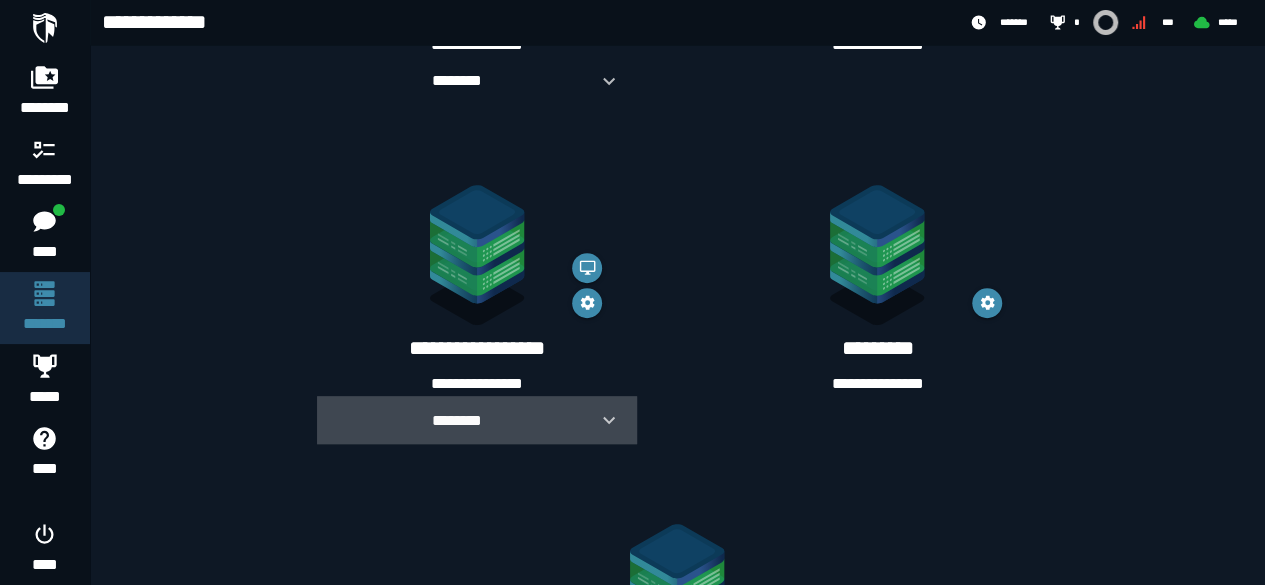 click 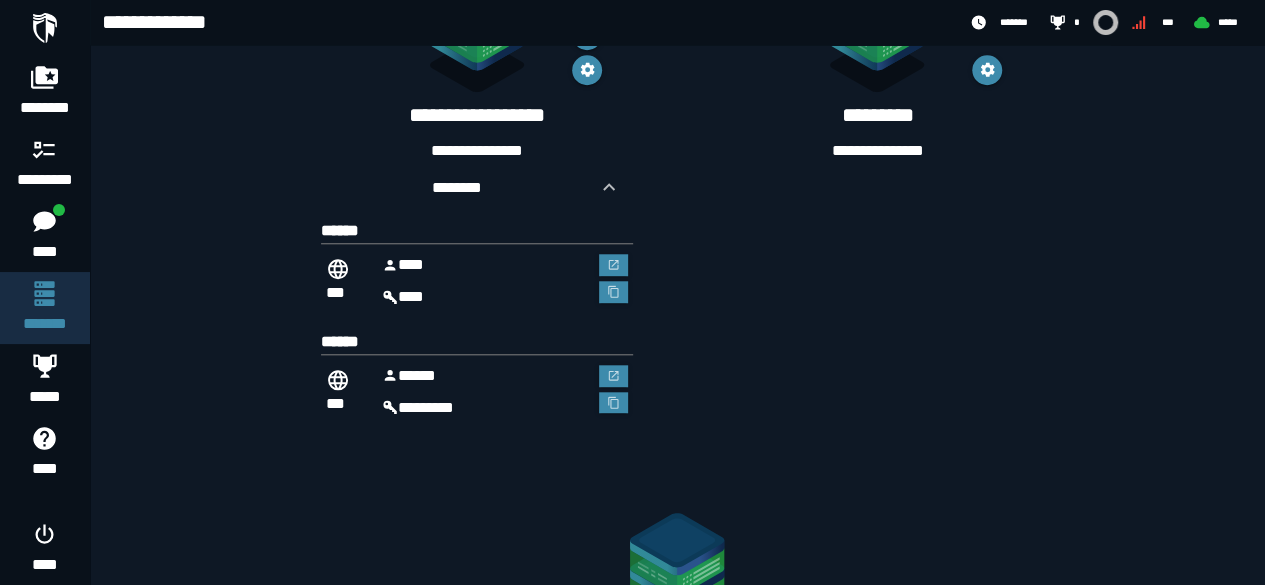 scroll, scrollTop: 832, scrollLeft: 0, axis: vertical 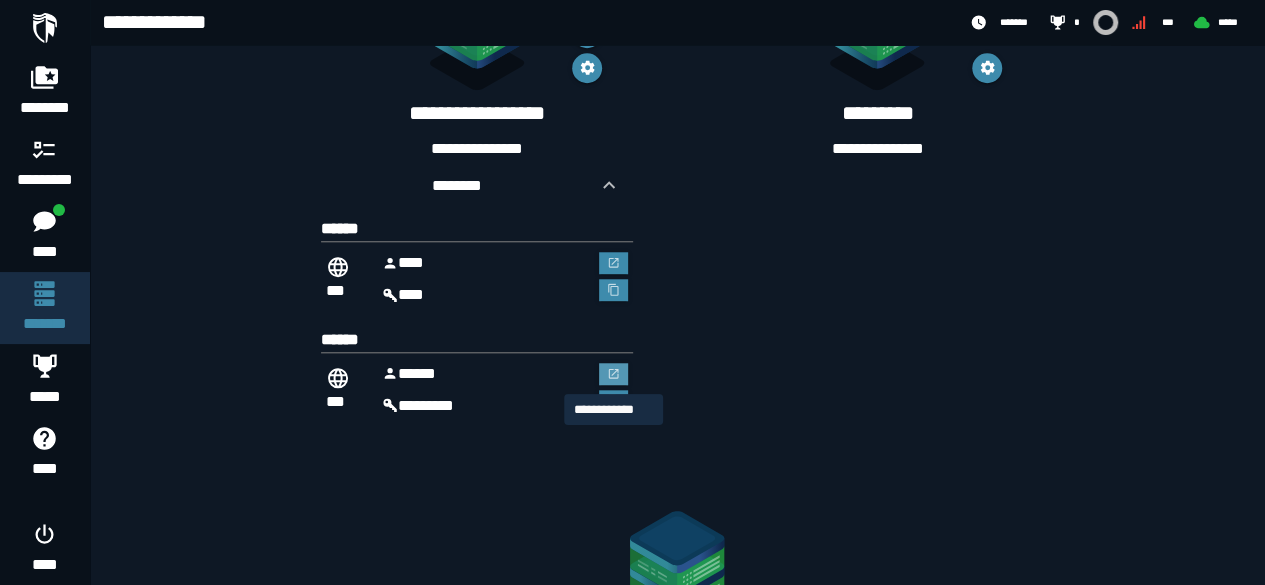 click 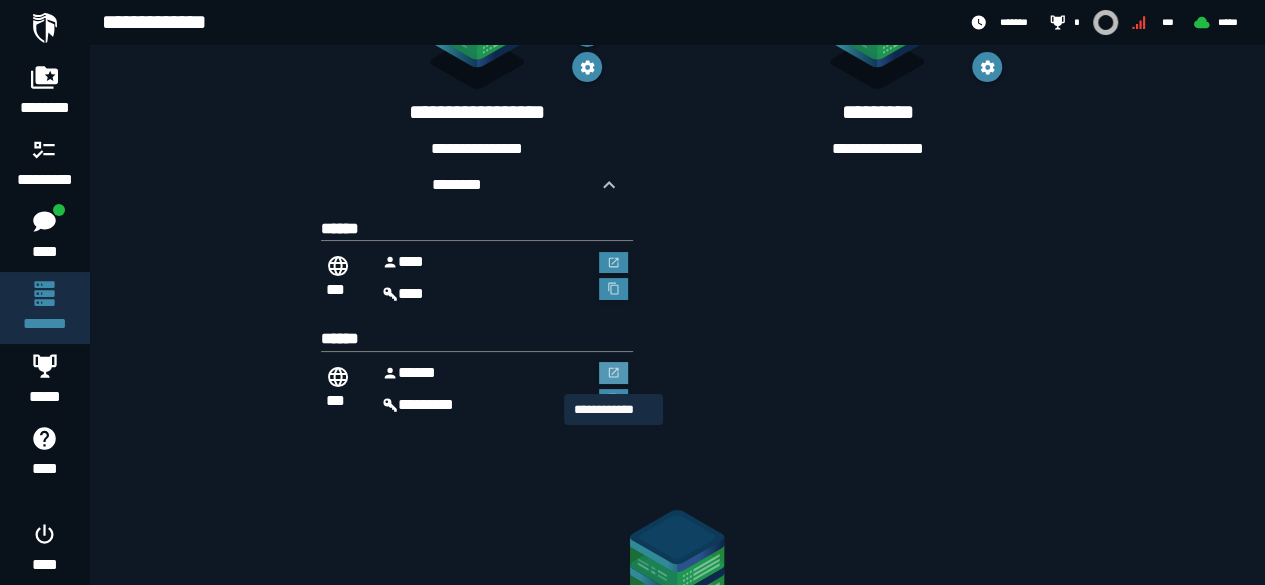 scroll, scrollTop: 0, scrollLeft: 0, axis: both 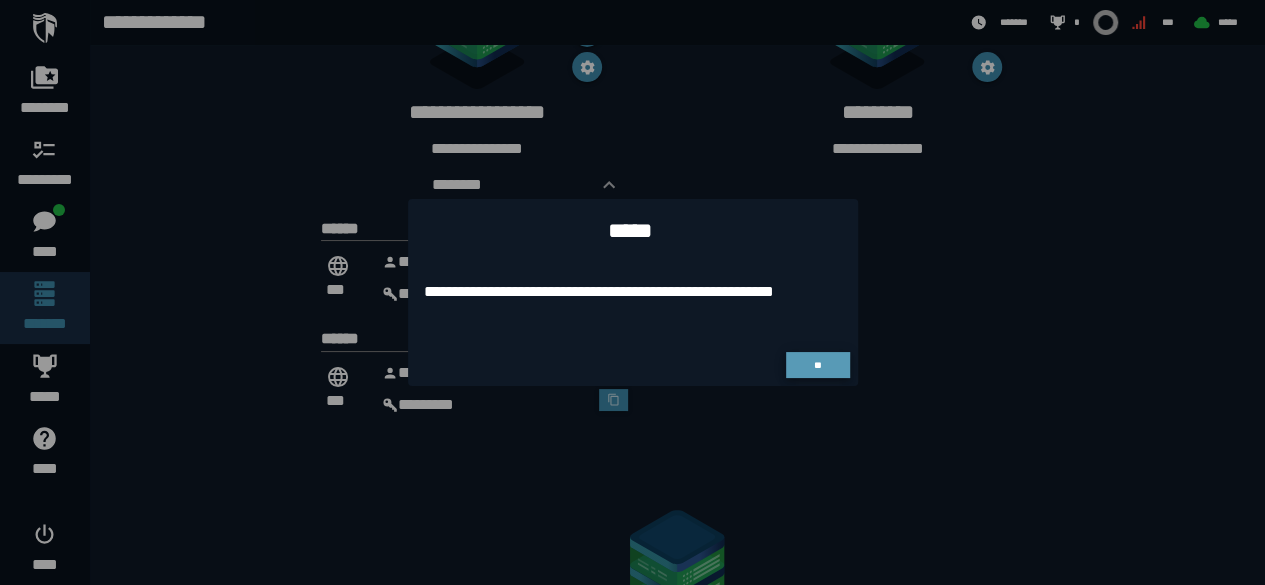 click on "**" at bounding box center (818, 365) 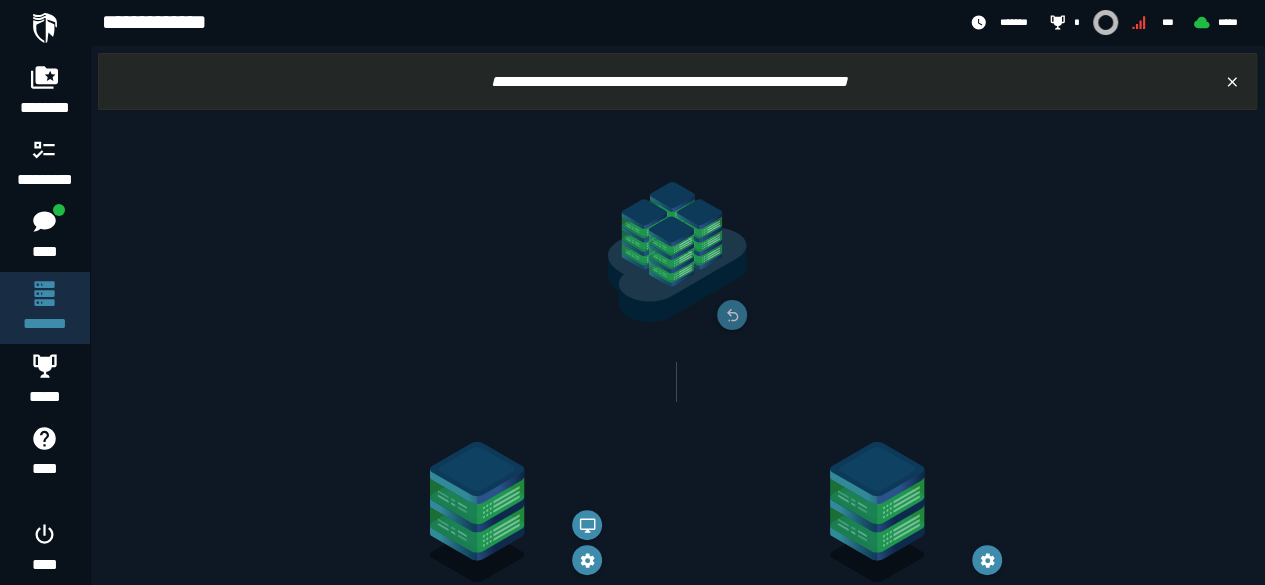 scroll, scrollTop: 832, scrollLeft: 0, axis: vertical 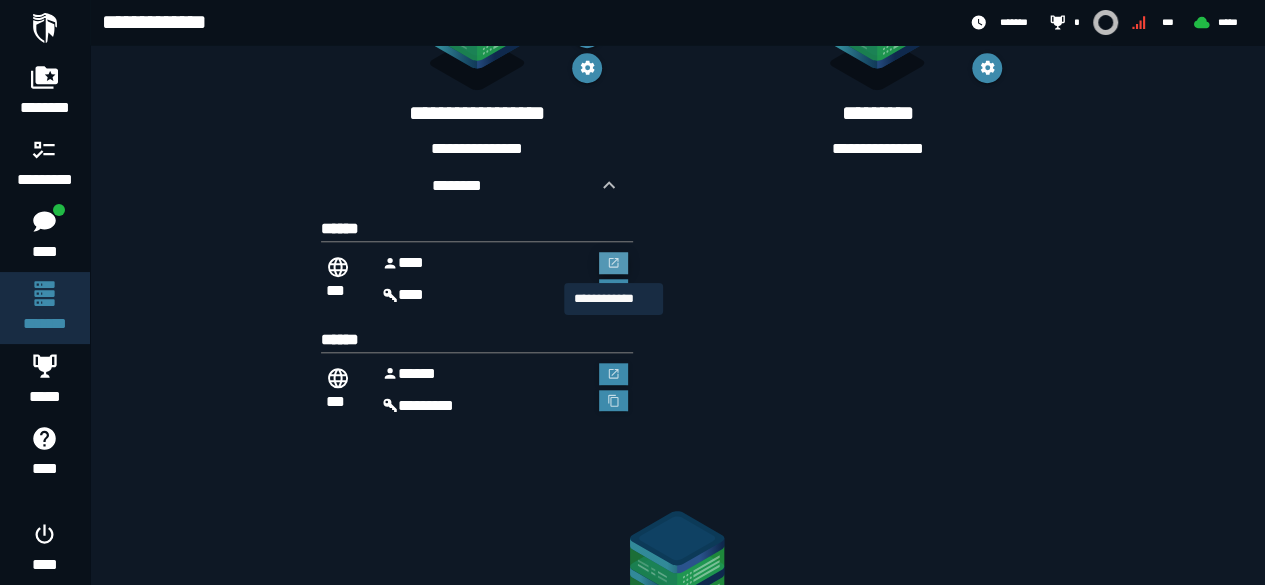 click 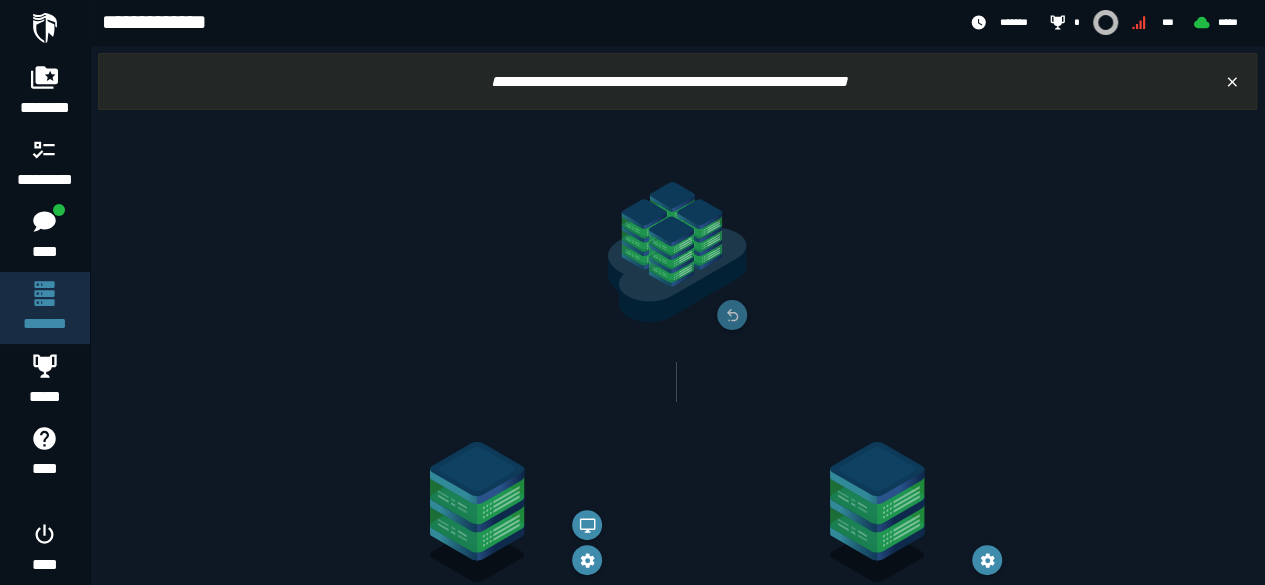 scroll, scrollTop: 832, scrollLeft: 0, axis: vertical 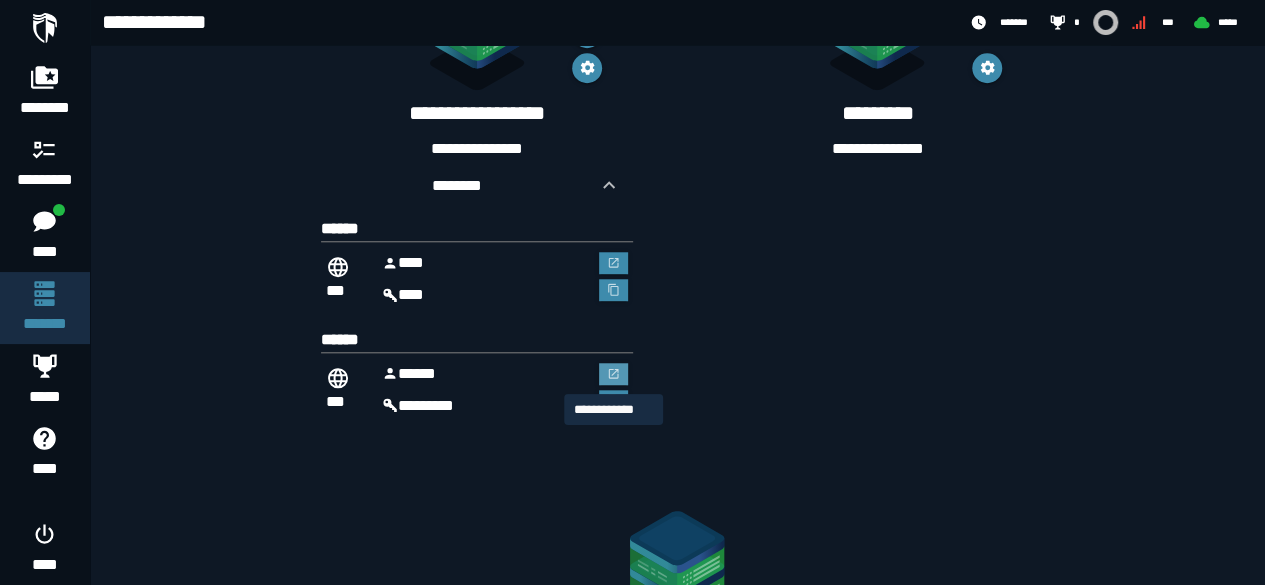click at bounding box center [614, 374] 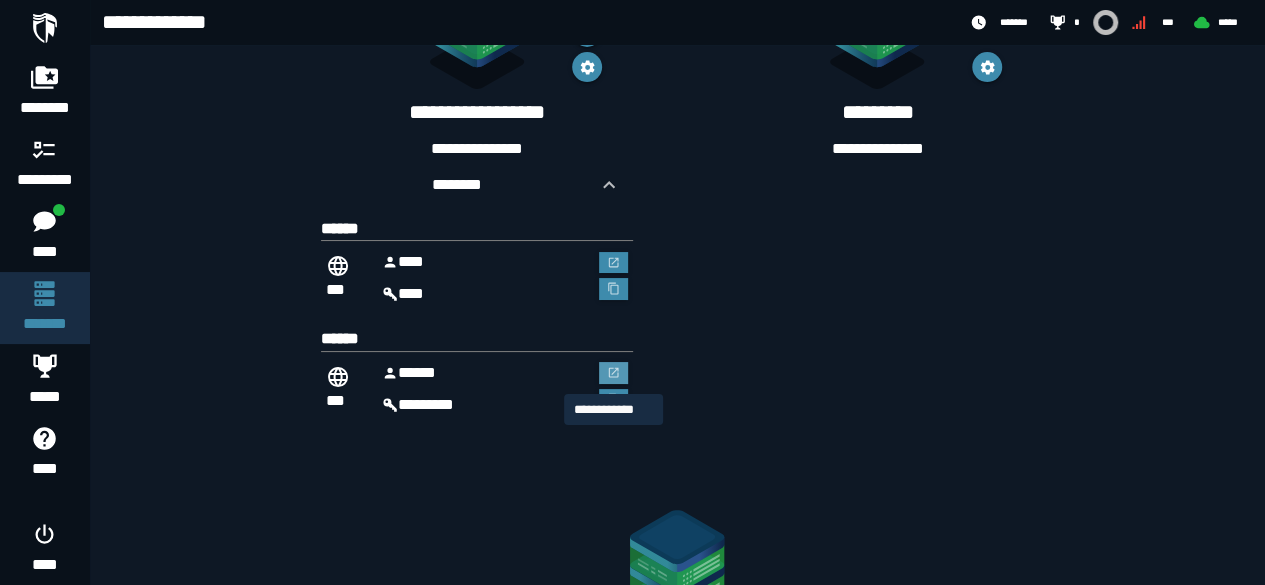 scroll, scrollTop: 0, scrollLeft: 0, axis: both 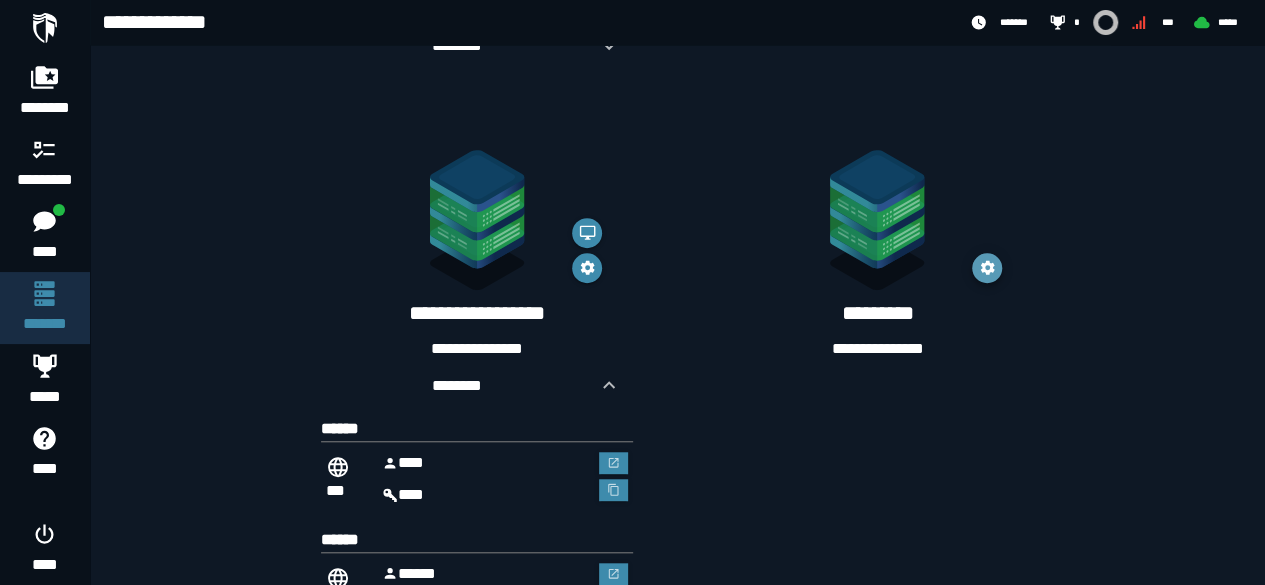 click 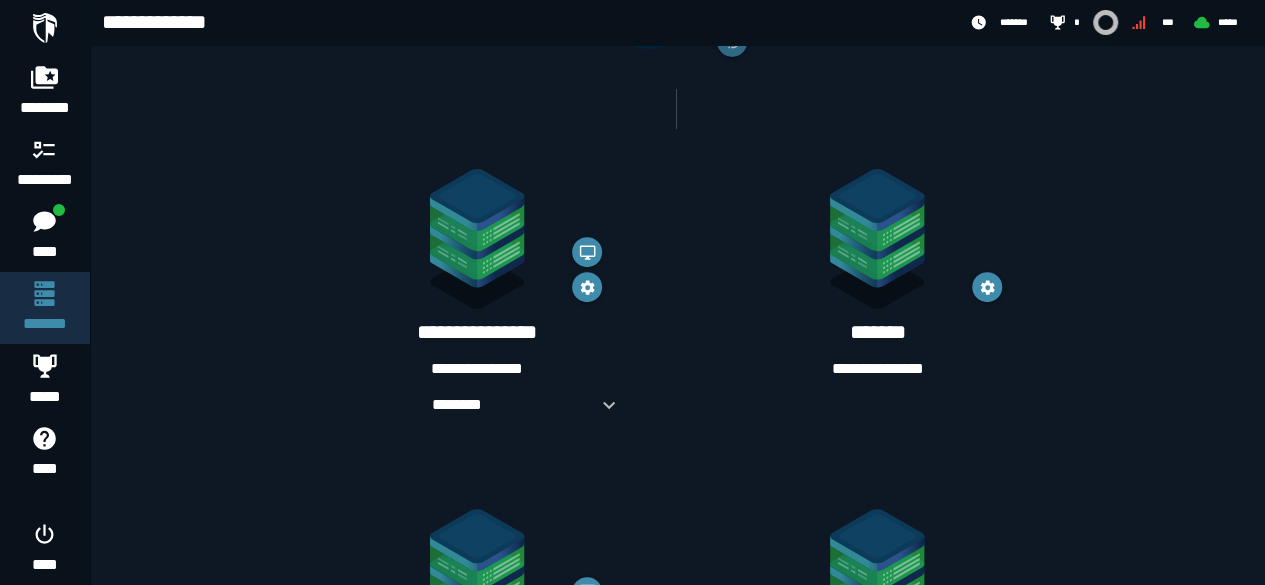 scroll, scrollTop: 260, scrollLeft: 0, axis: vertical 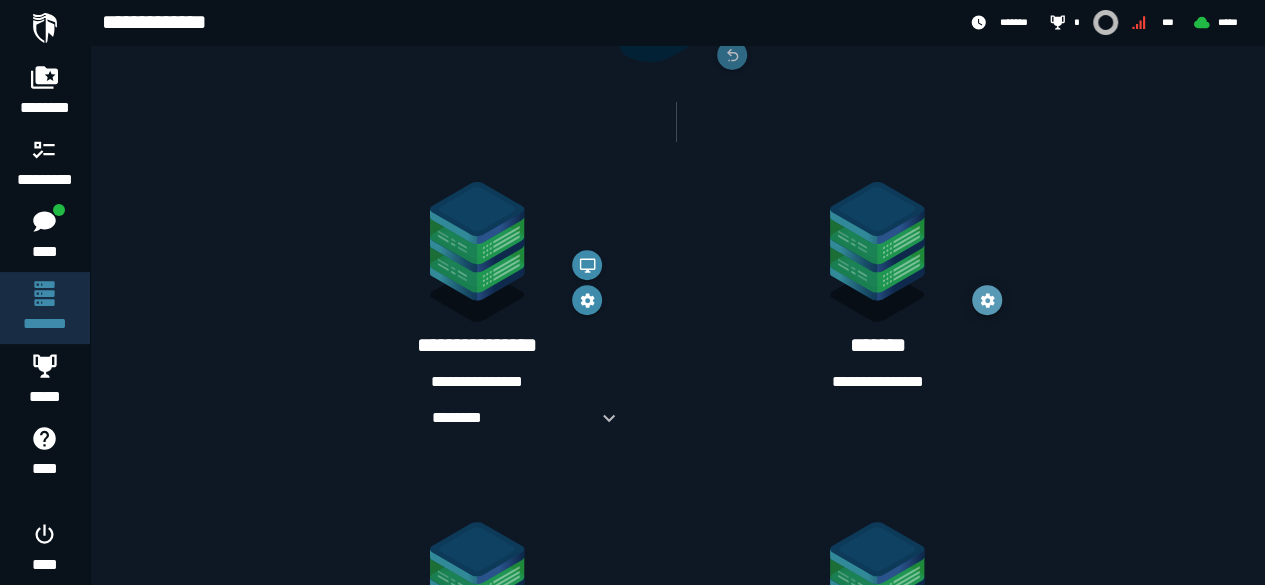 click 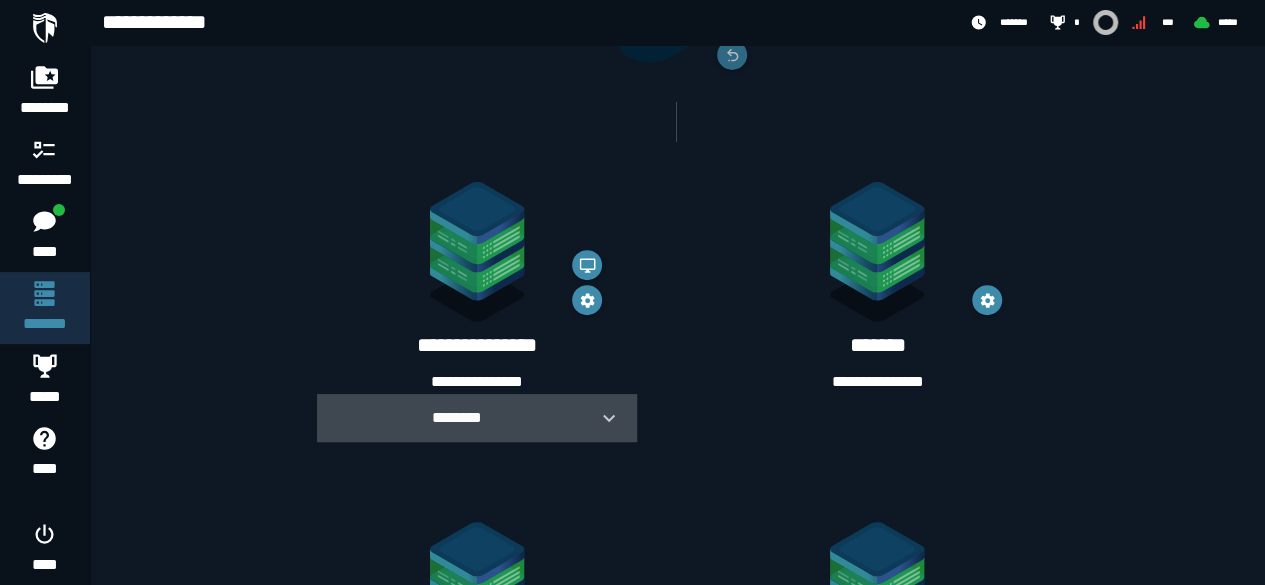 click 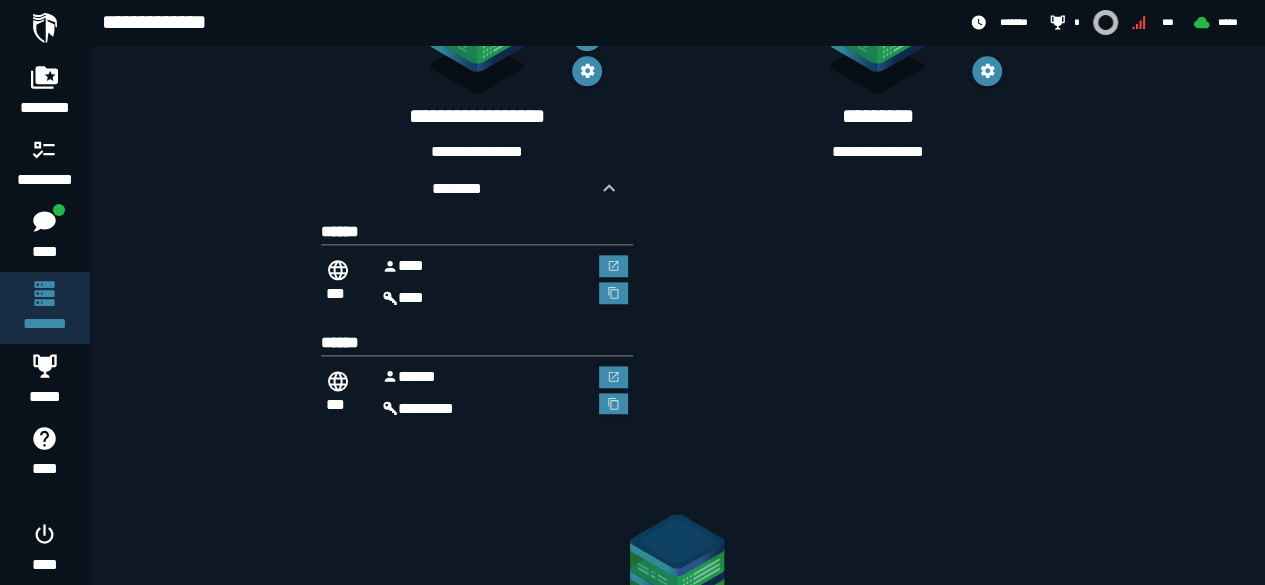 scroll, scrollTop: 1257, scrollLeft: 0, axis: vertical 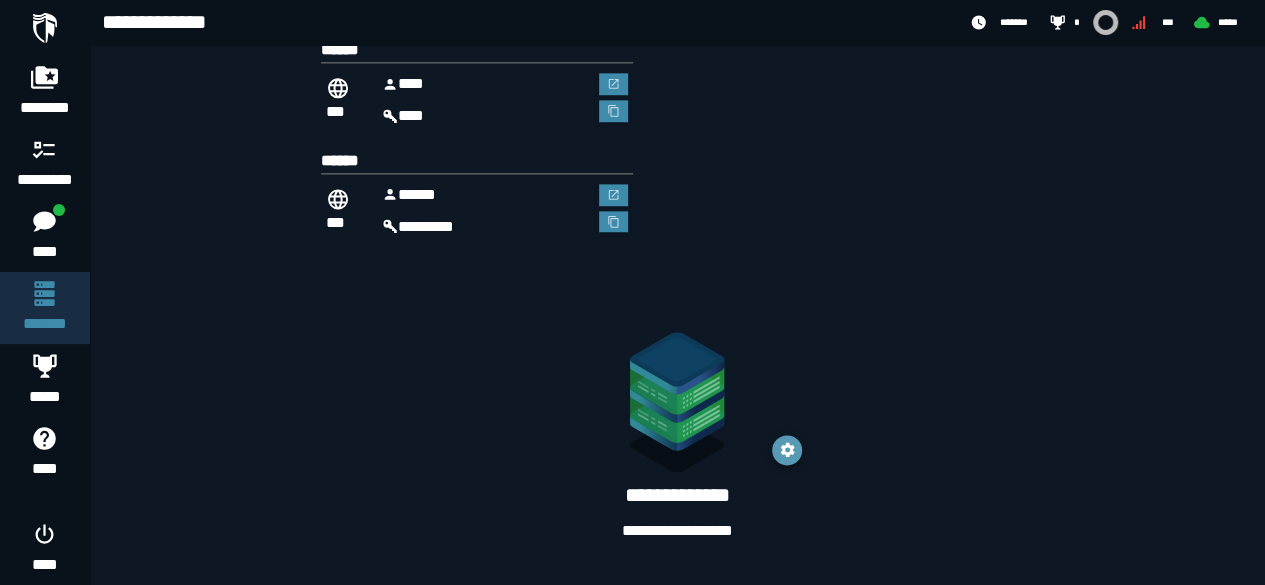 click at bounding box center (787, 450) 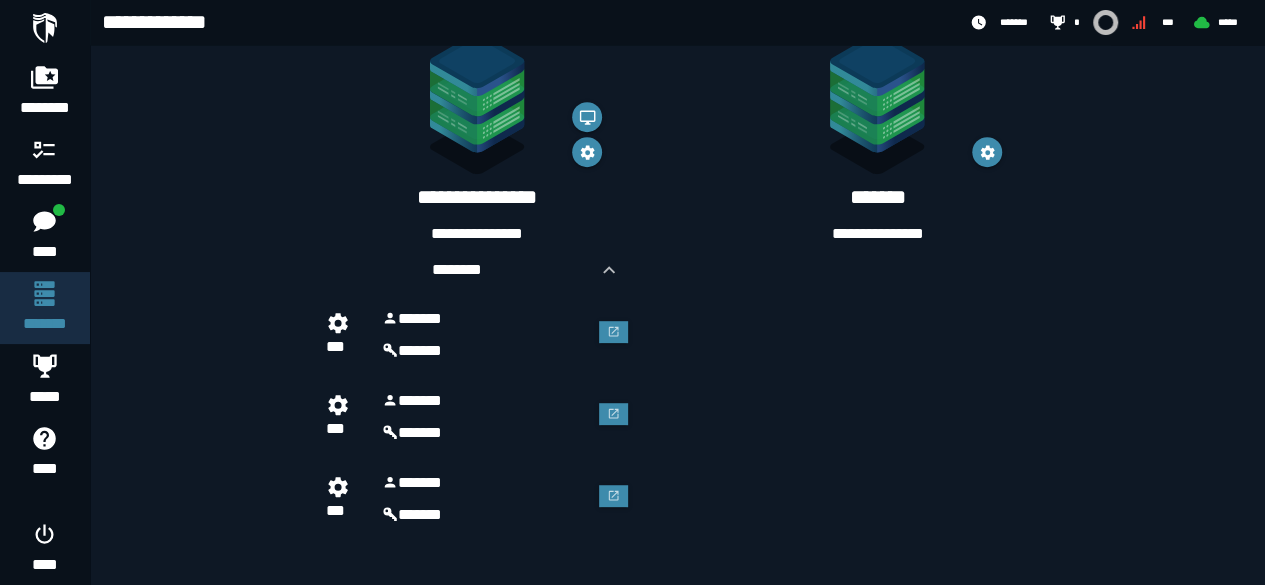 scroll, scrollTop: 401, scrollLeft: 0, axis: vertical 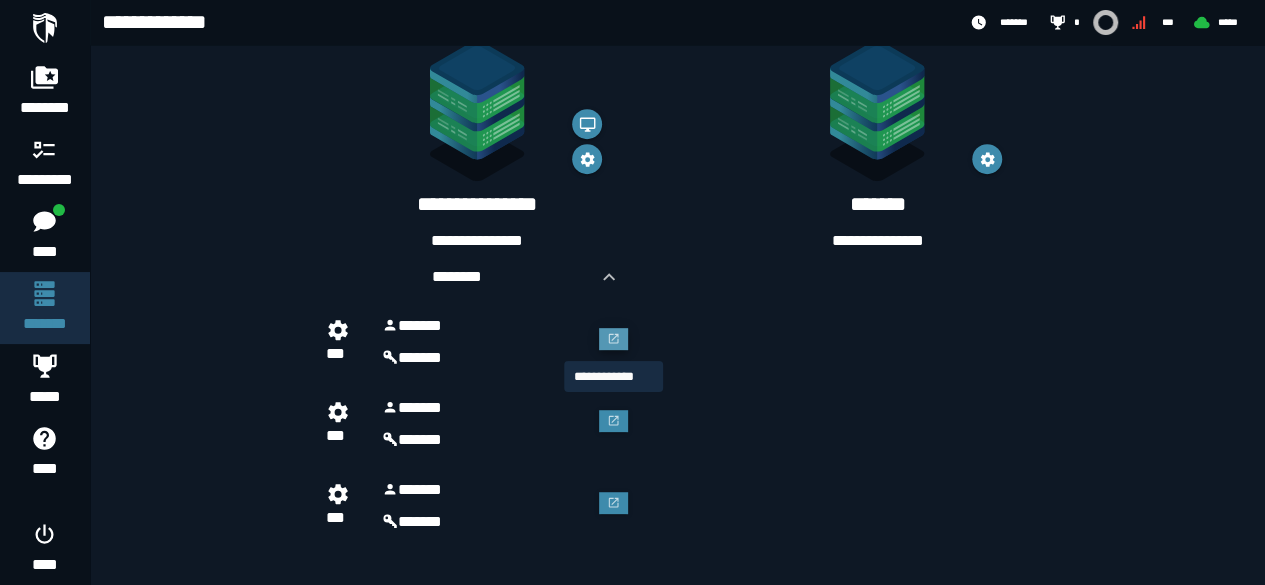 click 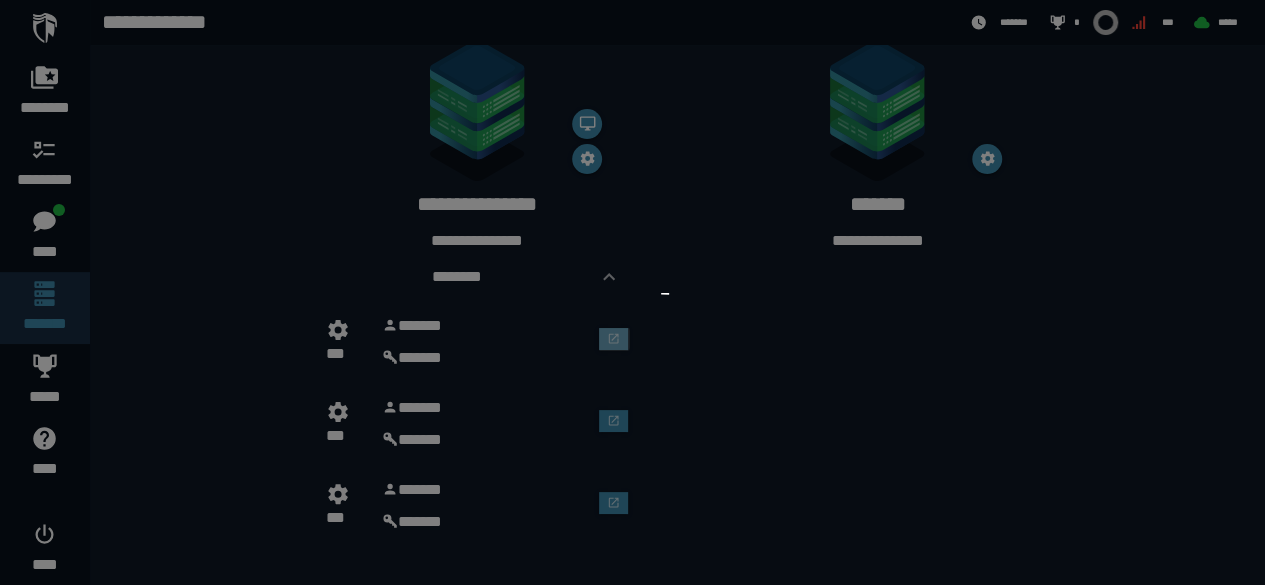 scroll, scrollTop: 0, scrollLeft: 0, axis: both 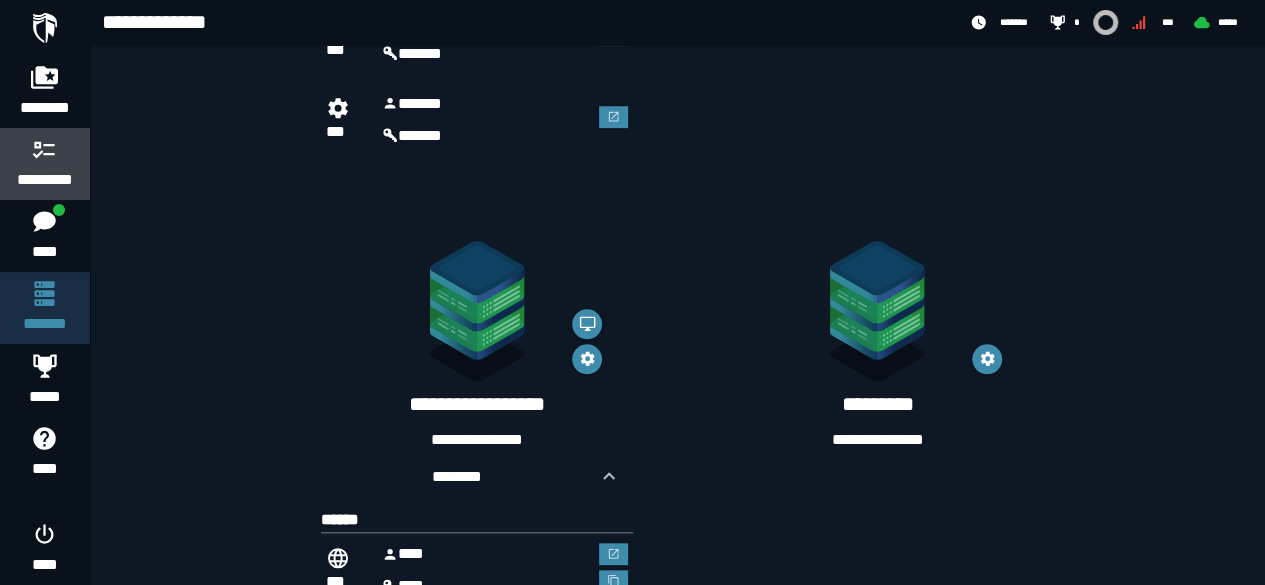 click on "*********" at bounding box center [45, 164] 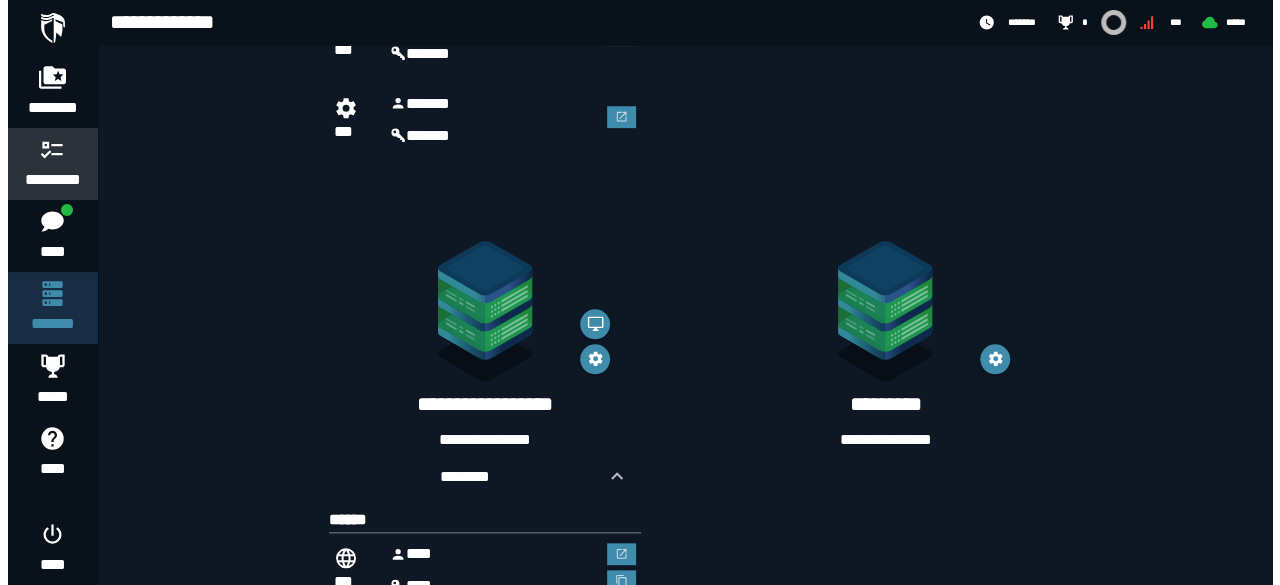 scroll, scrollTop: 0, scrollLeft: 0, axis: both 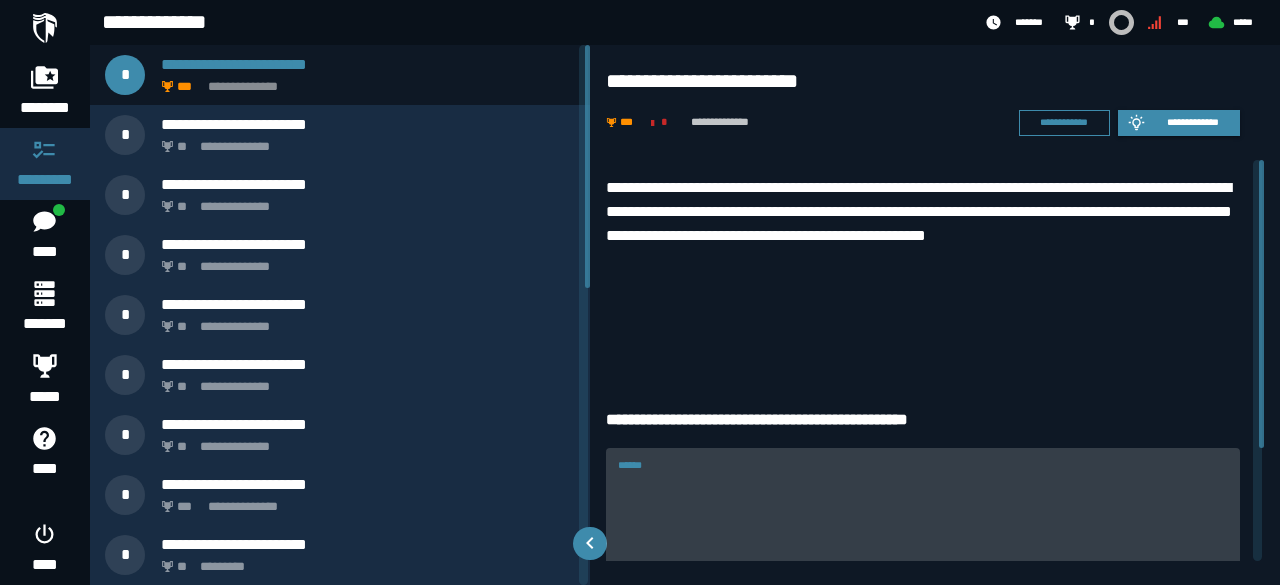 click on "******" at bounding box center [923, 519] 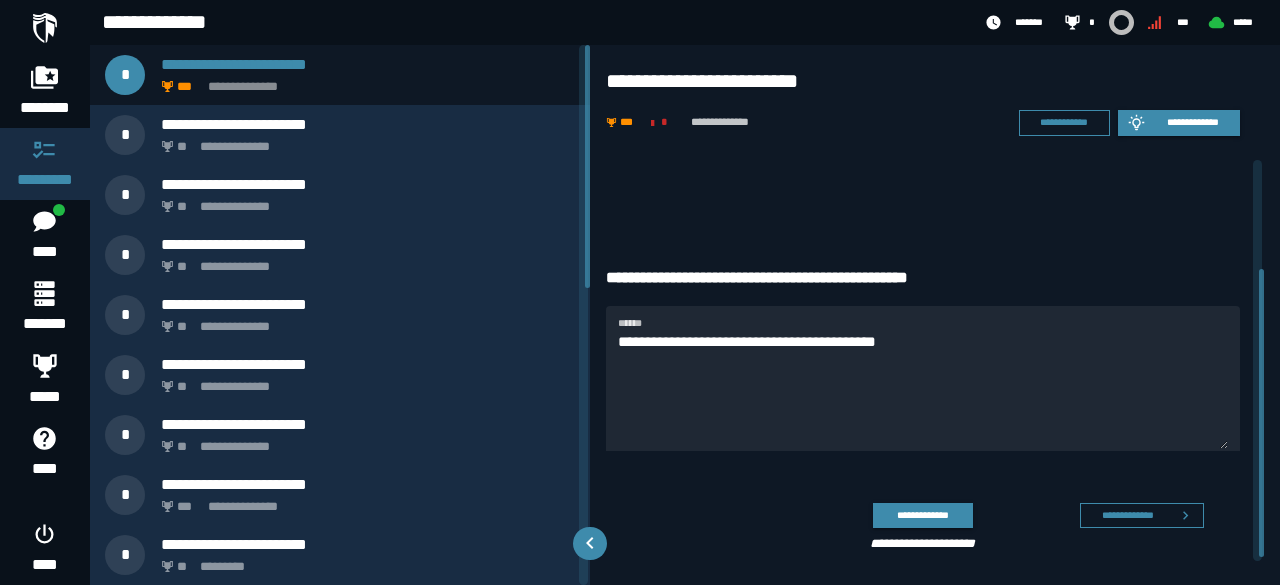 drag, startPoint x: 1259, startPoint y: 321, endPoint x: 1264, endPoint y: 431, distance: 110.11358 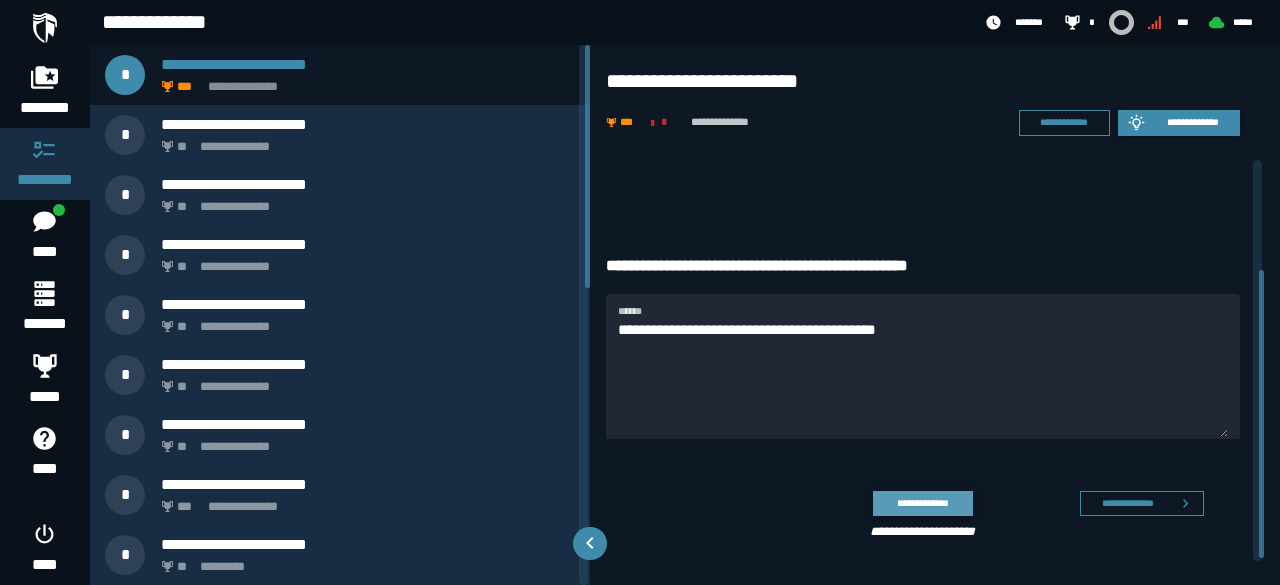 click on "**********" at bounding box center (922, 503) 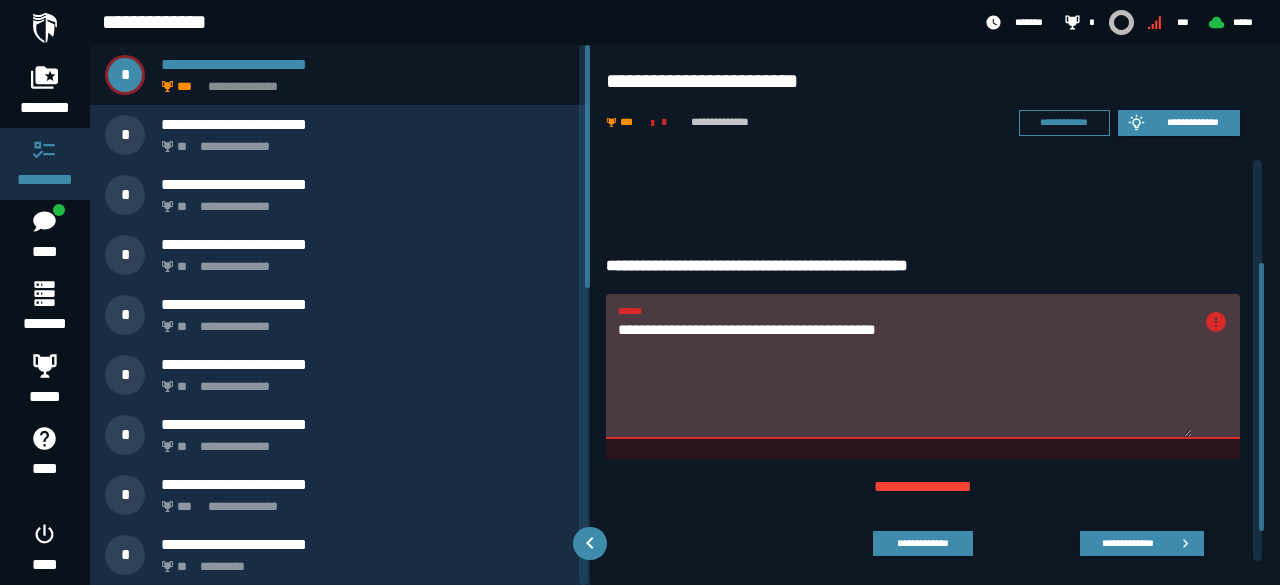 scroll, scrollTop: 197, scrollLeft: 0, axis: vertical 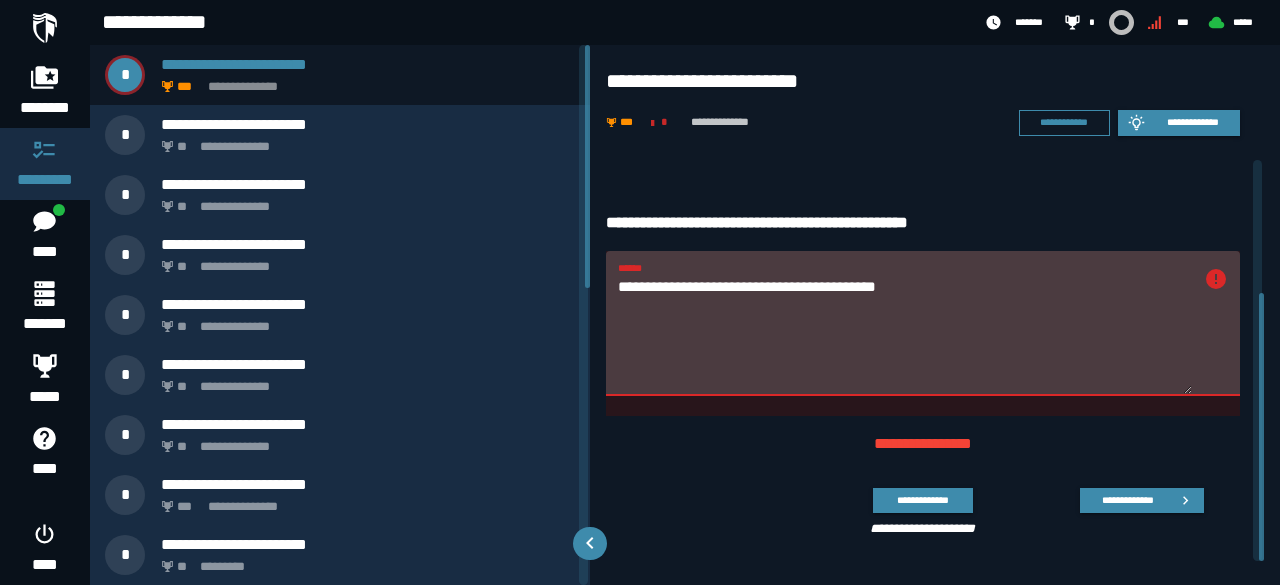 drag, startPoint x: 1262, startPoint y: 324, endPoint x: 1256, endPoint y: 430, distance: 106.16968 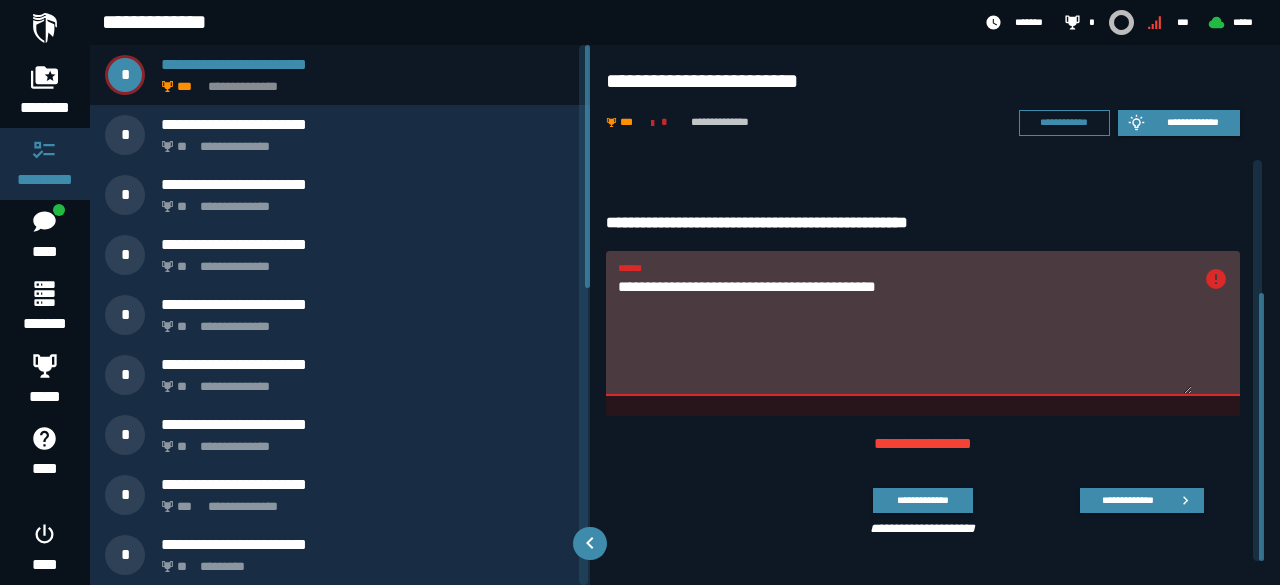 click on "**********" at bounding box center [905, 334] 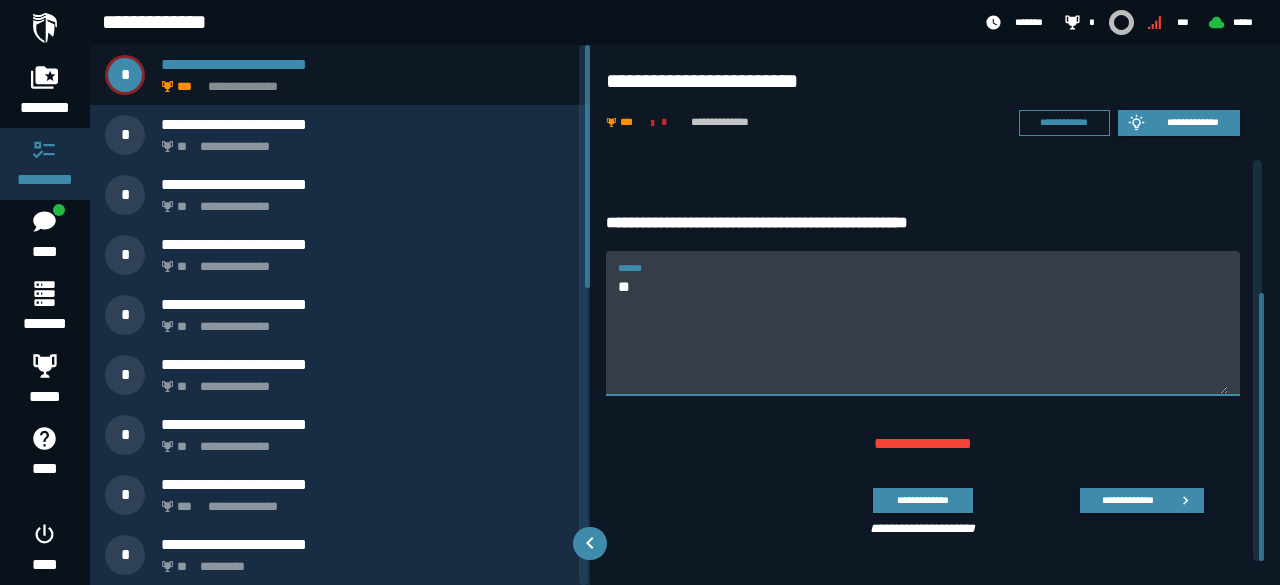 type on "*" 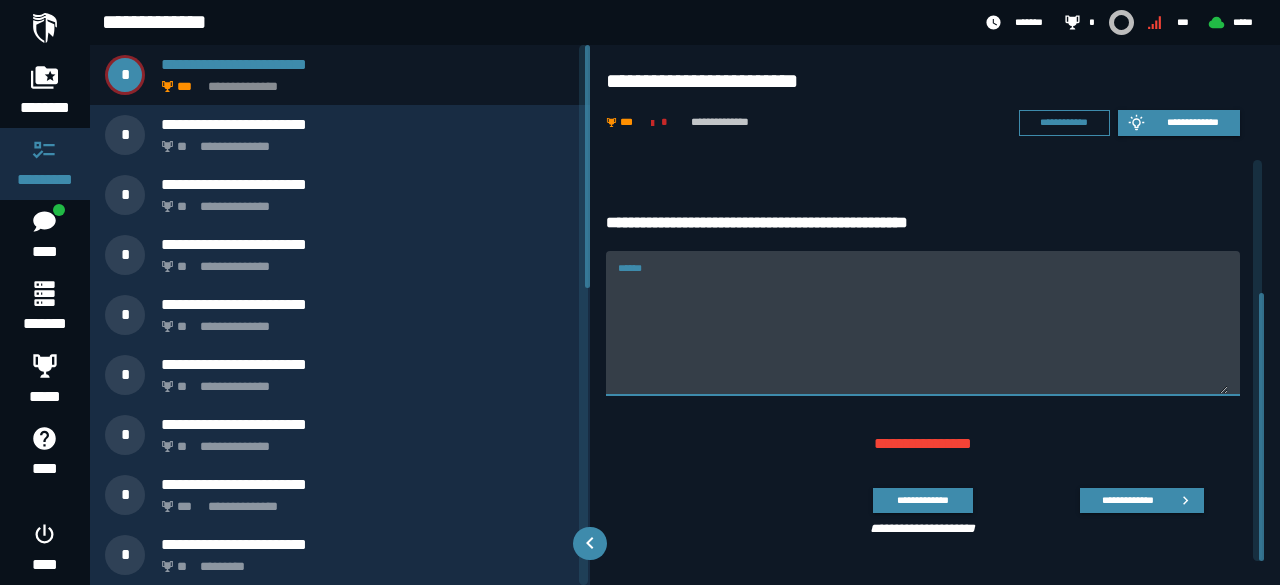 paste on "**********" 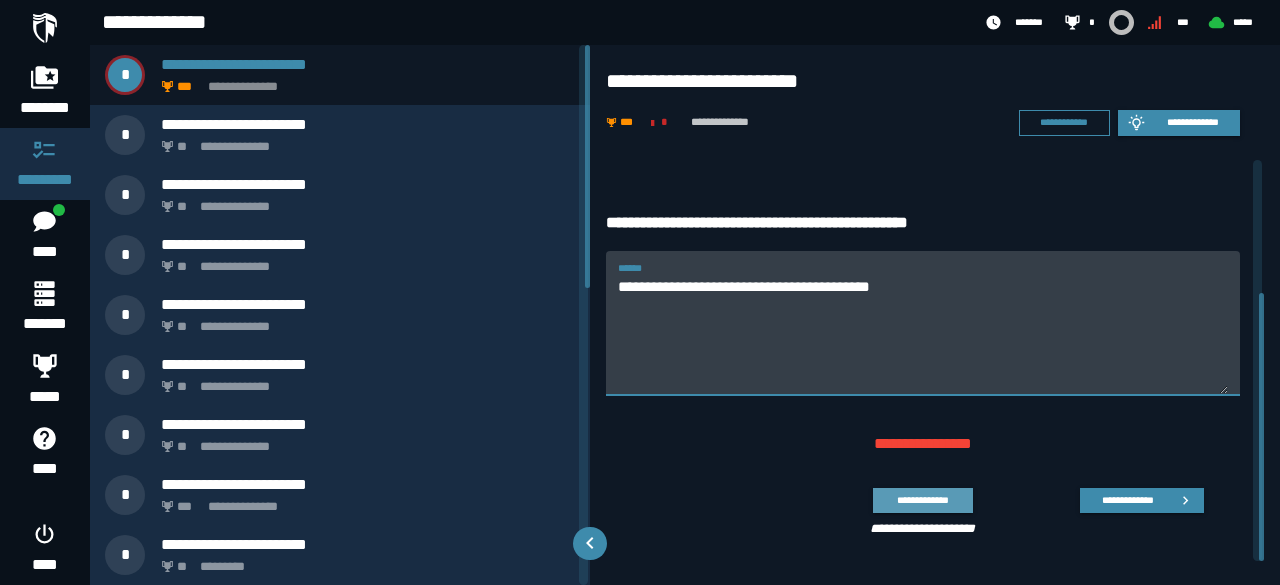type on "**********" 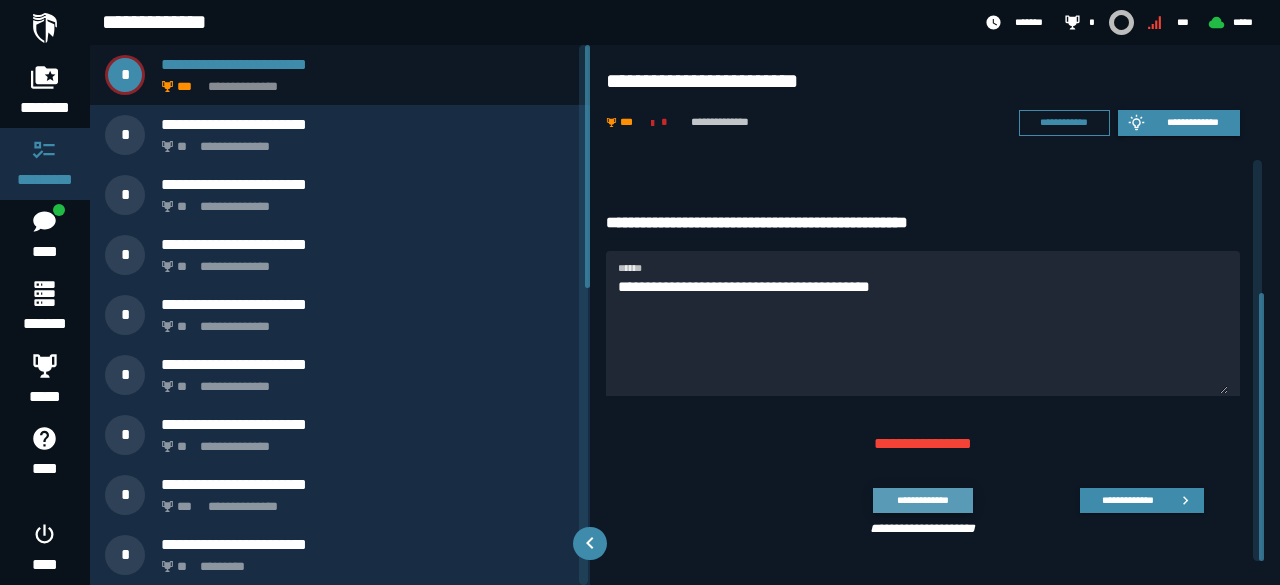 click on "**********" at bounding box center (922, 500) 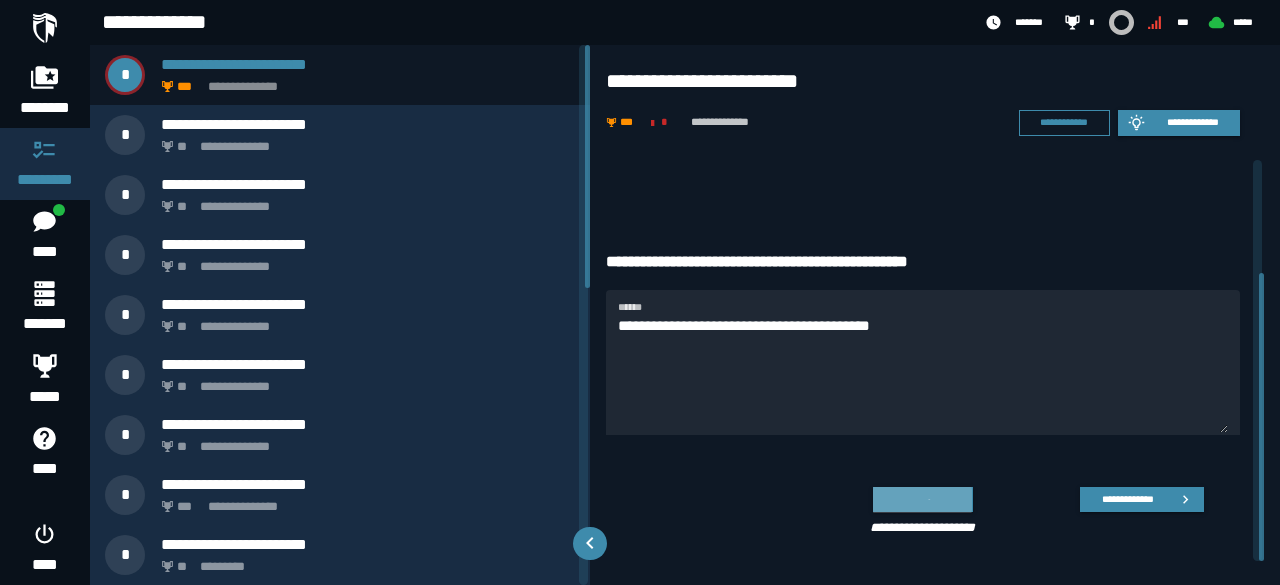 scroll, scrollTop: 157, scrollLeft: 0, axis: vertical 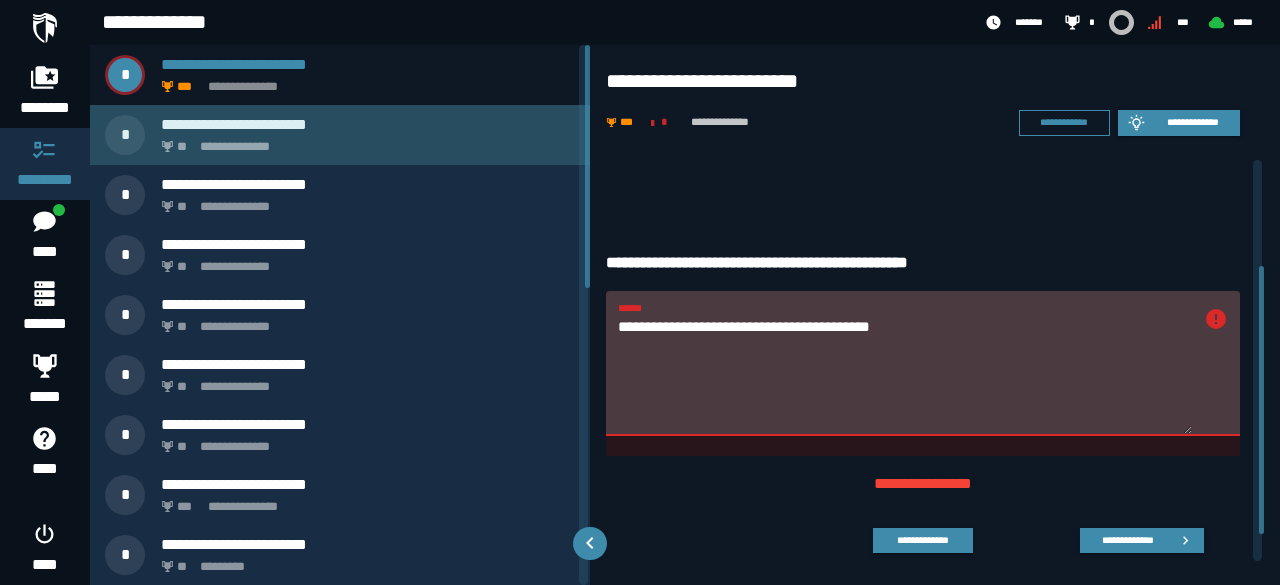 click on "**********" at bounding box center [364, 141] 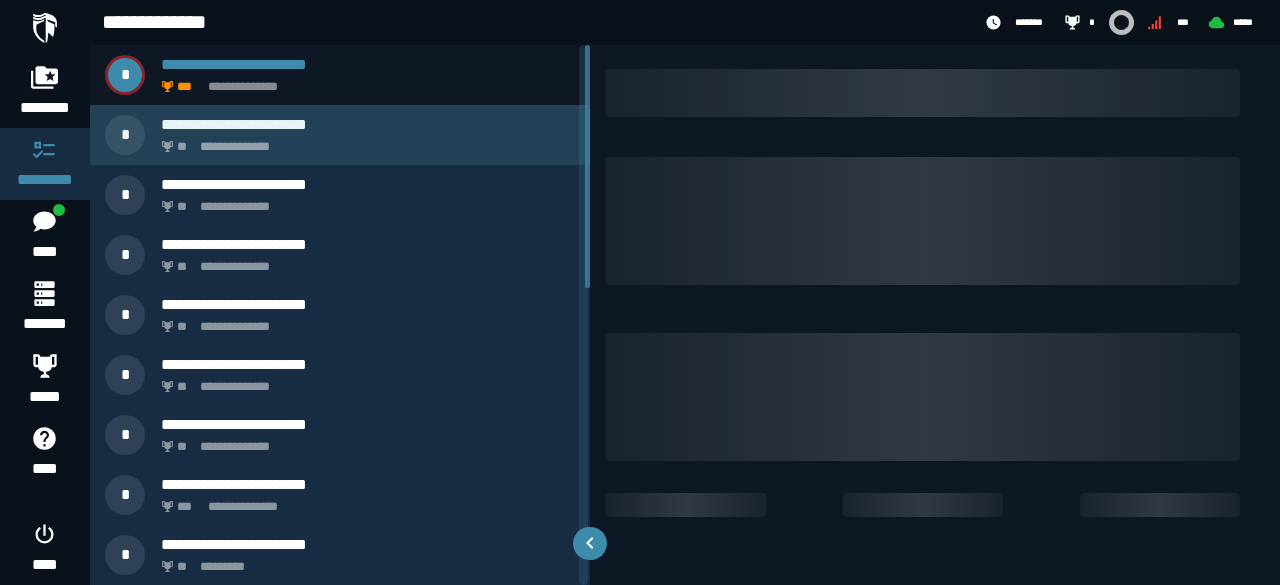 scroll, scrollTop: 0, scrollLeft: 0, axis: both 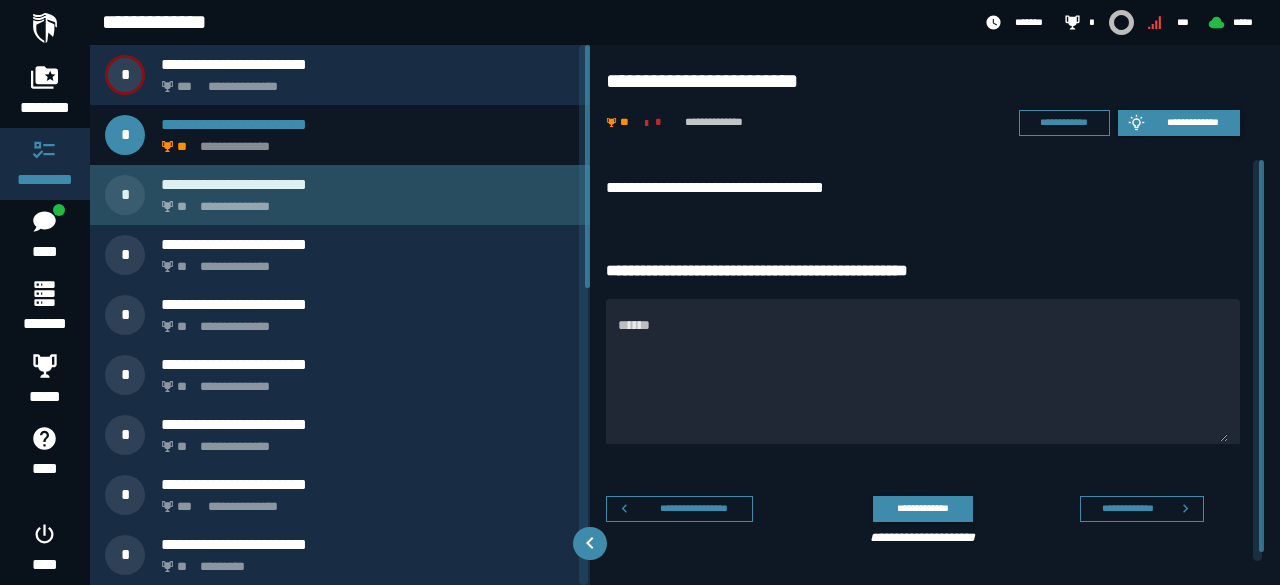 click on "**********" at bounding box center [340, 195] 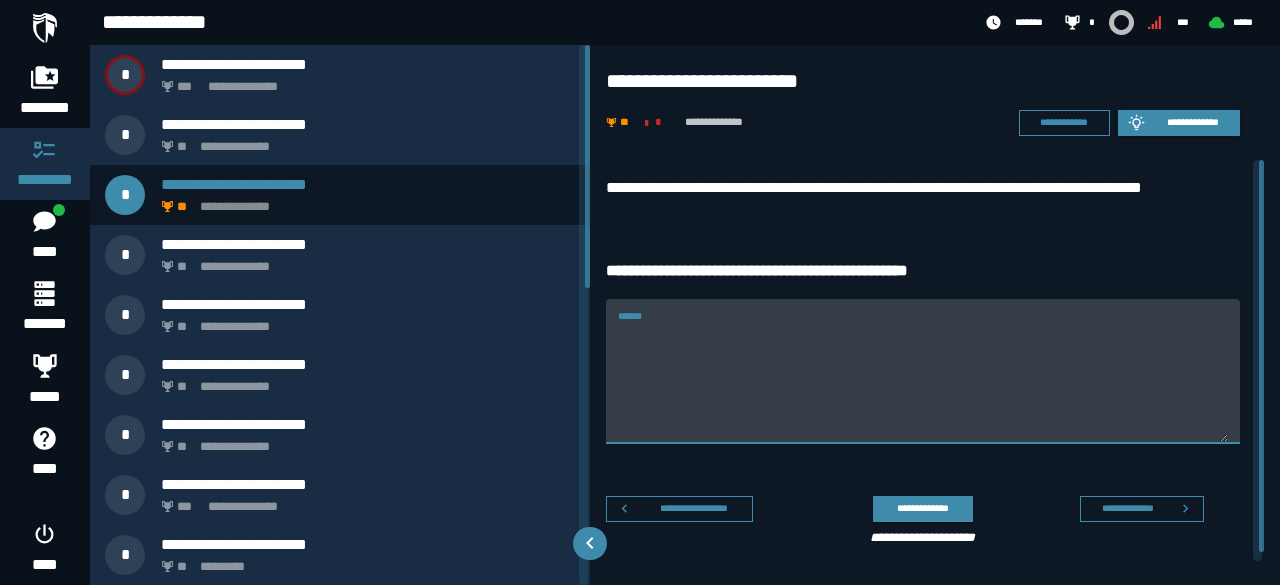 click on "******" at bounding box center [923, 383] 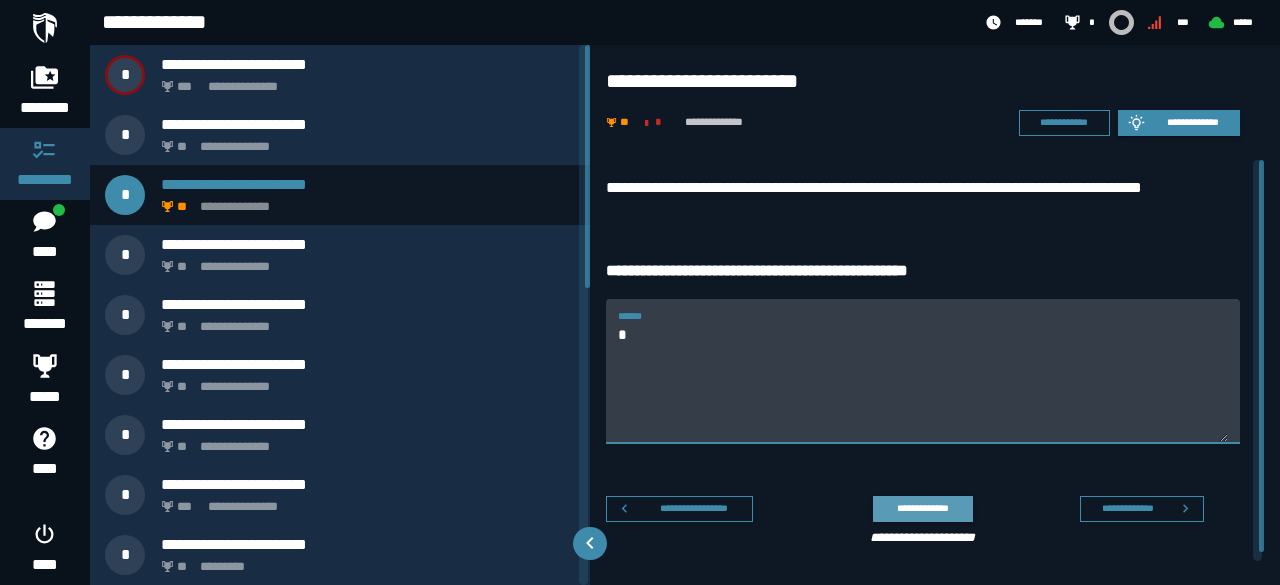 type on "*" 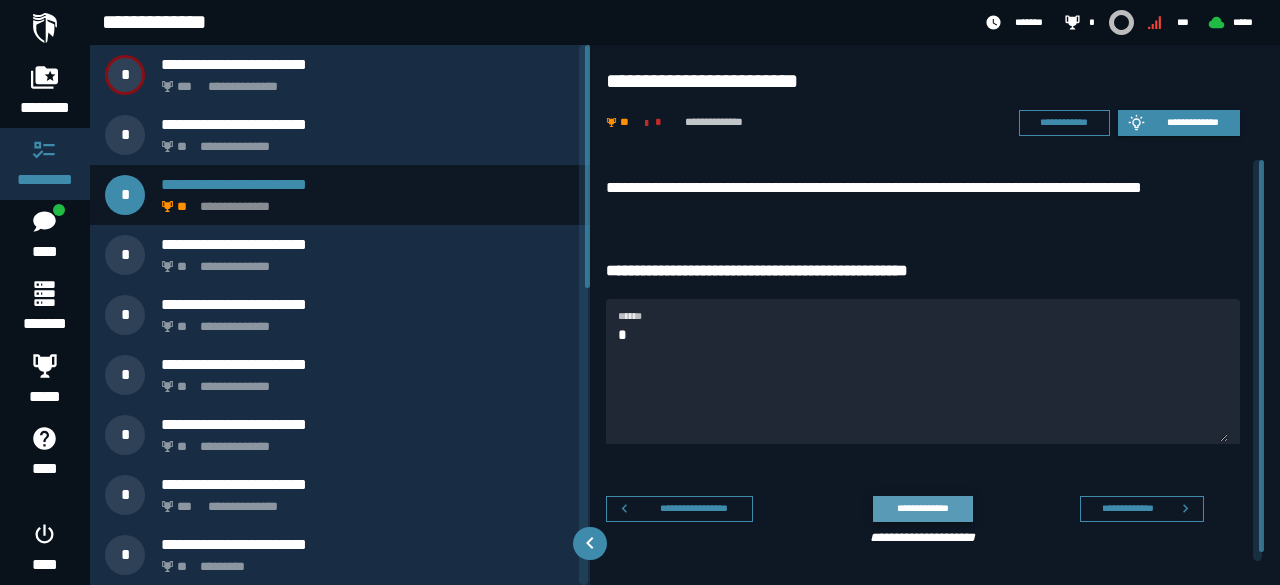click on "**********" at bounding box center (922, 508) 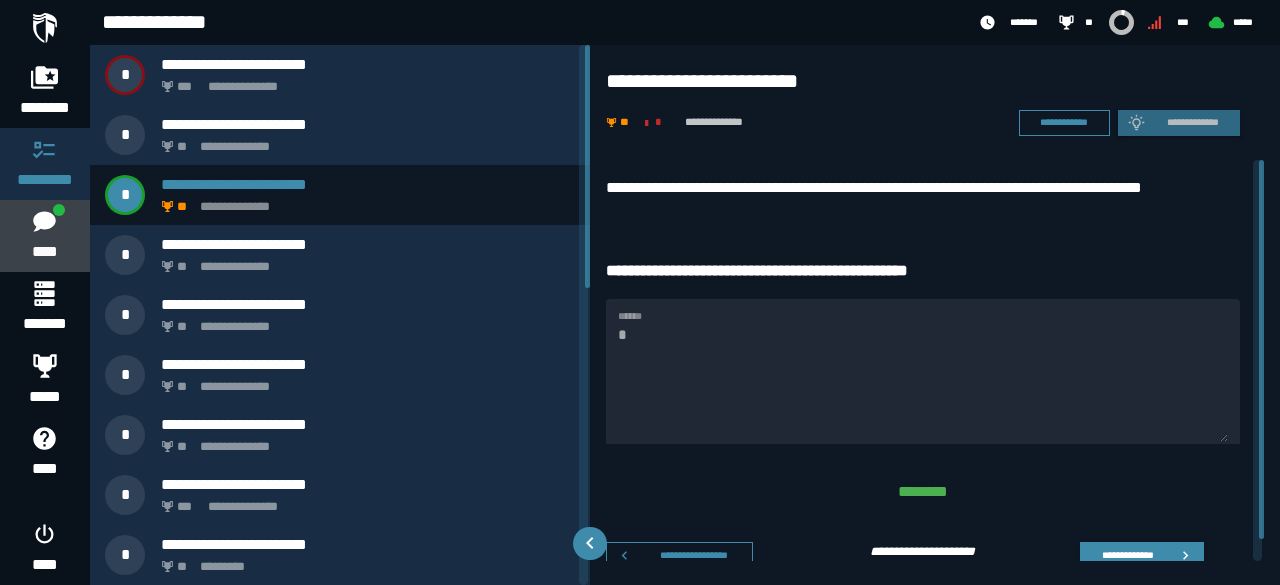 click at bounding box center (59, 210) 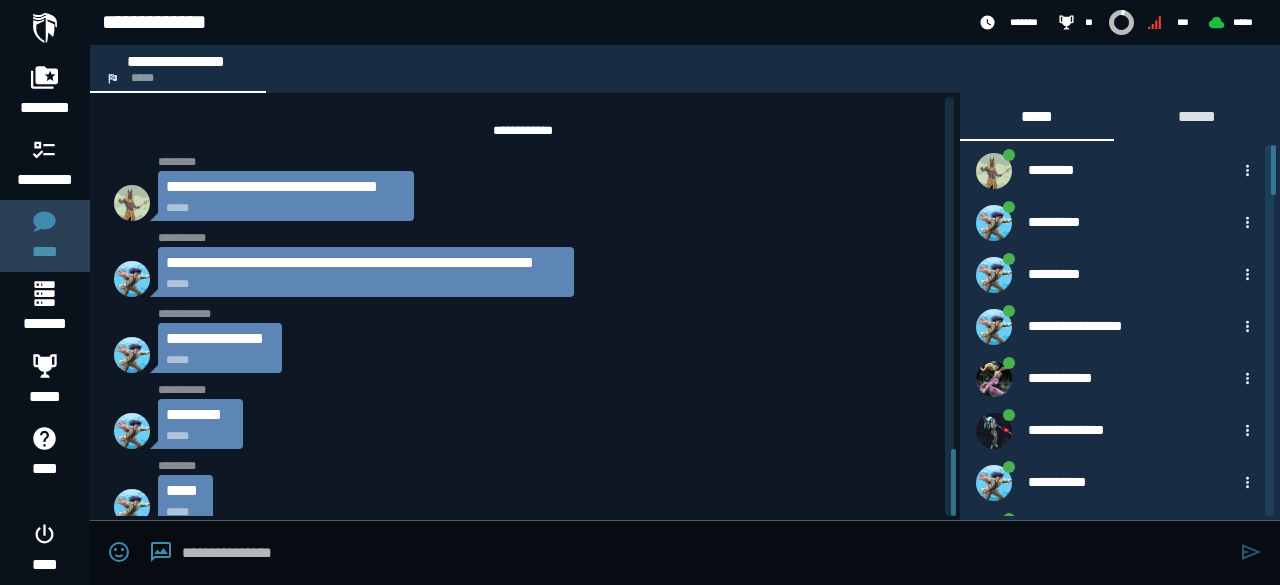 scroll, scrollTop: 2216, scrollLeft: 0, axis: vertical 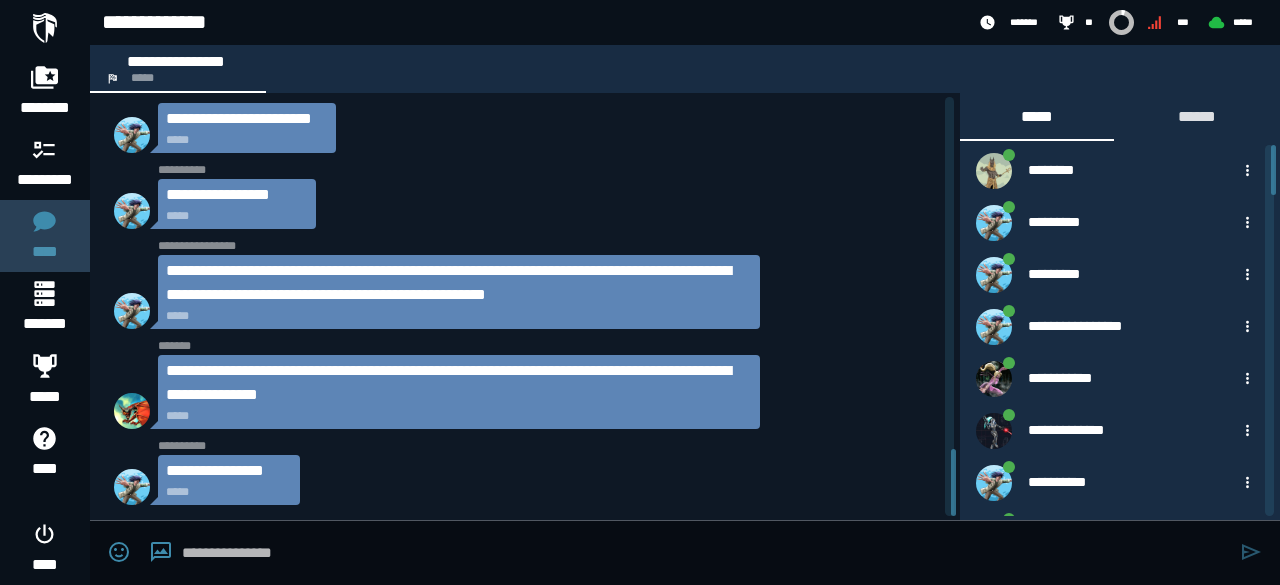 drag, startPoint x: 949, startPoint y: 477, endPoint x: 950, endPoint y: 501, distance: 24.020824 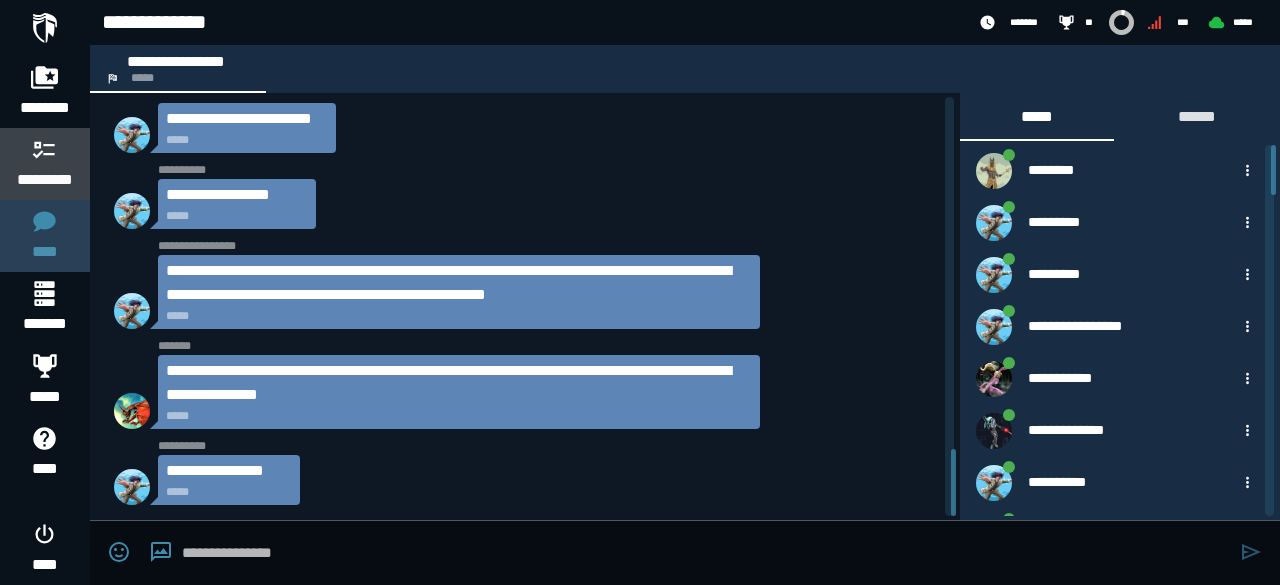 click at bounding box center (45, 149) 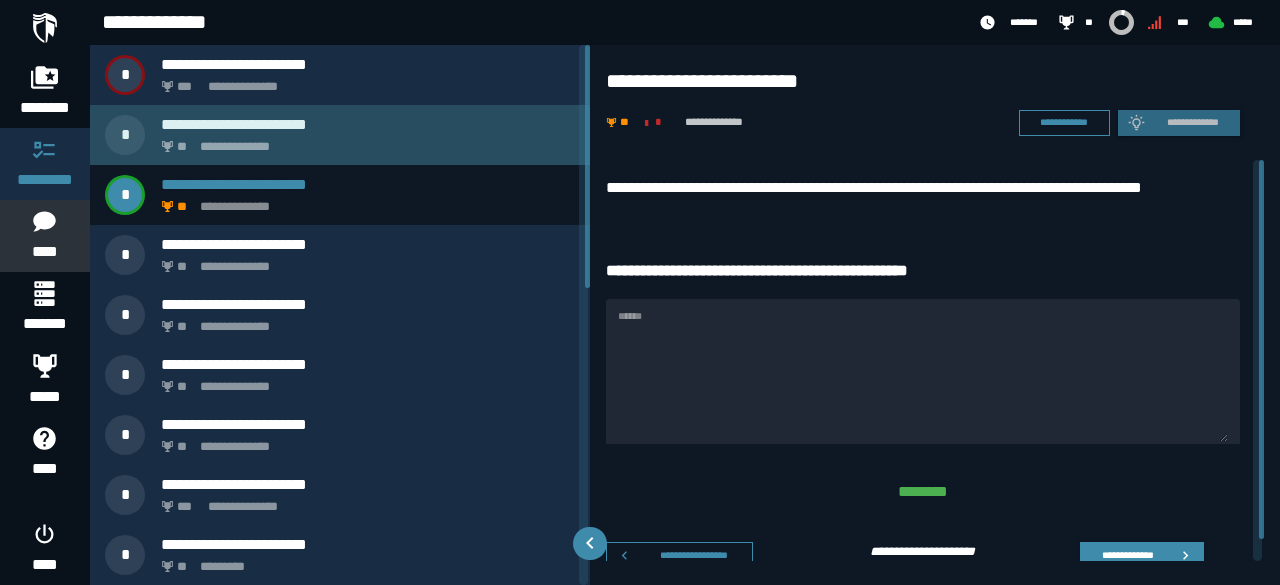 click on "**********" at bounding box center (368, 124) 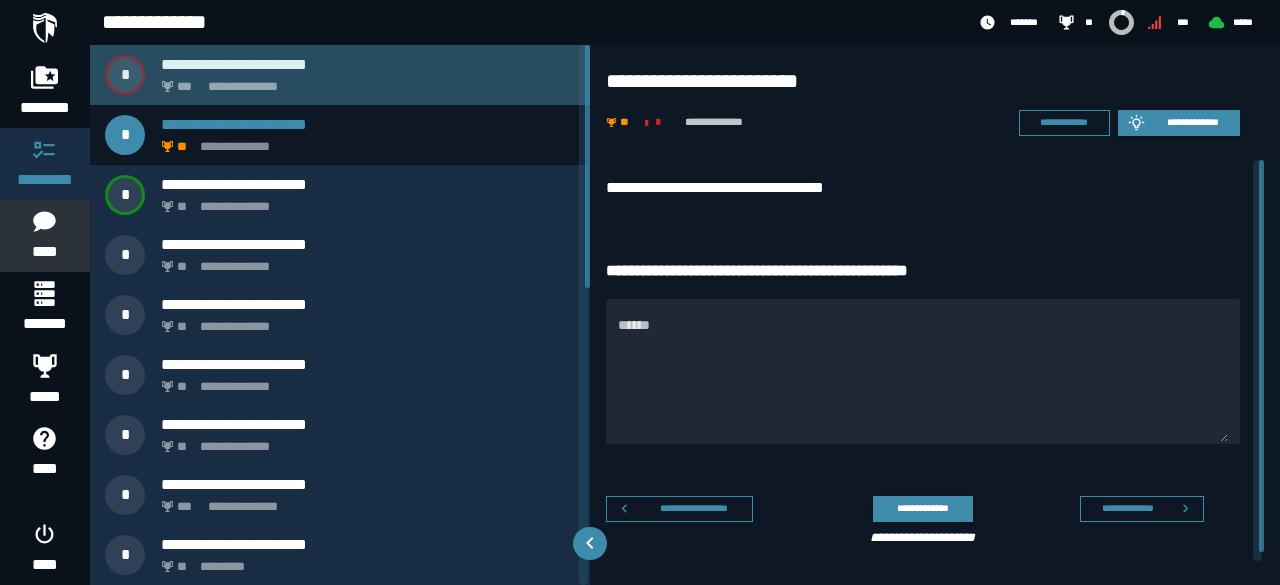 click on "**********" at bounding box center (364, 81) 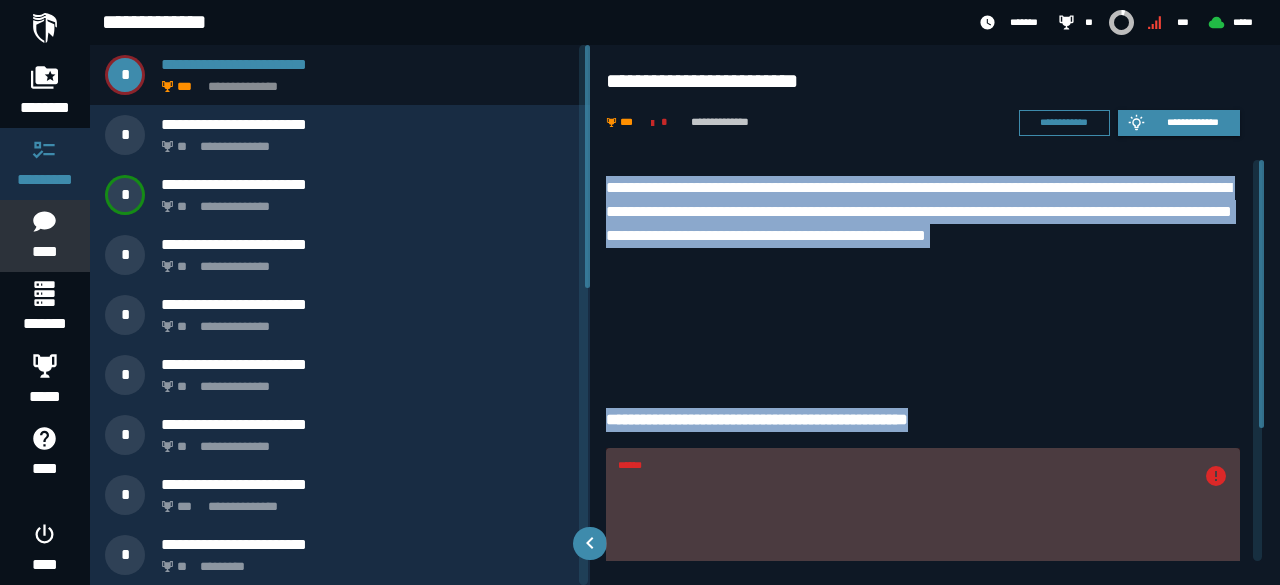 drag, startPoint x: 607, startPoint y: 186, endPoint x: 992, endPoint y: 424, distance: 452.62457 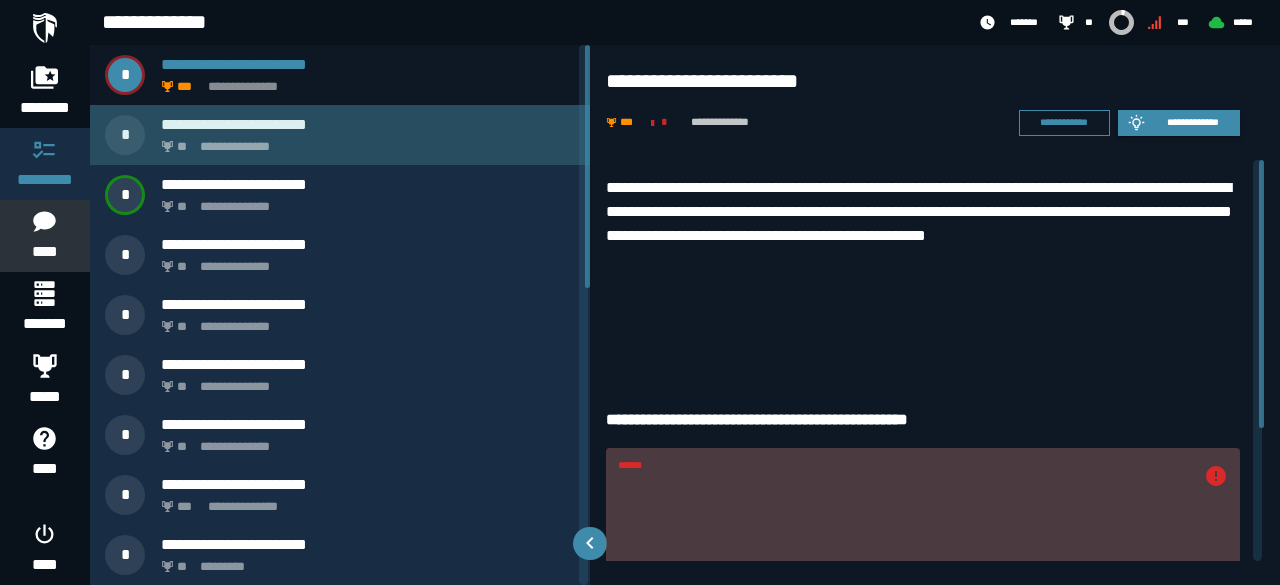 click on "**********" at bounding box center (364, 141) 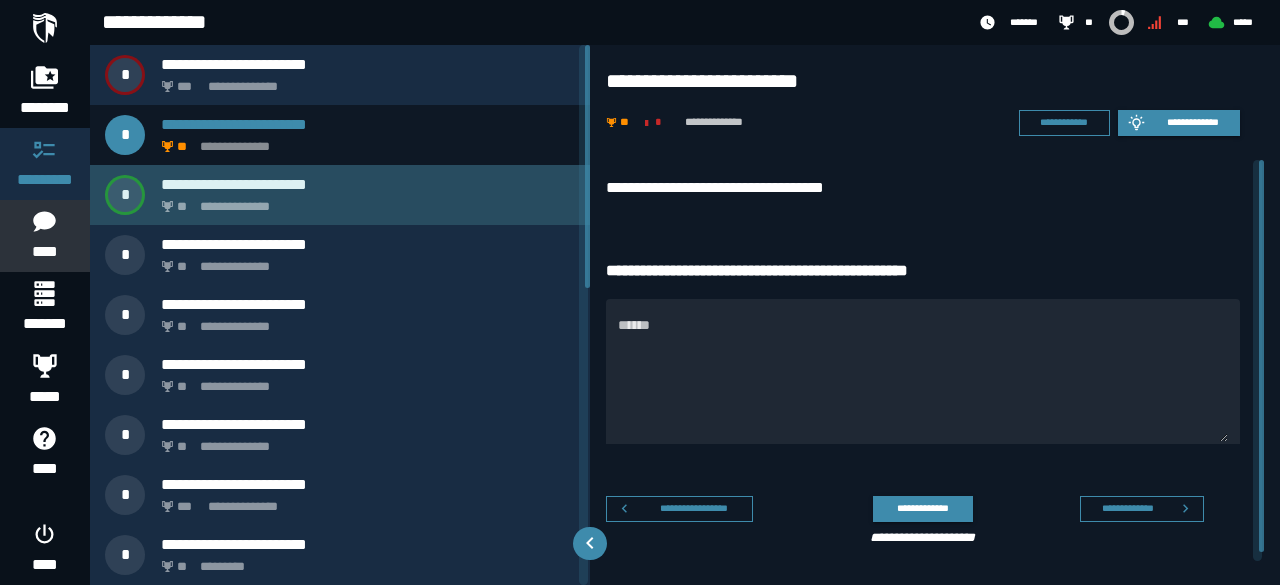 click on "**********" at bounding box center [368, 184] 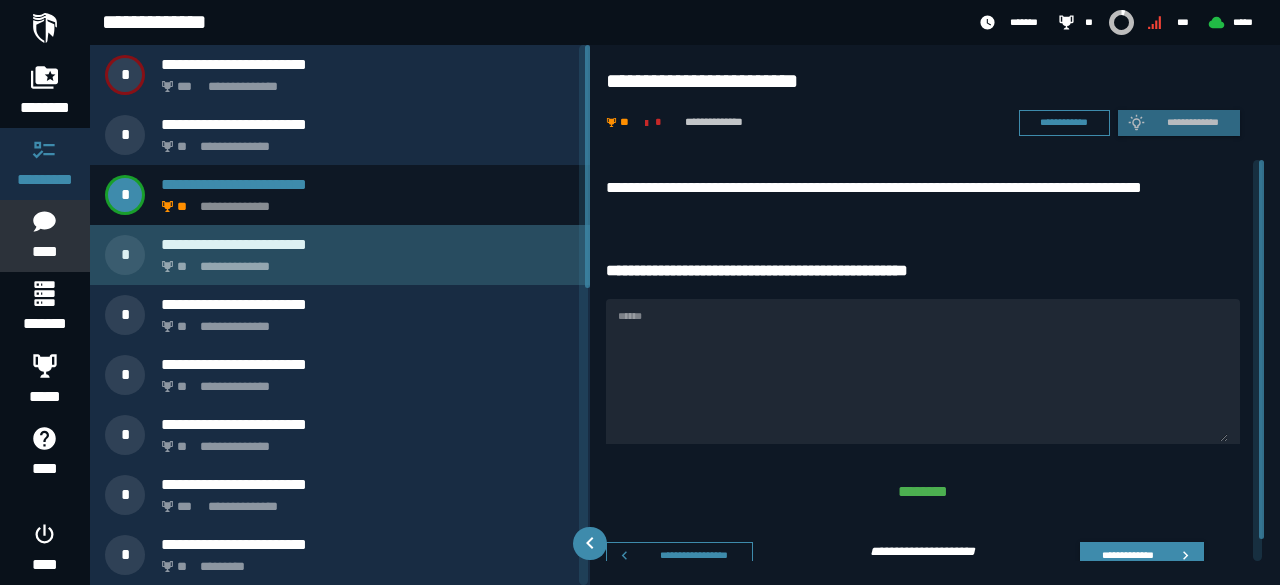 click on "**********" at bounding box center [368, 244] 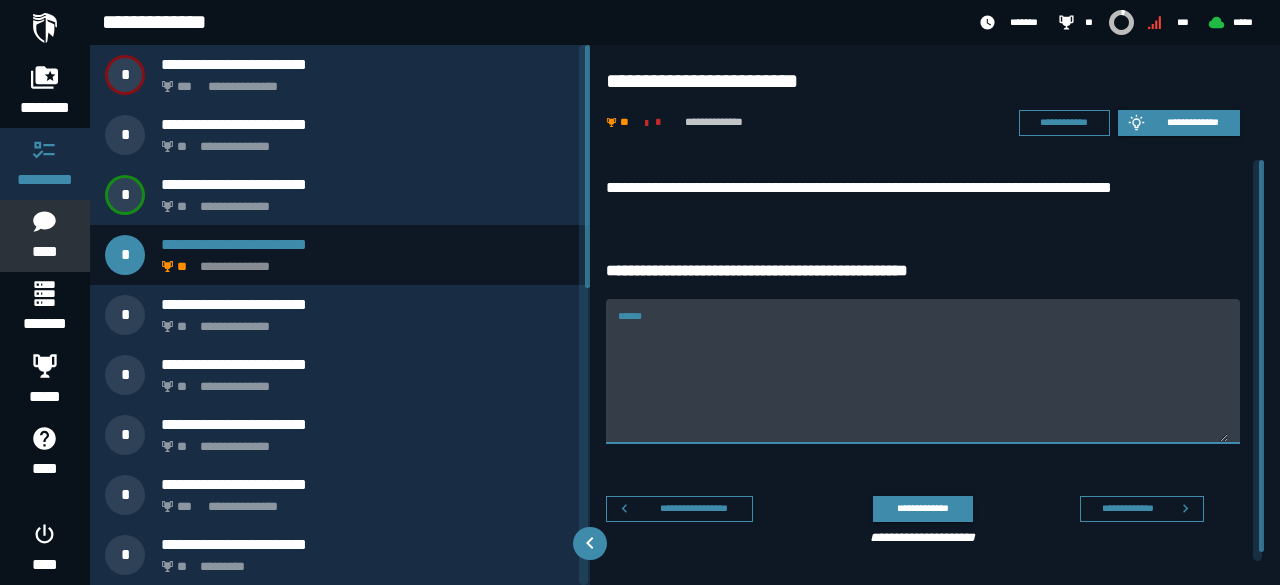 click on "******" at bounding box center (923, 383) 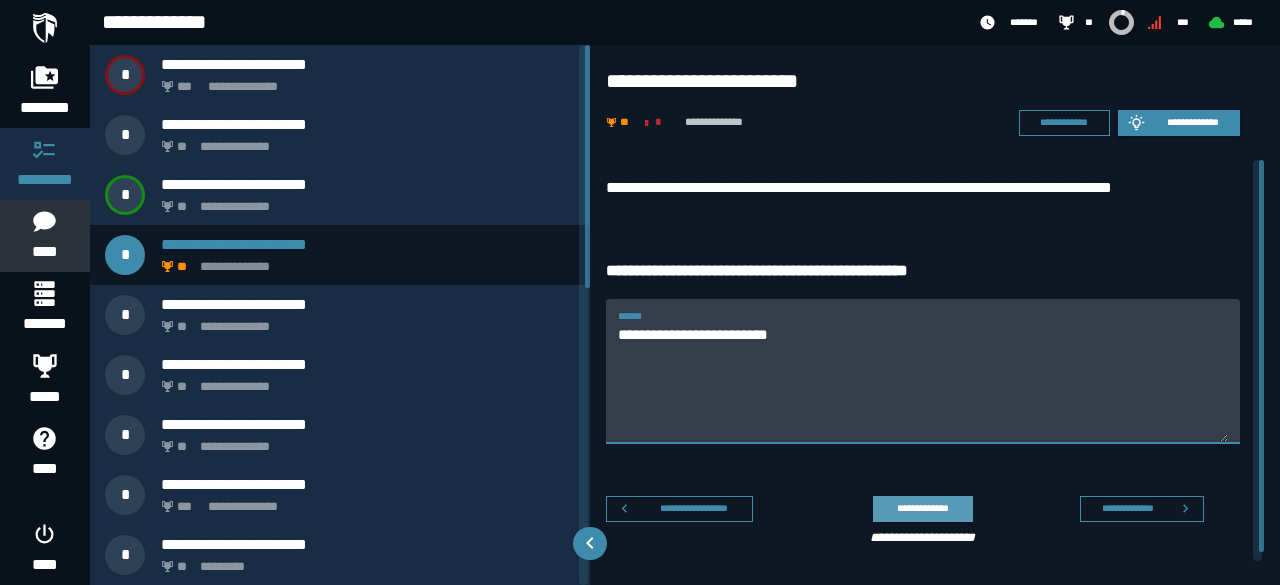 type on "**********" 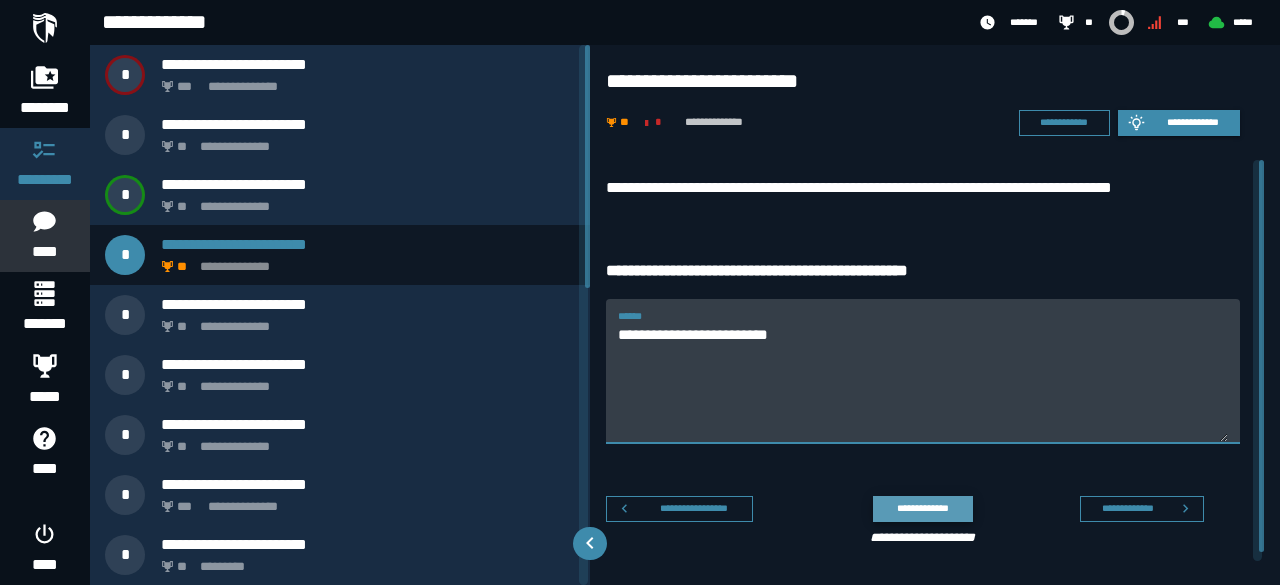 click on "**********" 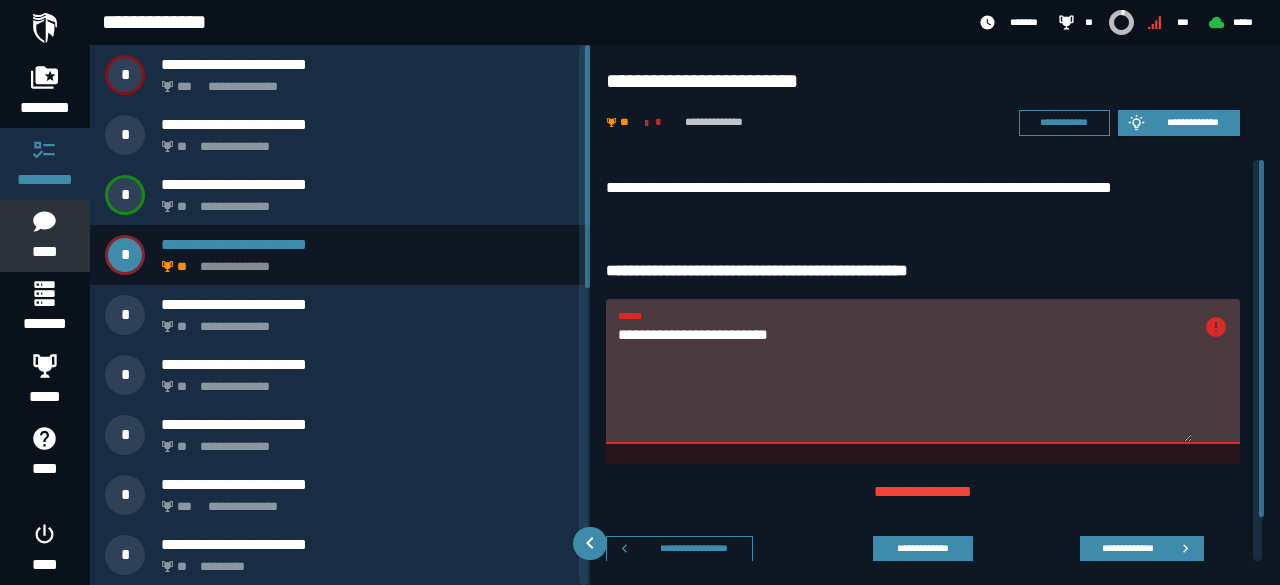 drag, startPoint x: 619, startPoint y: 330, endPoint x: 826, endPoint y: 351, distance: 208.06248 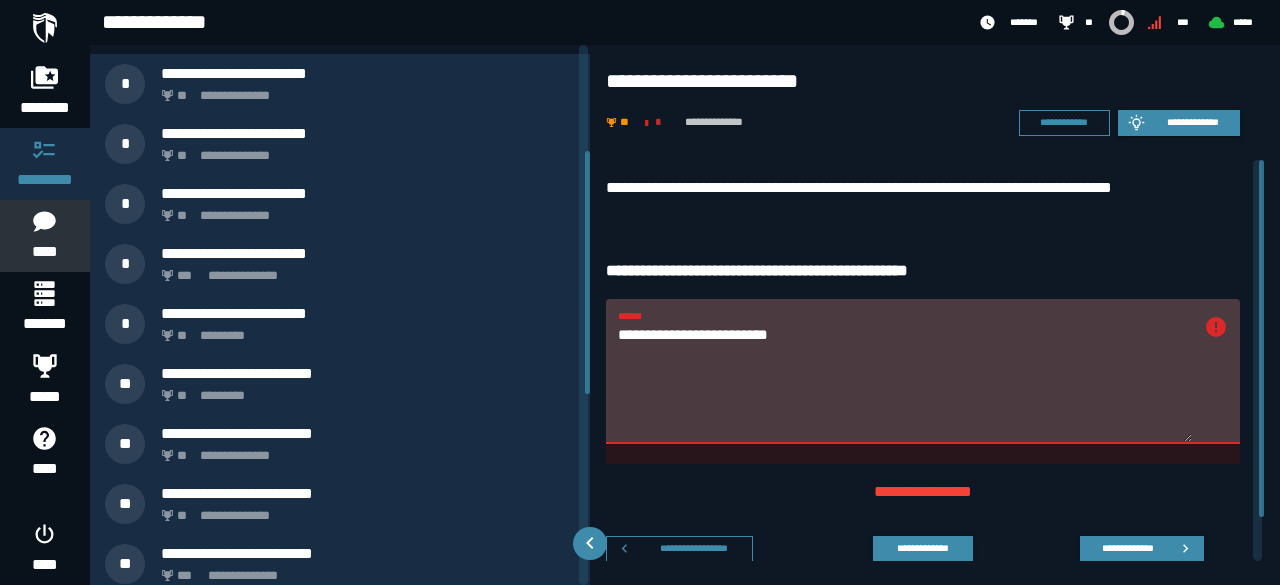 scroll, scrollTop: 235, scrollLeft: 0, axis: vertical 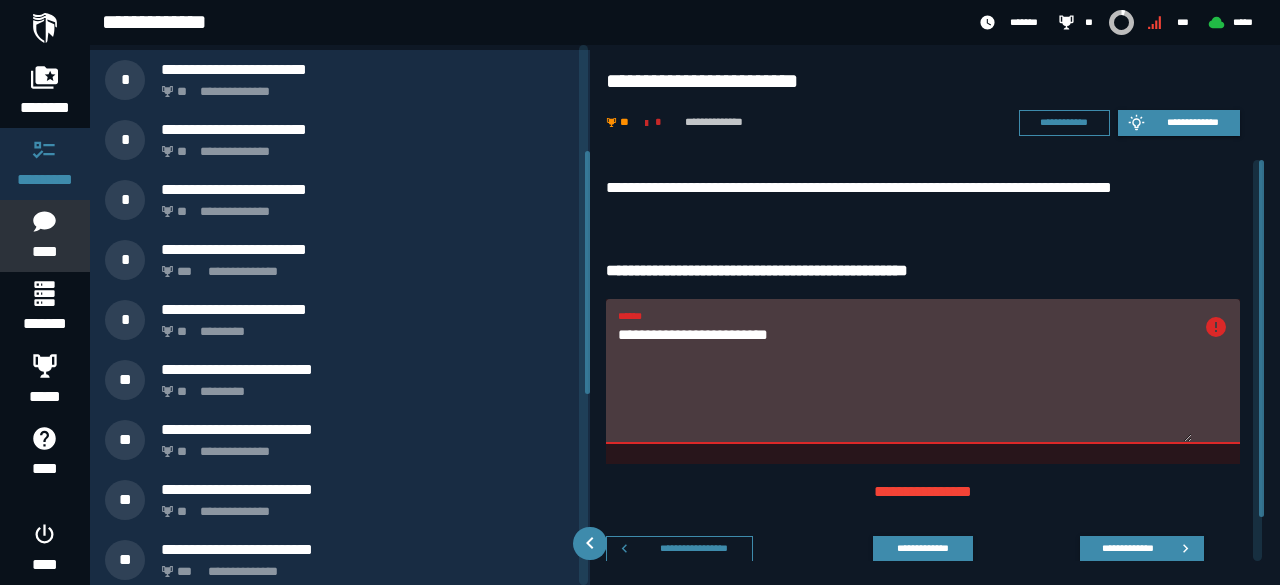 drag, startPoint x: 586, startPoint y: 235, endPoint x: 608, endPoint y: 341, distance: 108.25895 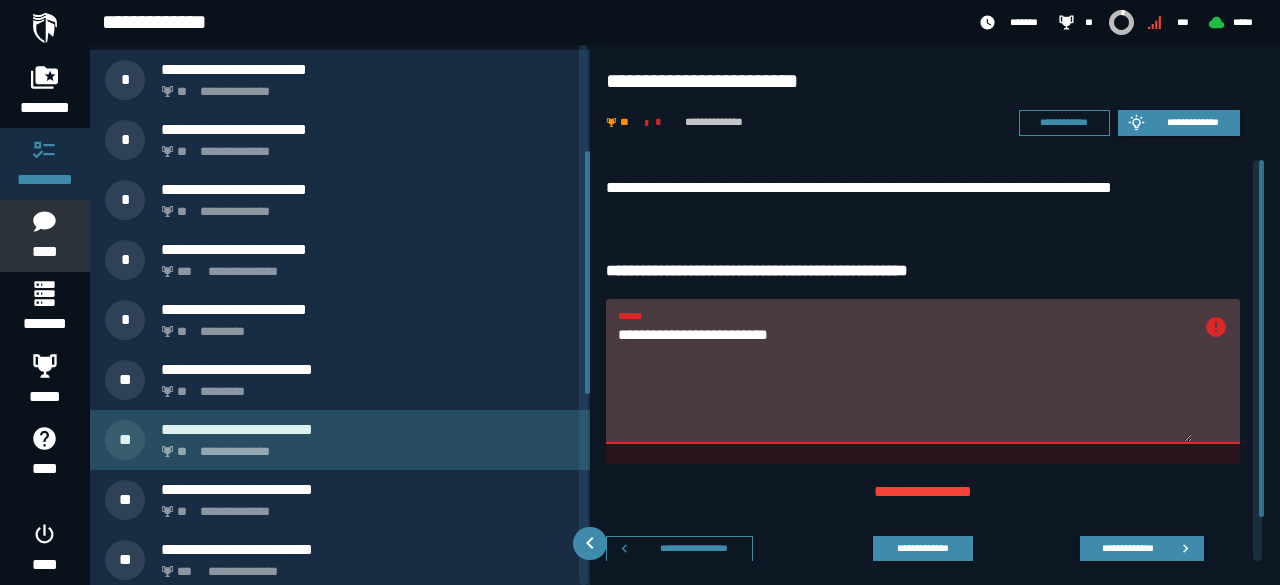 click on "**********" at bounding box center [364, 446] 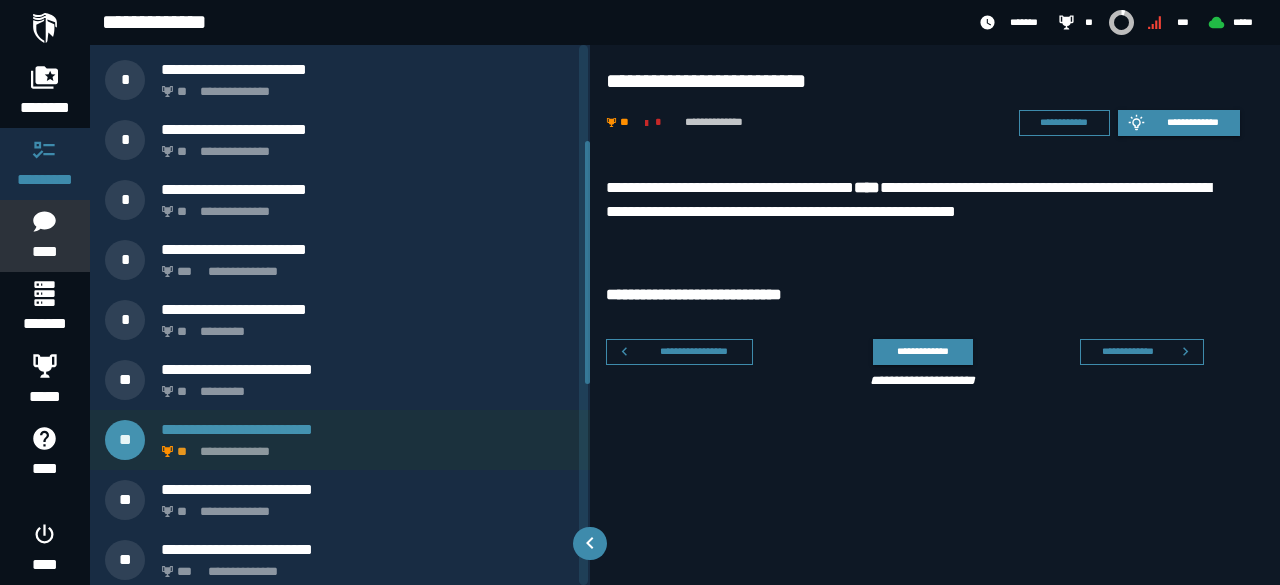 scroll, scrollTop: 120, scrollLeft: 0, axis: vertical 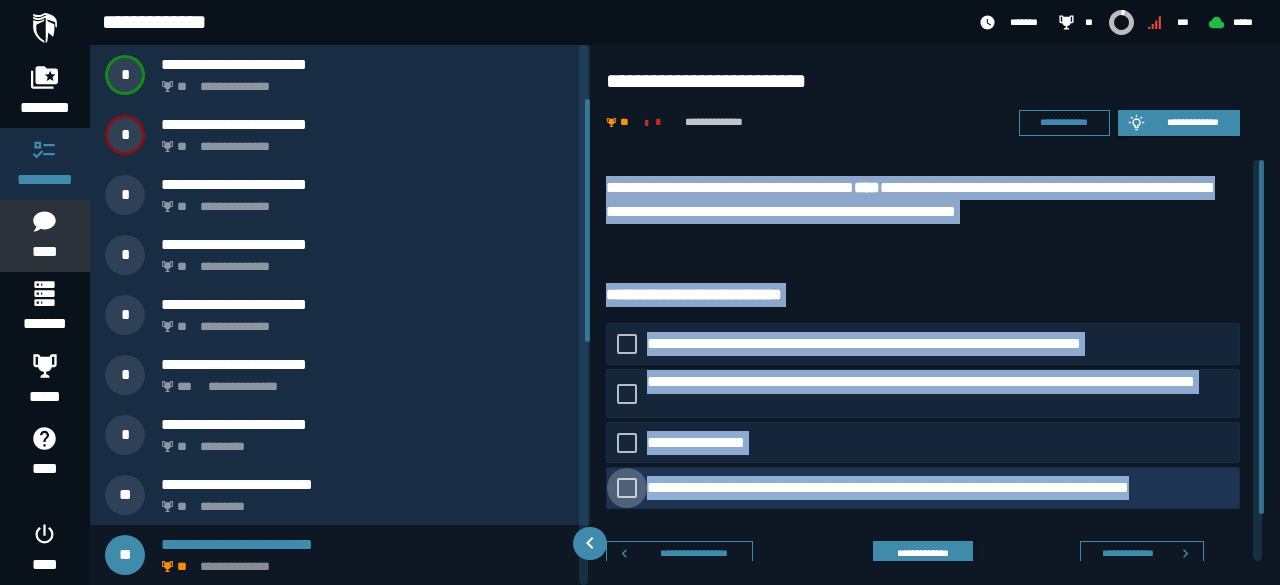 drag, startPoint x: 609, startPoint y: 182, endPoint x: 1212, endPoint y: 503, distance: 683.11786 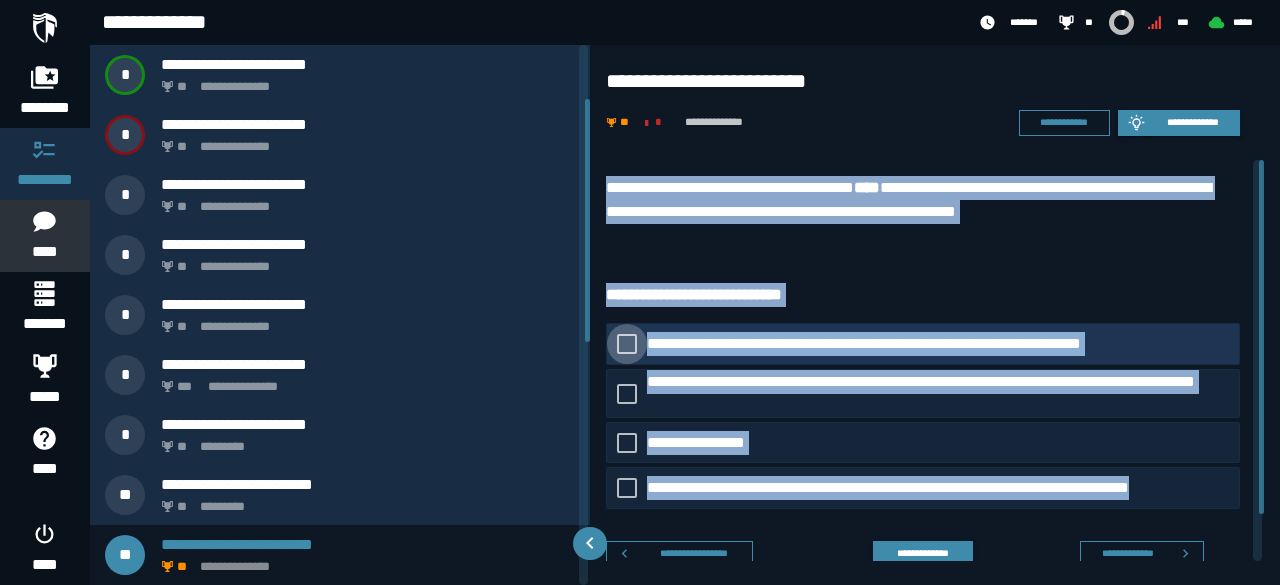 click 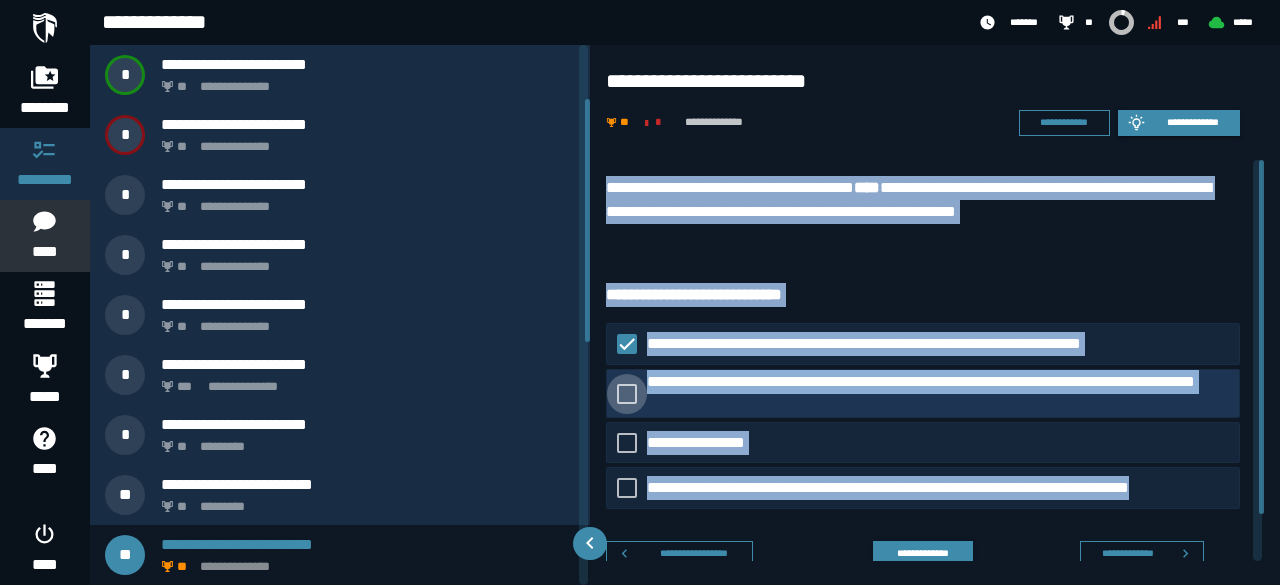 click at bounding box center (627, 393) 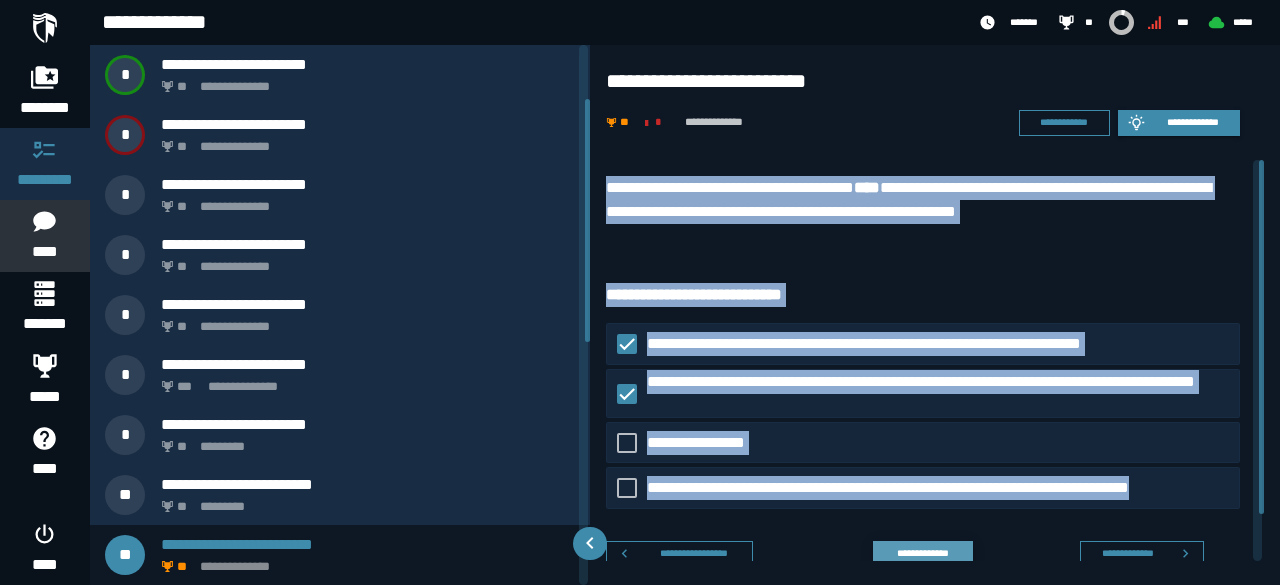 click on "**********" at bounding box center [922, 552] 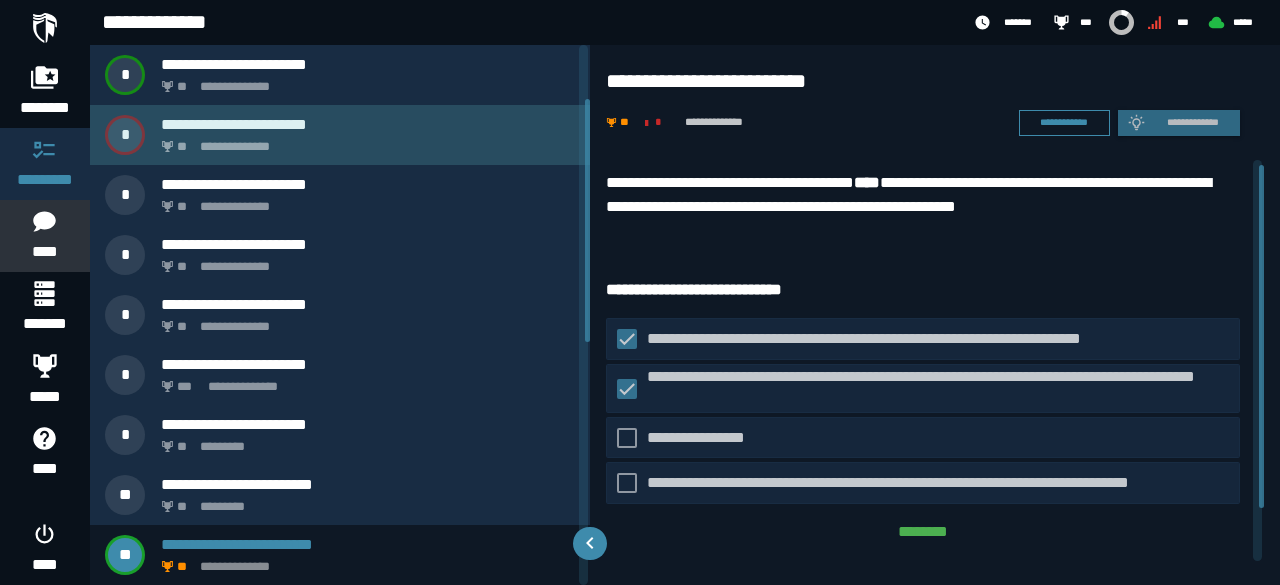 click on "**********" at bounding box center (368, 124) 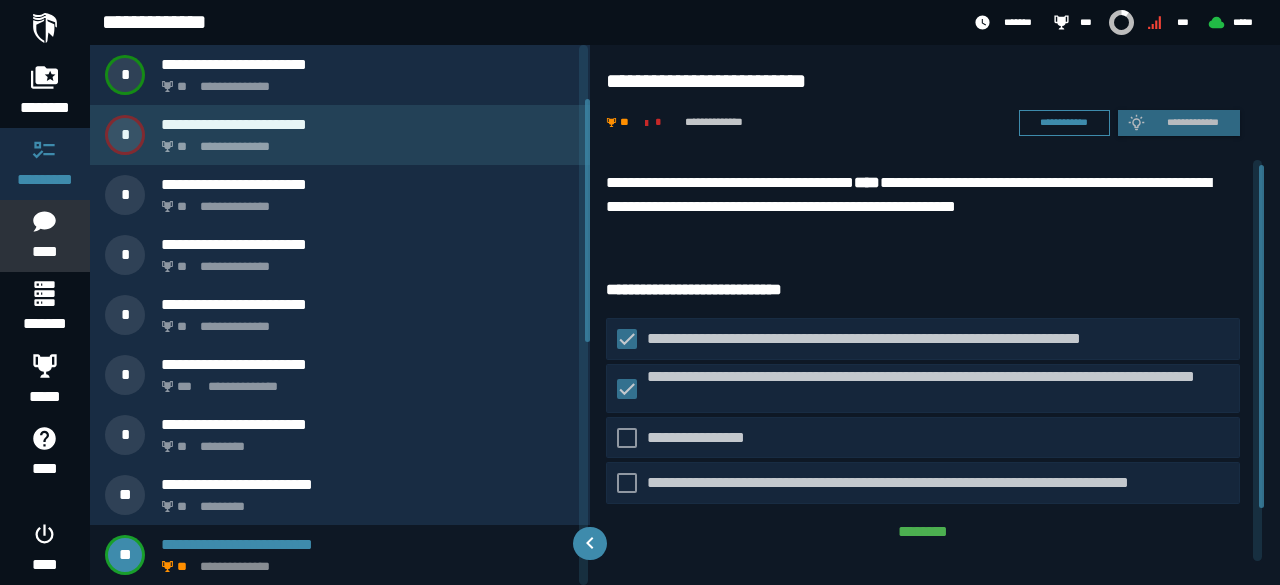 scroll, scrollTop: 0, scrollLeft: 0, axis: both 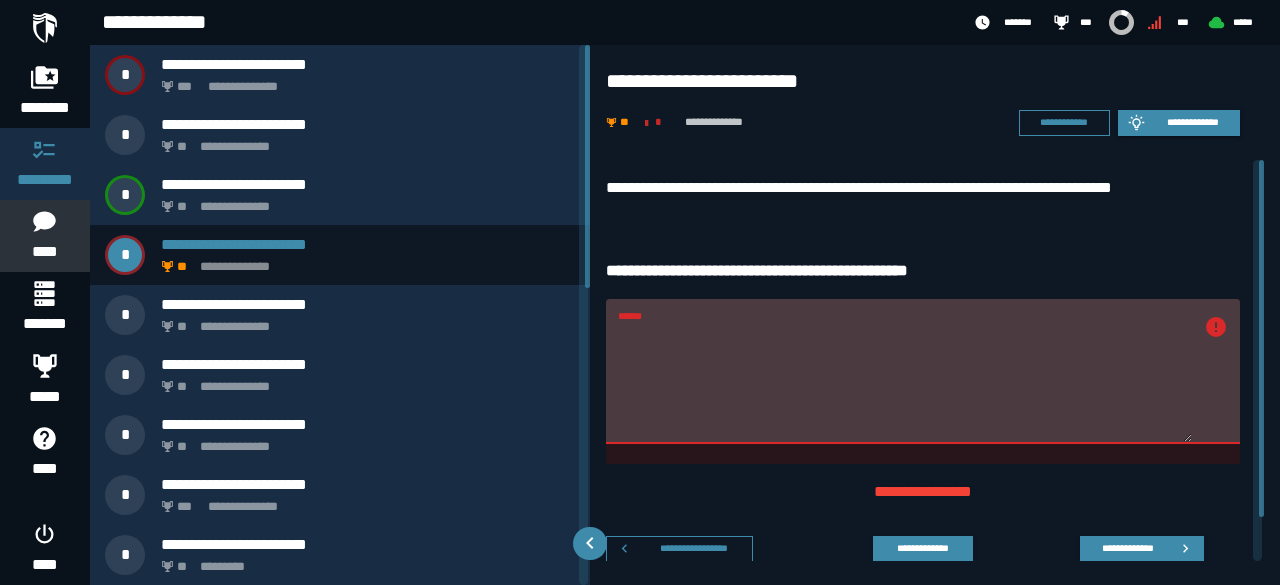 drag, startPoint x: 814, startPoint y: 337, endPoint x: 617, endPoint y: 334, distance: 197.02284 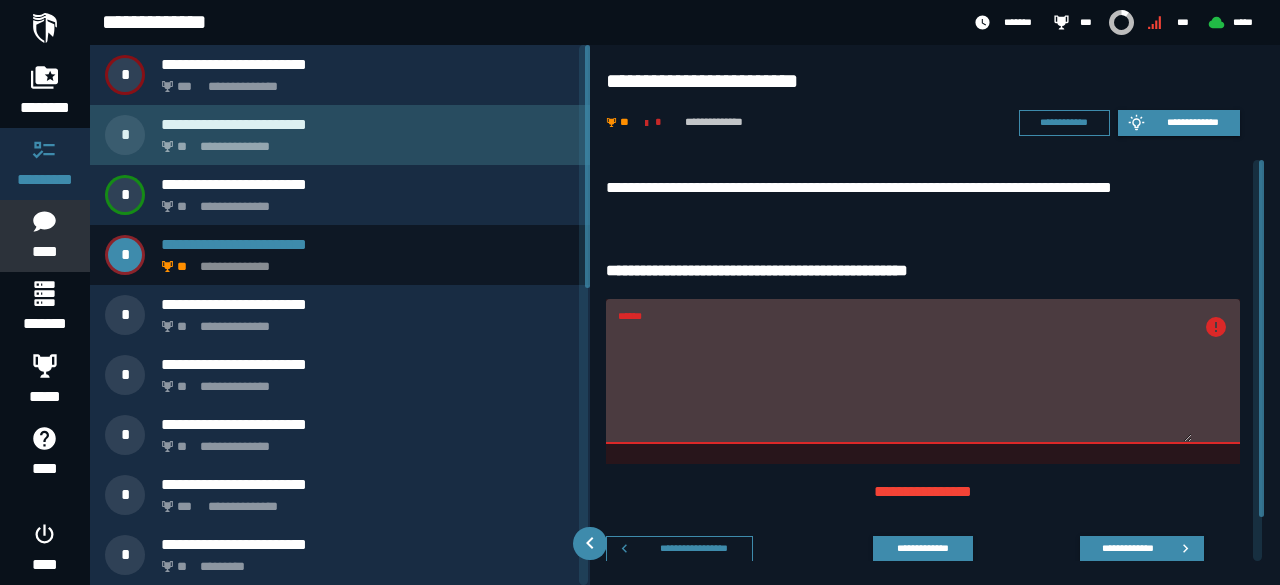 click on "**********" at bounding box center [364, 141] 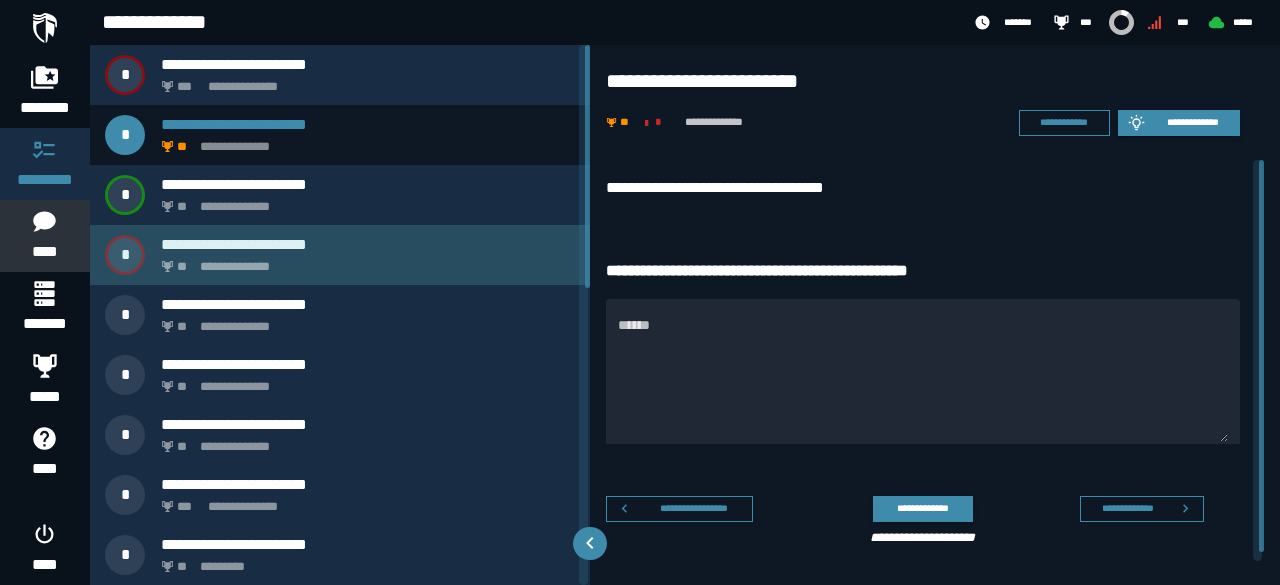 click on "**********" at bounding box center (368, 244) 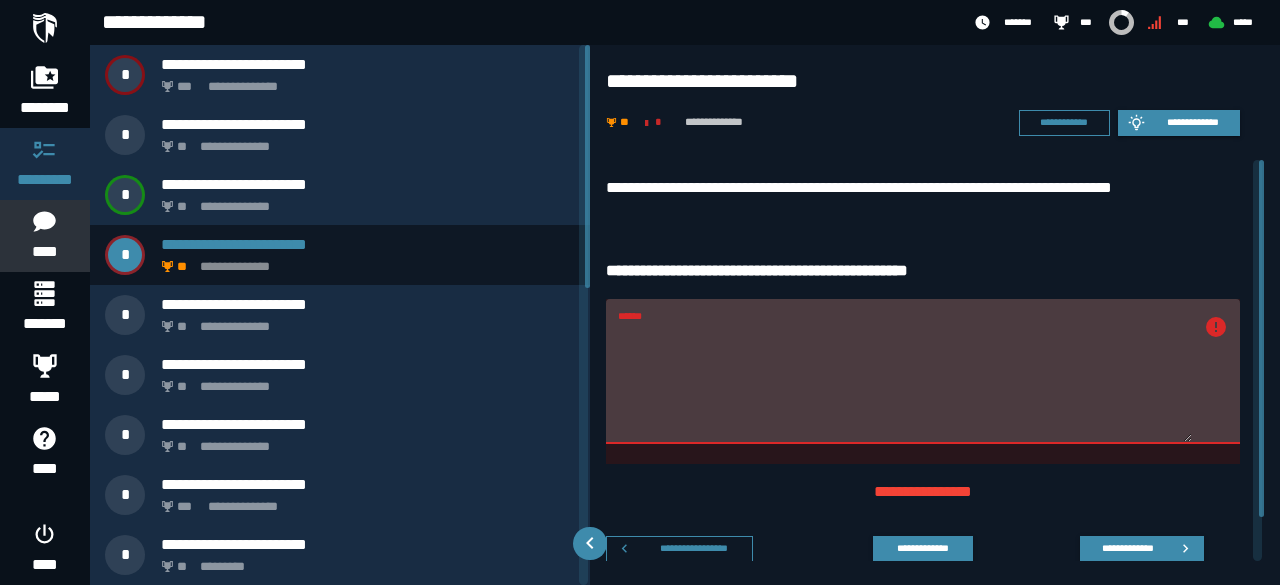 click on "******" at bounding box center (905, 383) 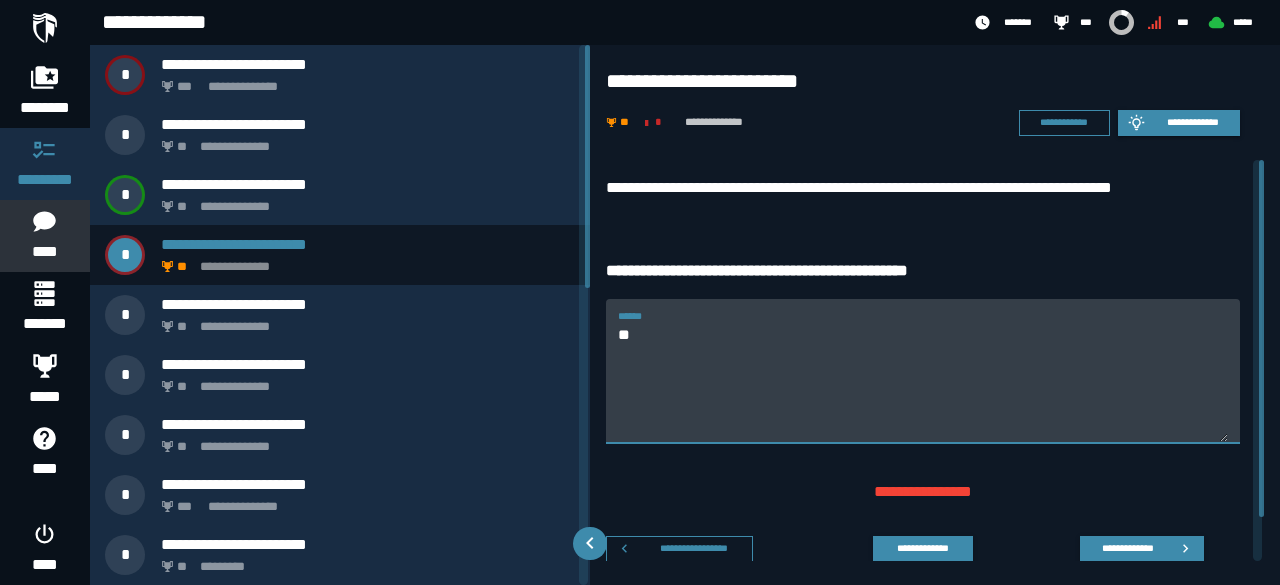 type on "*" 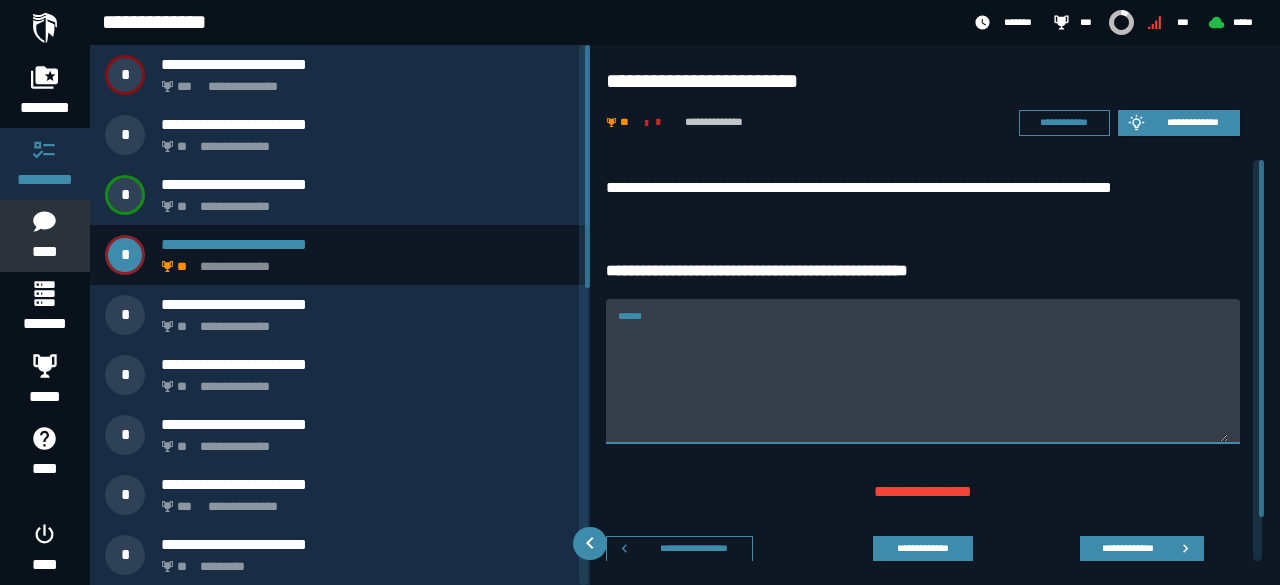 paste on "**********" 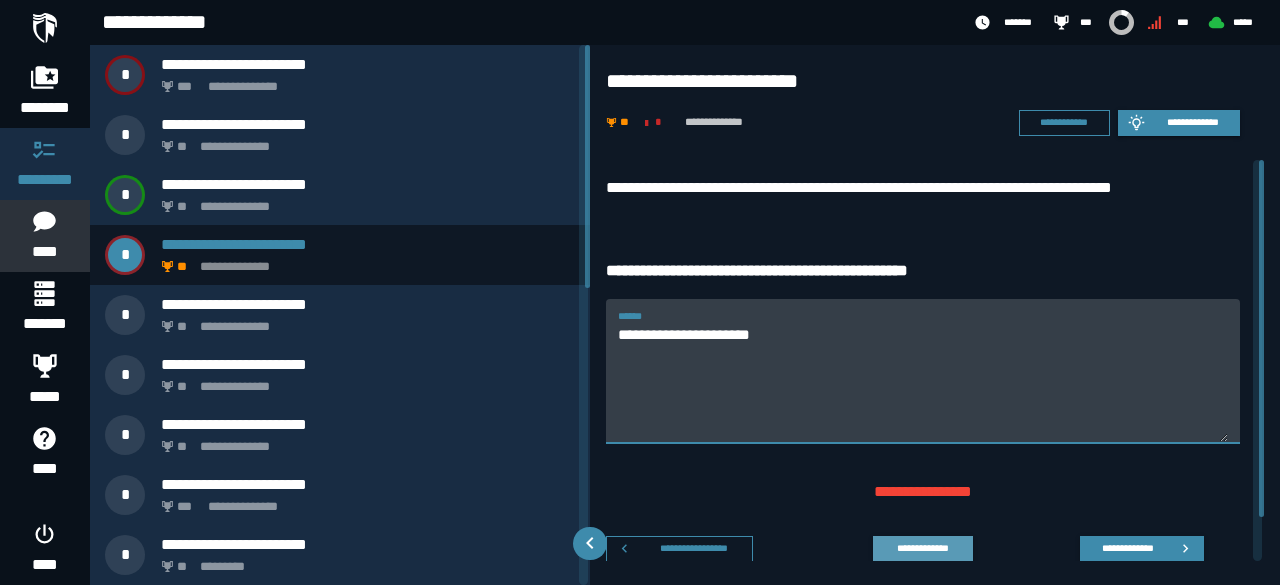 type on "**********" 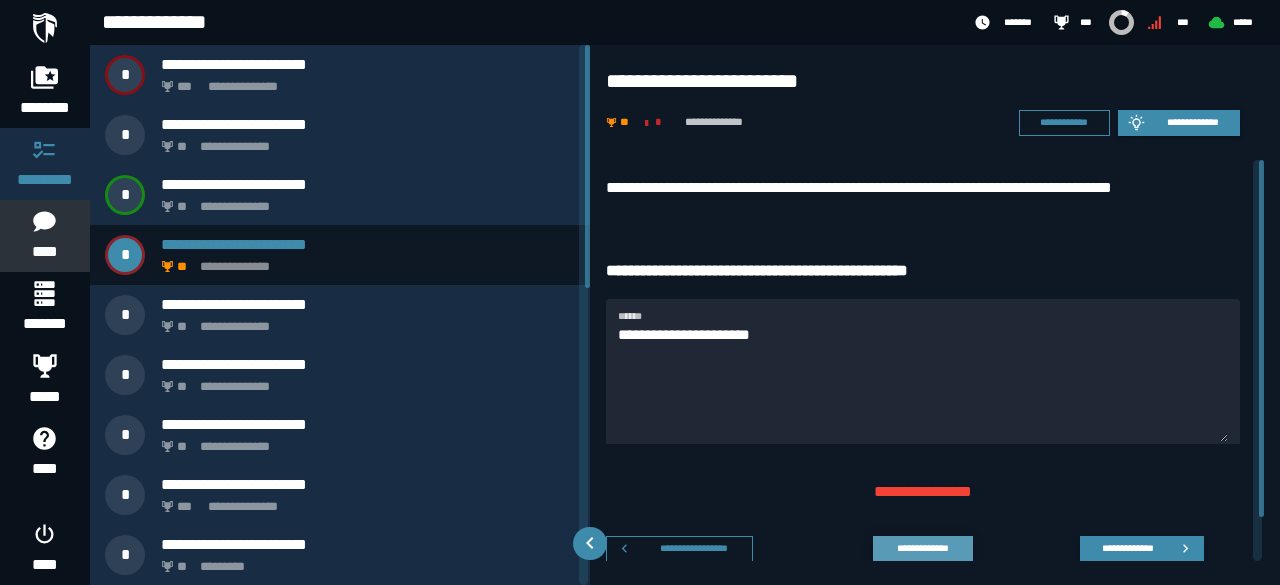 click on "**********" 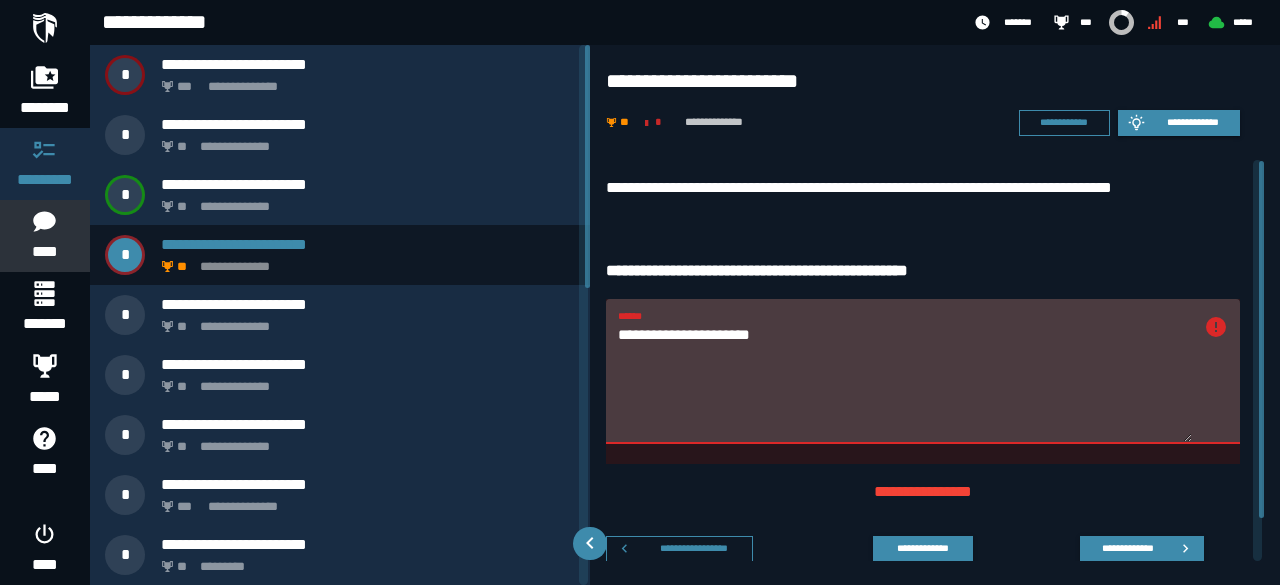 drag, startPoint x: 616, startPoint y: 331, endPoint x: 776, endPoint y: 337, distance: 160.11246 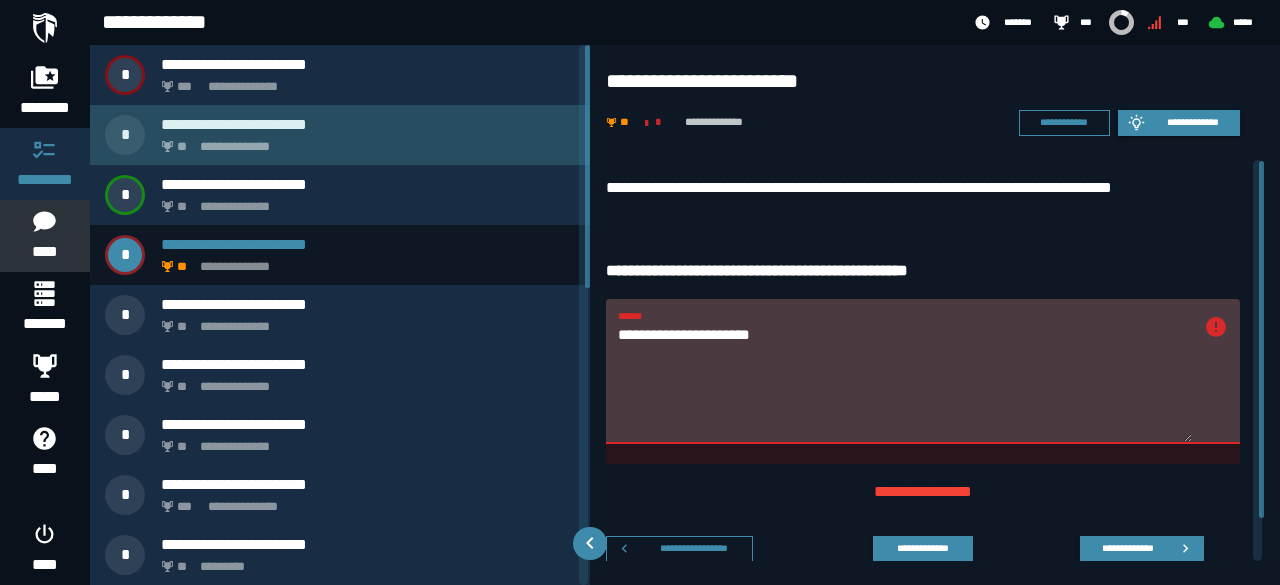 click on "**********" at bounding box center [368, 124] 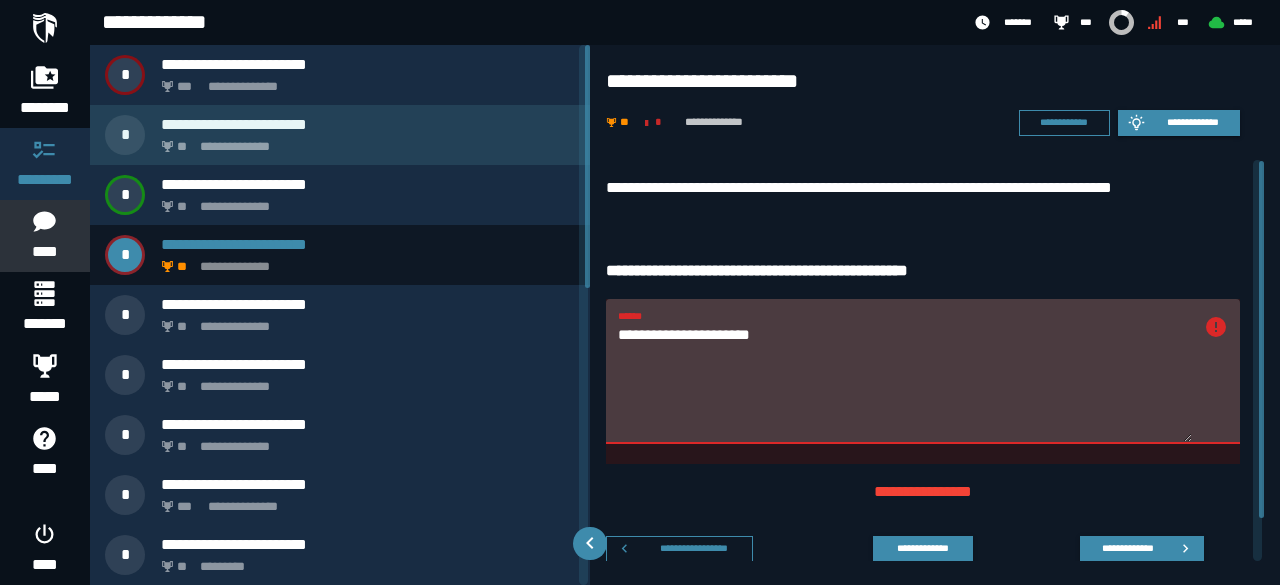 scroll, scrollTop: 0, scrollLeft: 0, axis: both 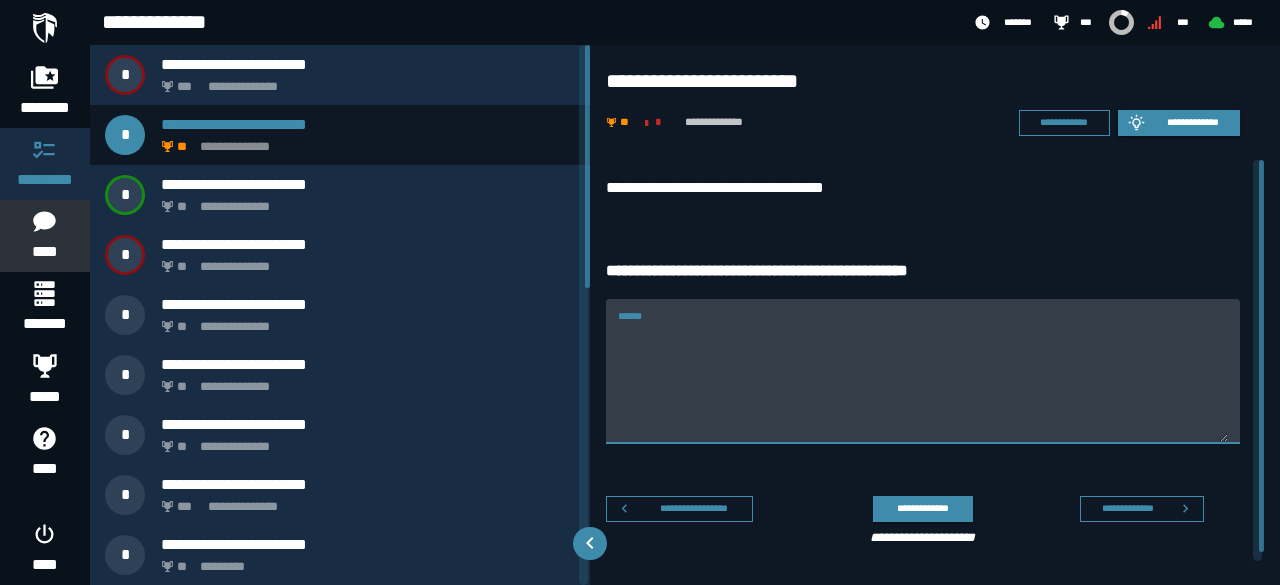 click on "******" at bounding box center [923, 383] 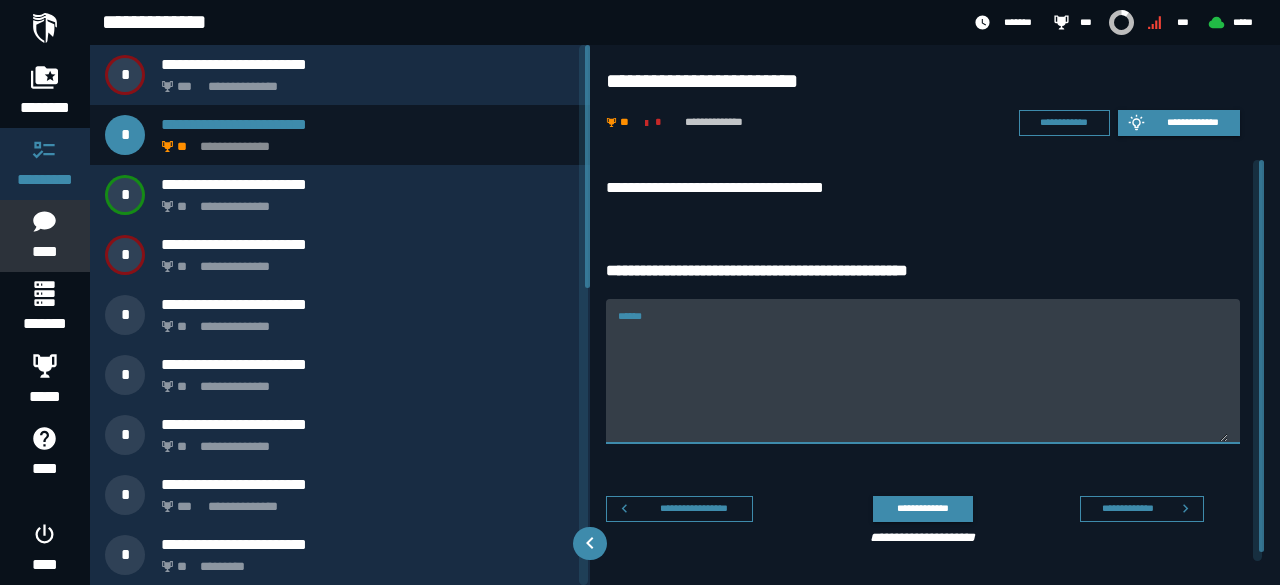paste on "**********" 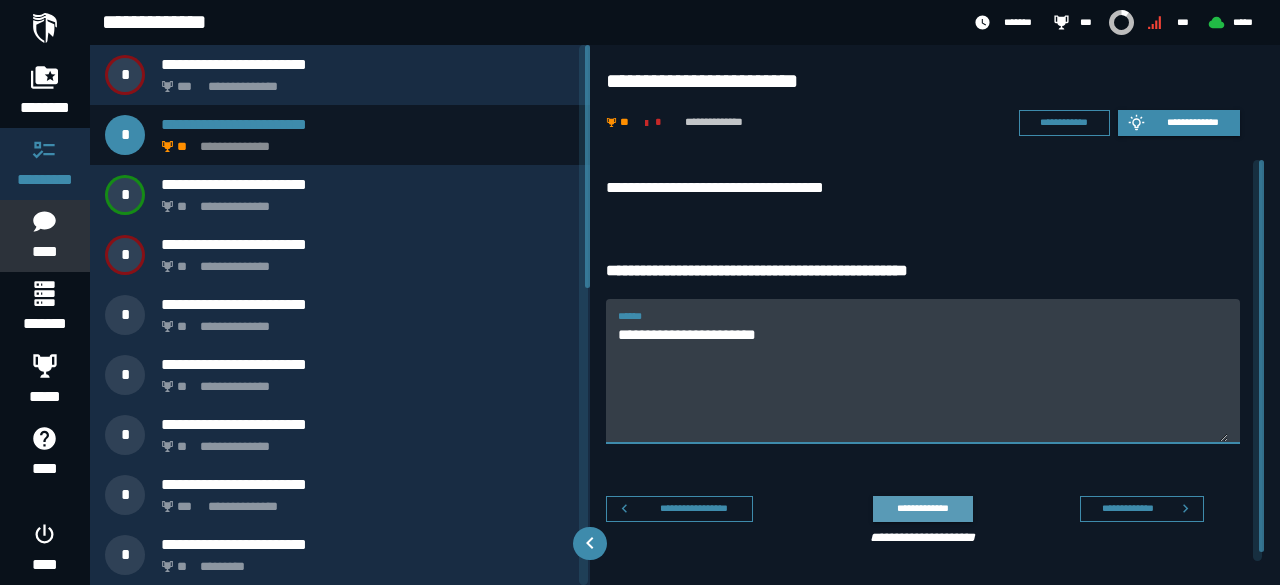 type on "**********" 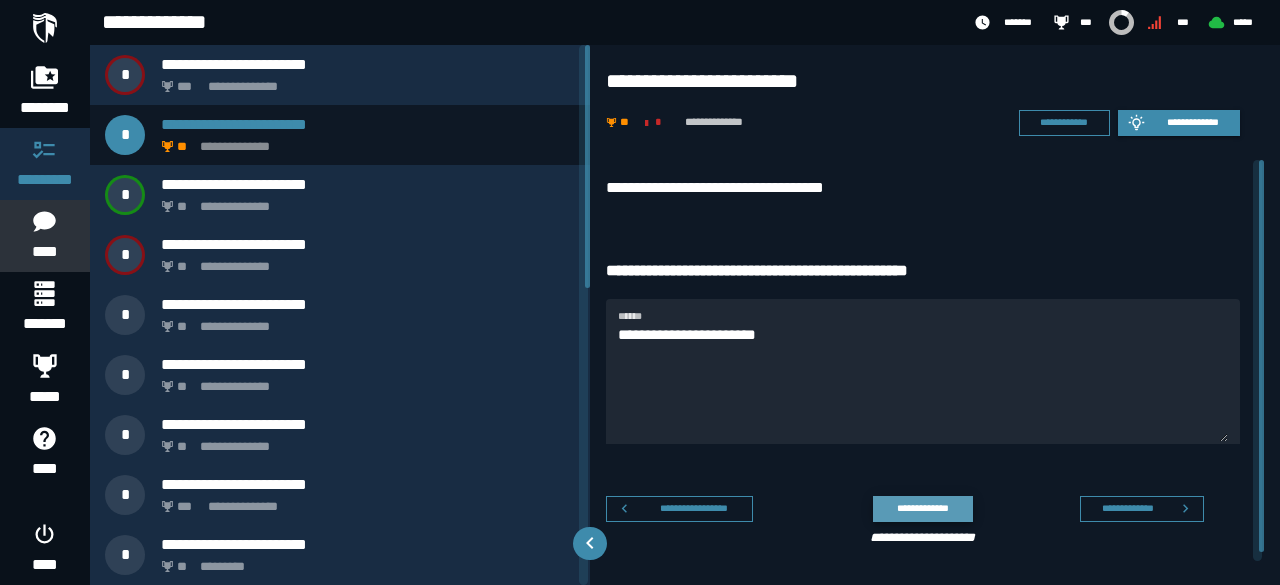 click on "**********" at bounding box center (922, 508) 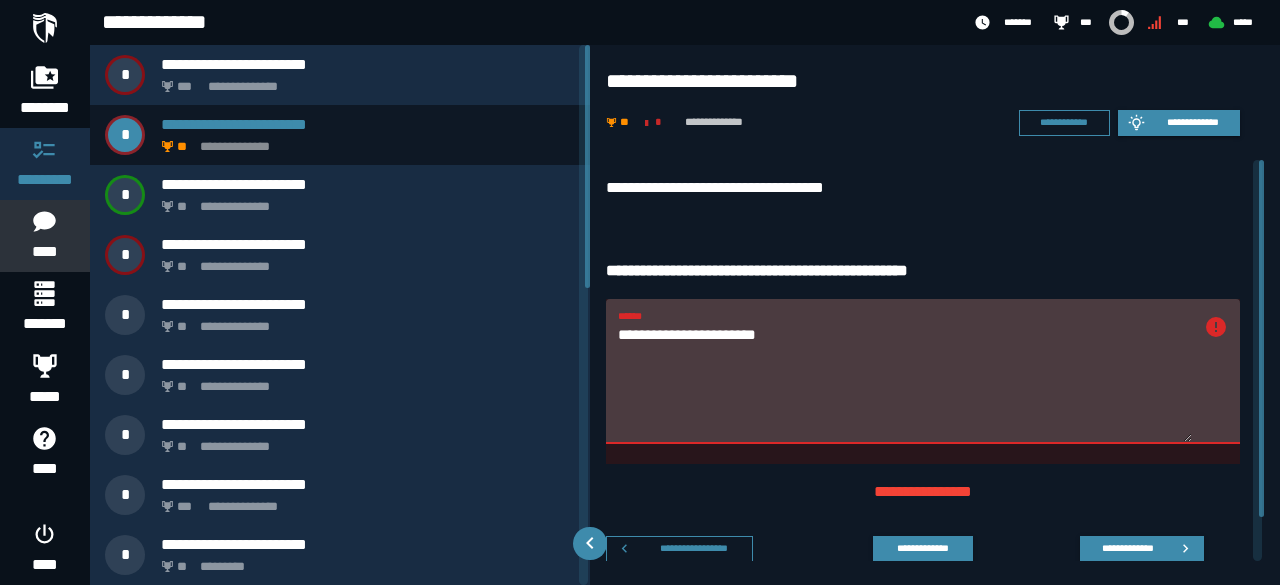 drag, startPoint x: 616, startPoint y: 336, endPoint x: 821, endPoint y: 351, distance: 205.54805 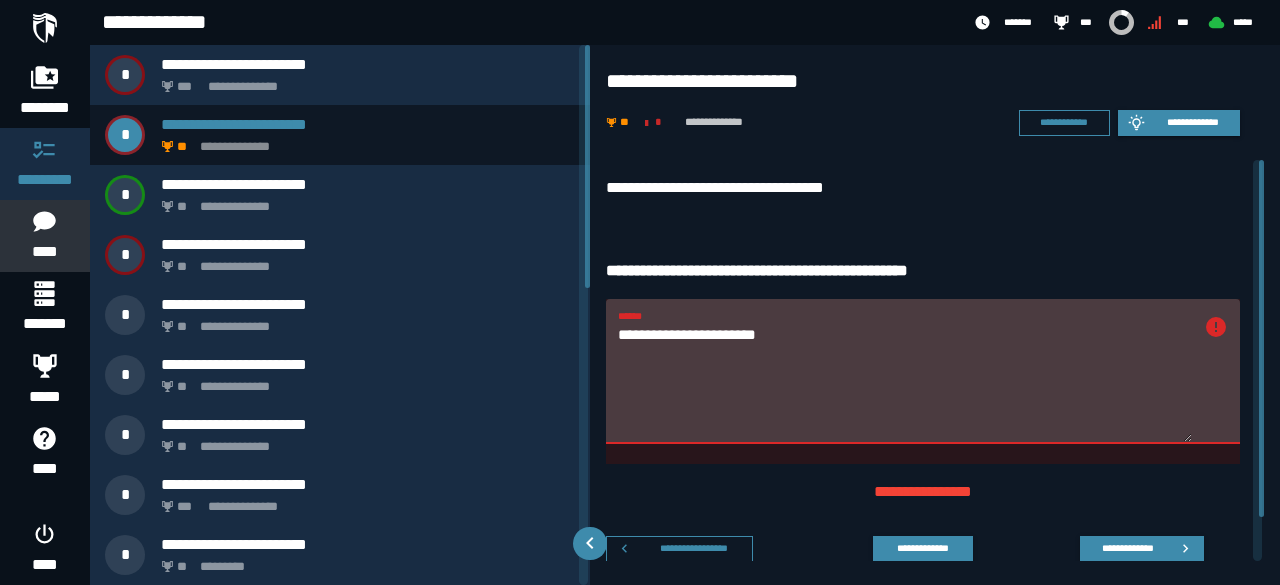drag, startPoint x: 797, startPoint y: 331, endPoint x: 599, endPoint y: 332, distance: 198.00252 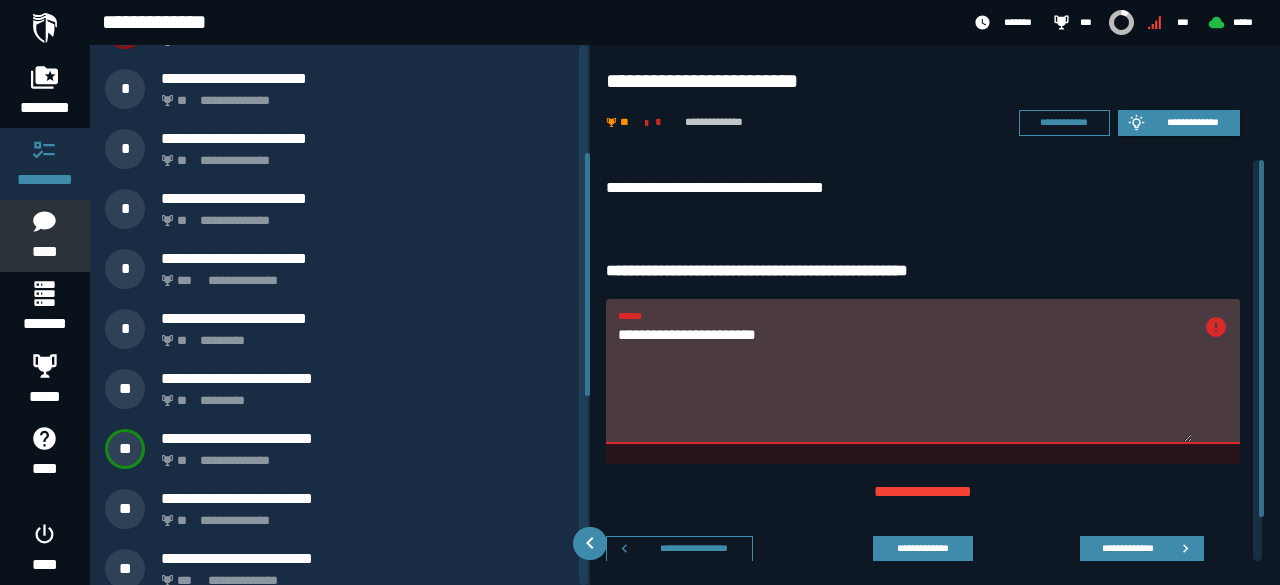 scroll, scrollTop: 288, scrollLeft: 0, axis: vertical 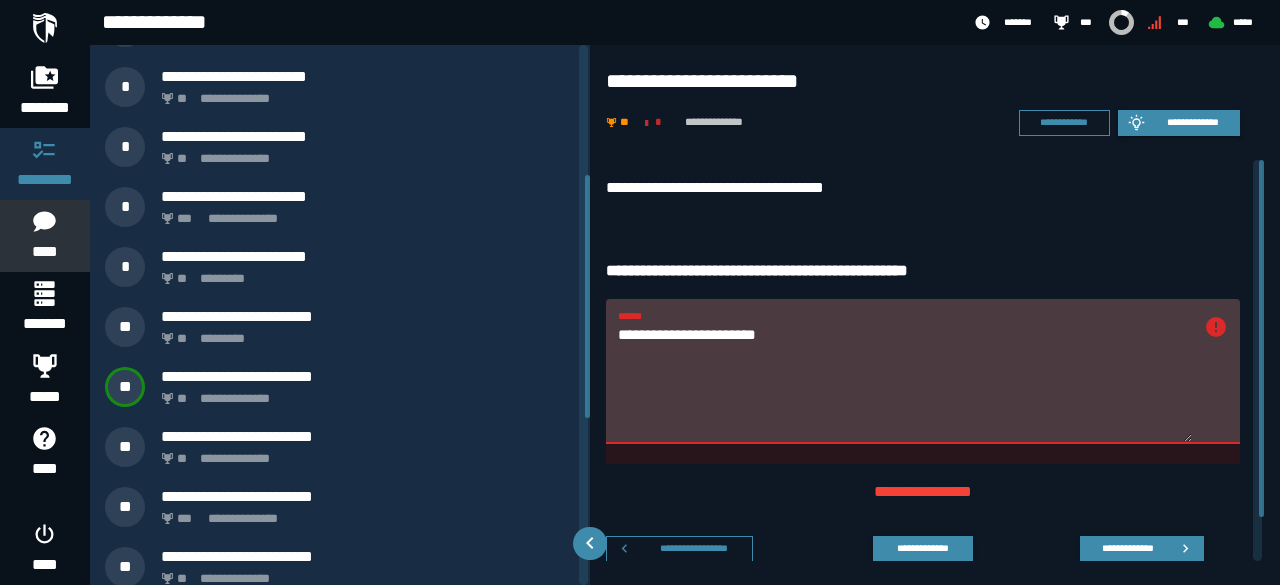 drag, startPoint x: 583, startPoint y: 185, endPoint x: 611, endPoint y: 315, distance: 132.9812 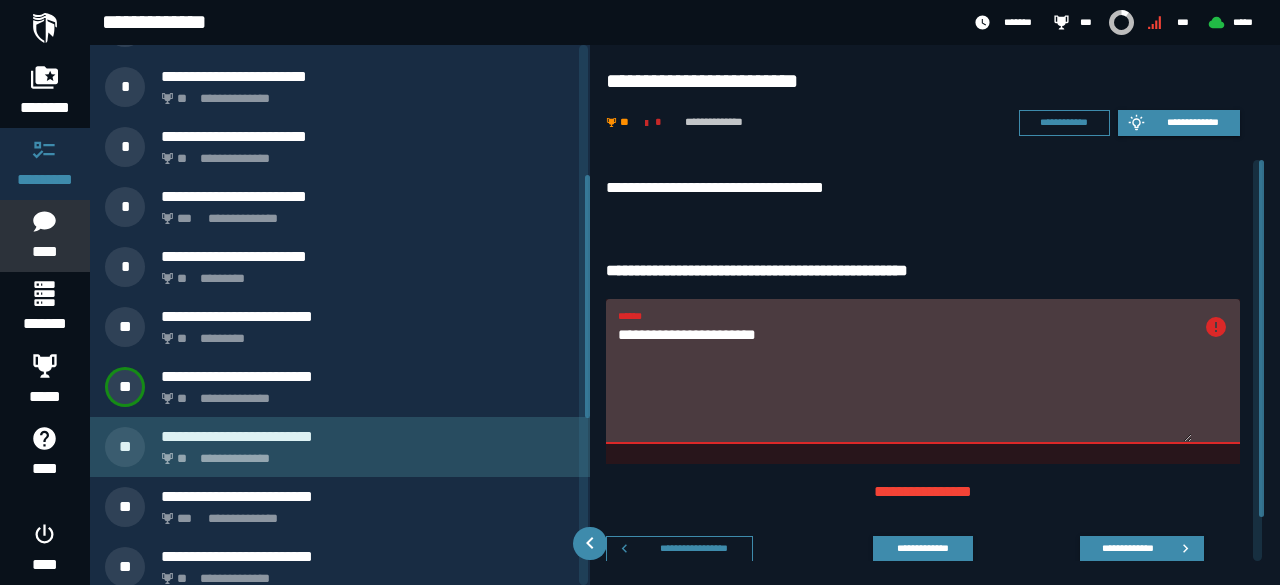 click on "**********" at bounding box center [368, 436] 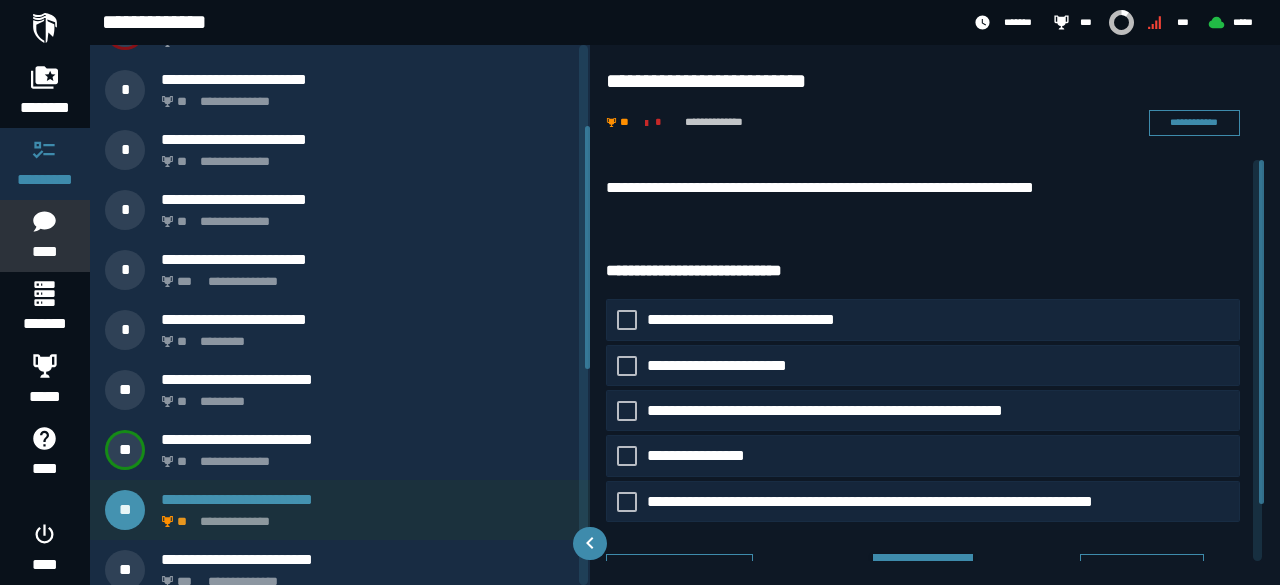 scroll, scrollTop: 180, scrollLeft: 0, axis: vertical 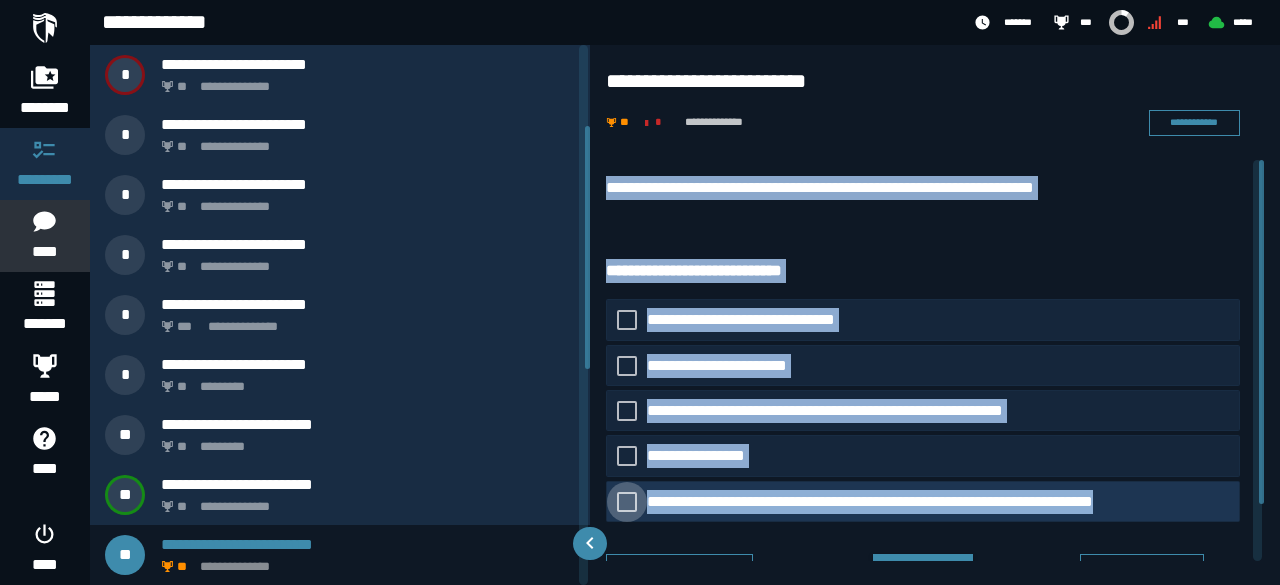drag, startPoint x: 610, startPoint y: 184, endPoint x: 1135, endPoint y: 520, distance: 623.3145 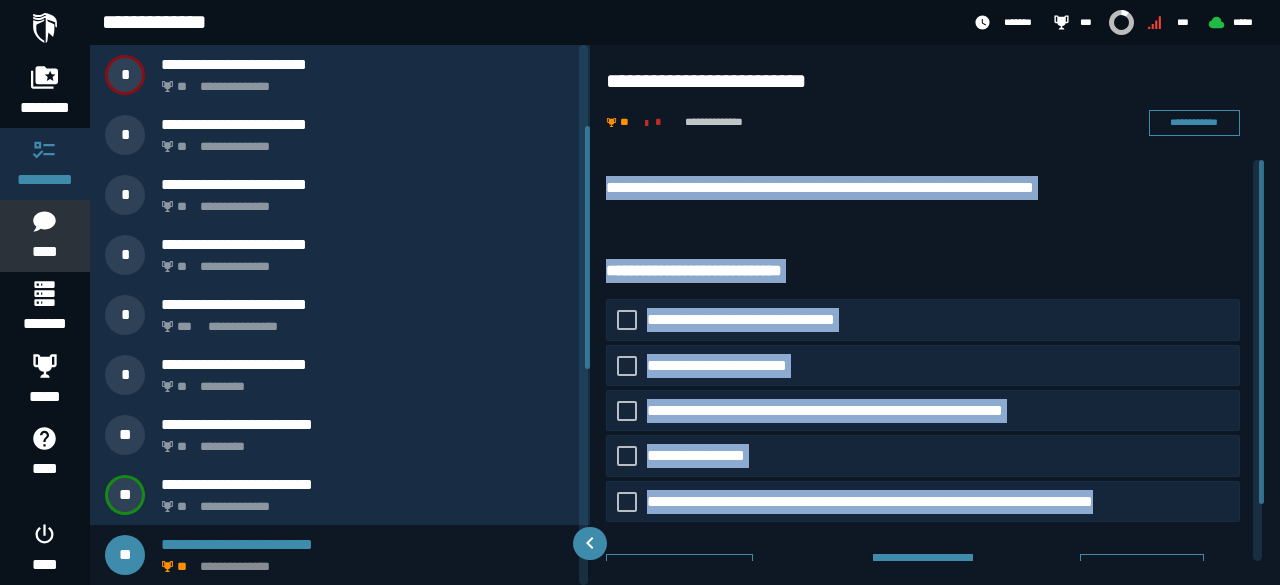 click on "**********" at bounding box center [935, 394] 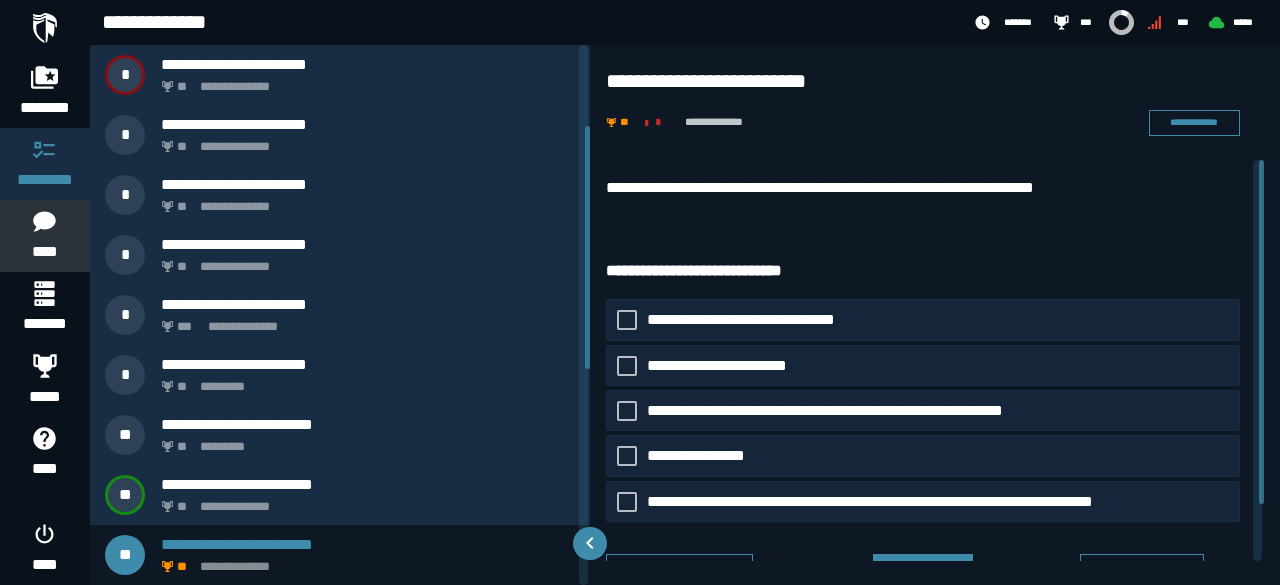 click on "**********" at bounding box center [935, 394] 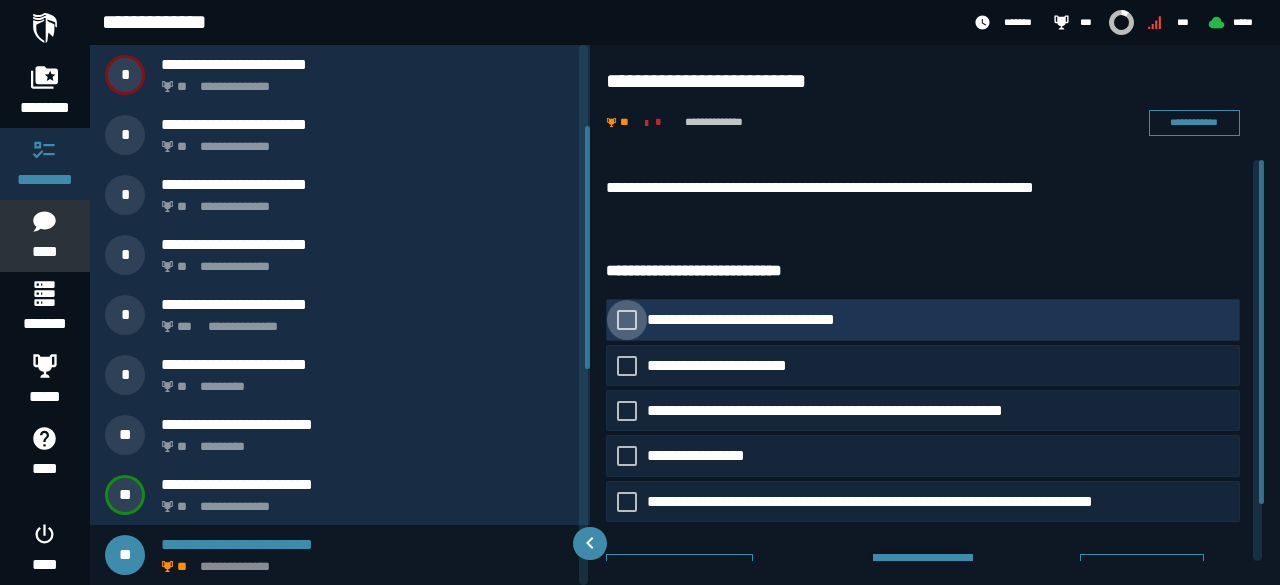 click on "**********" at bounding box center [761, 320] 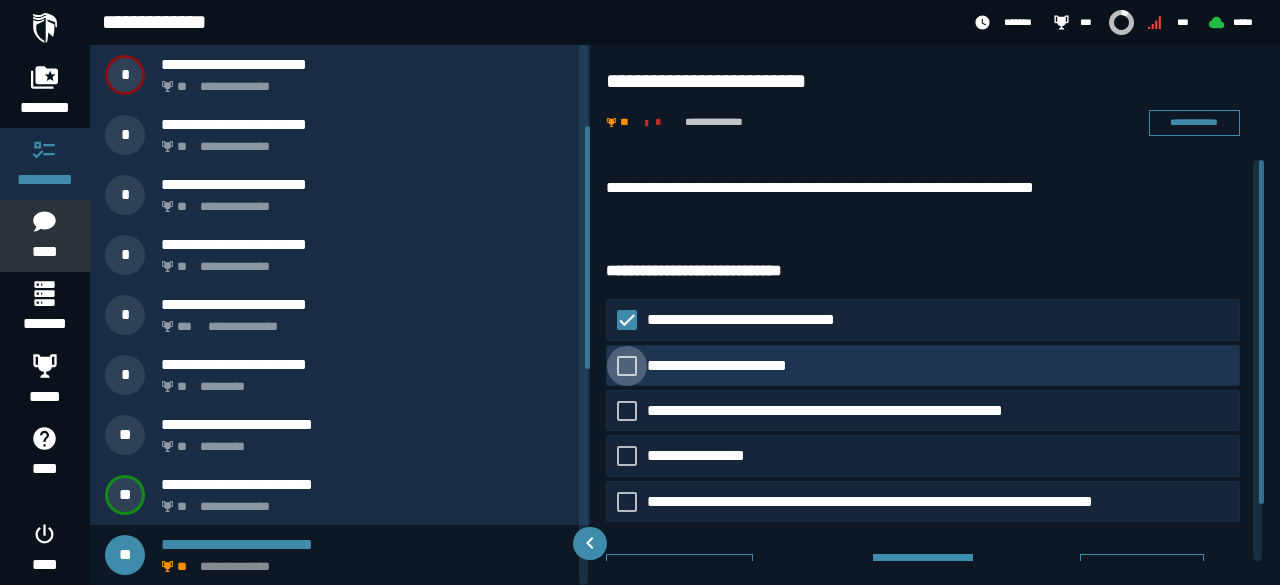 click on "**********" at bounding box center (733, 365) 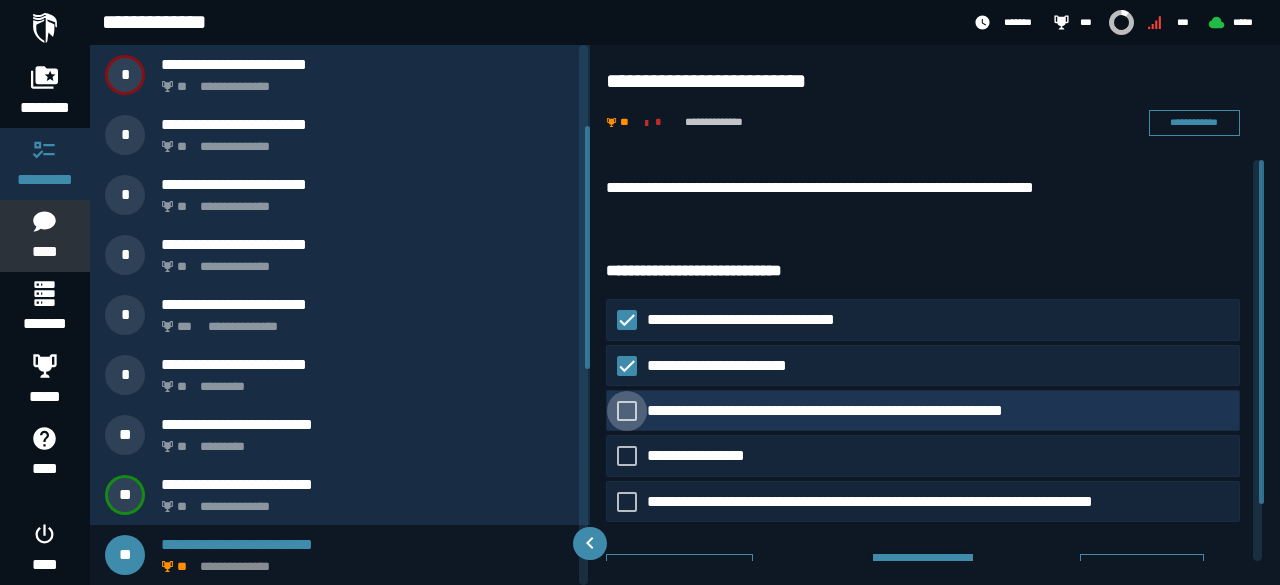 click on "**********" at bounding box center [856, 411] 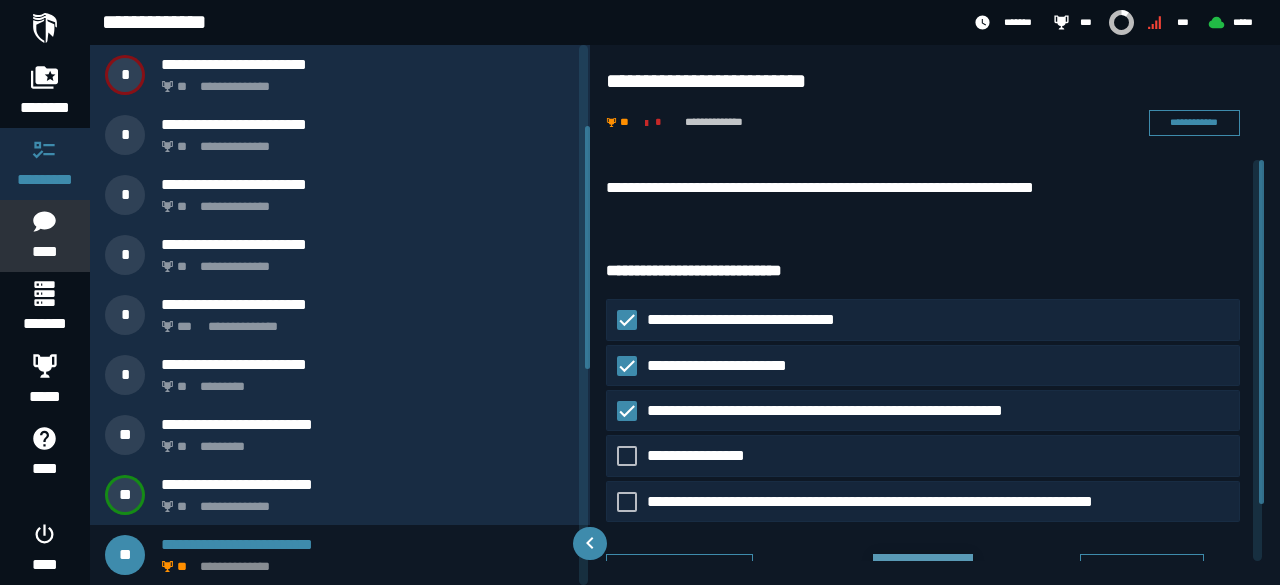 click on "**********" 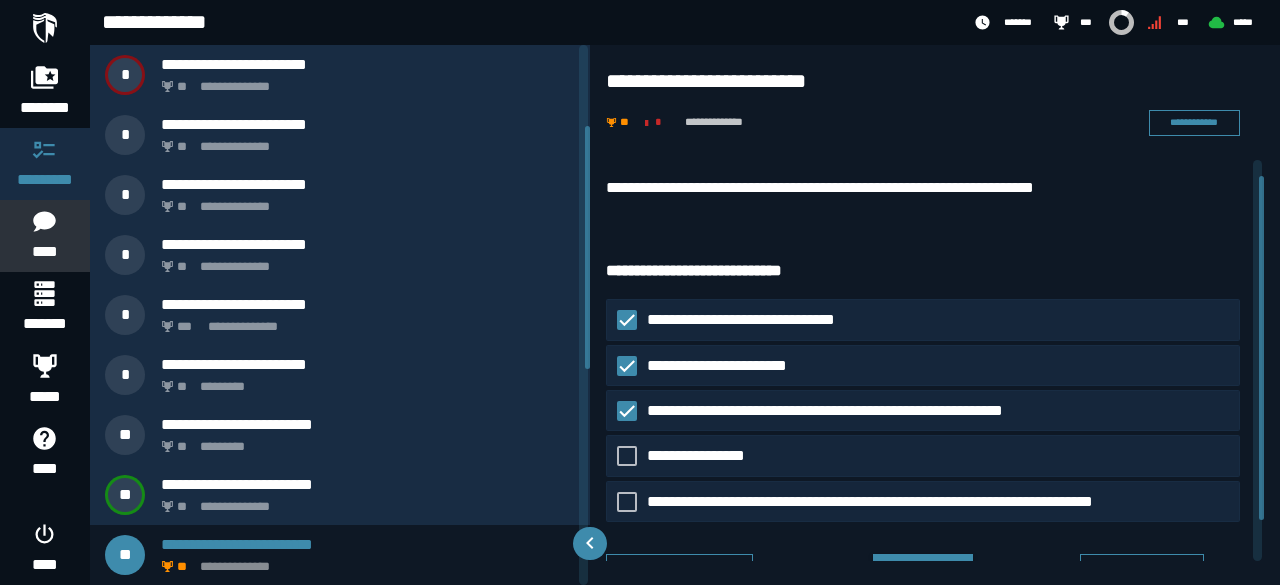 scroll, scrollTop: 18, scrollLeft: 0, axis: vertical 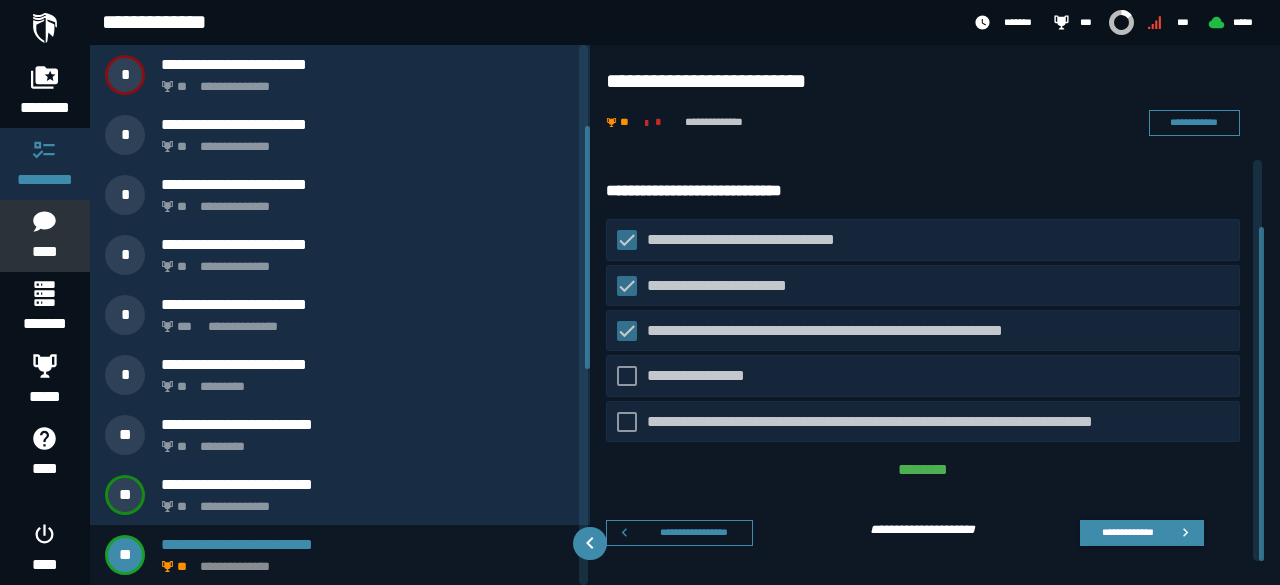 drag, startPoint x: 1257, startPoint y: 325, endPoint x: 1262, endPoint y: 458, distance: 133.09395 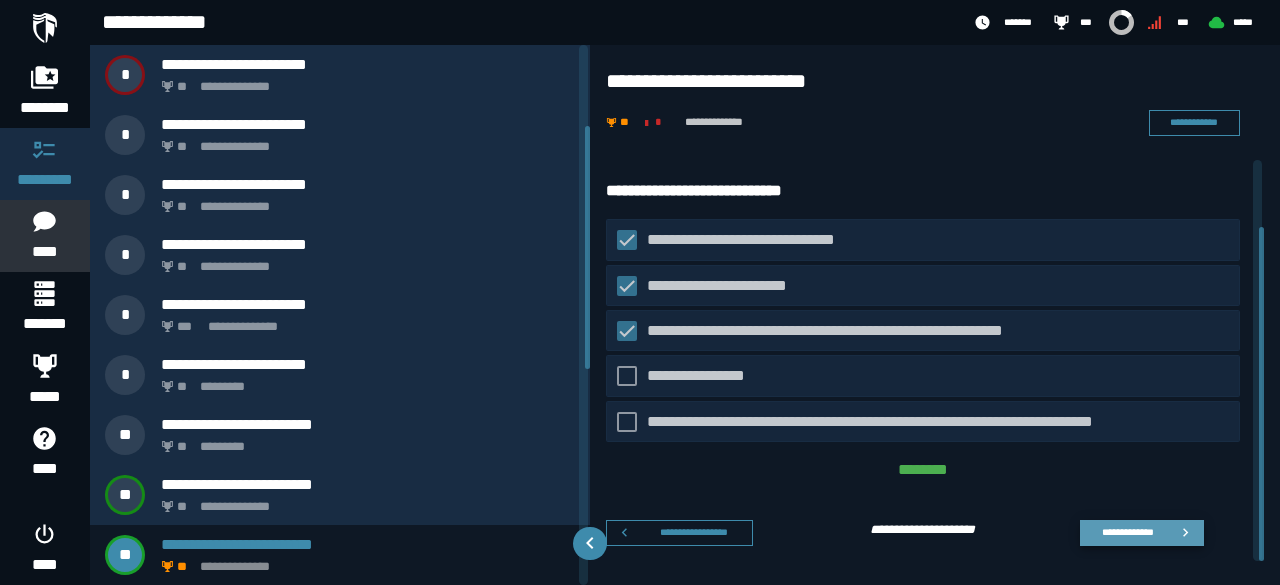 click on "**********" at bounding box center [1127, 532] 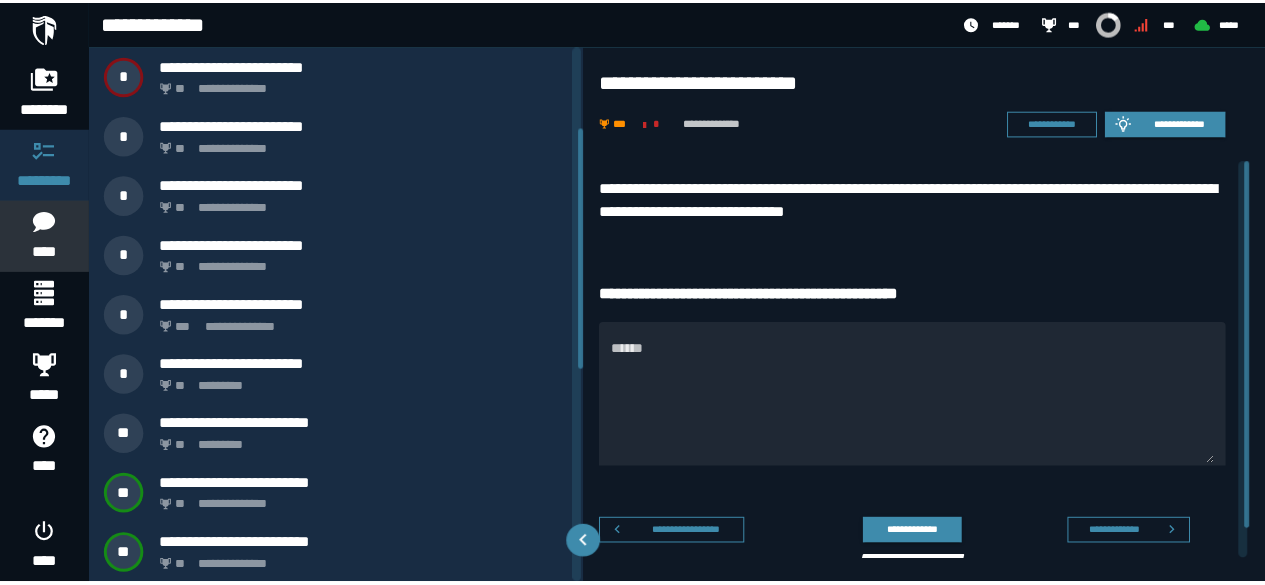 scroll, scrollTop: 240, scrollLeft: 0, axis: vertical 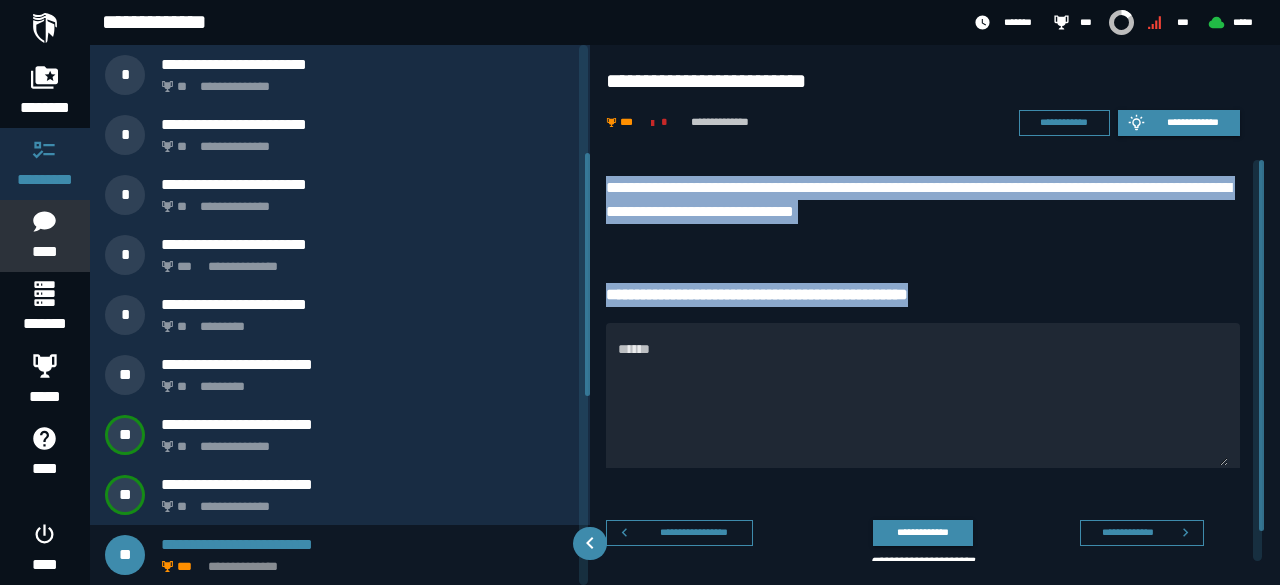 drag, startPoint x: 600, startPoint y: 186, endPoint x: 995, endPoint y: 295, distance: 409.76334 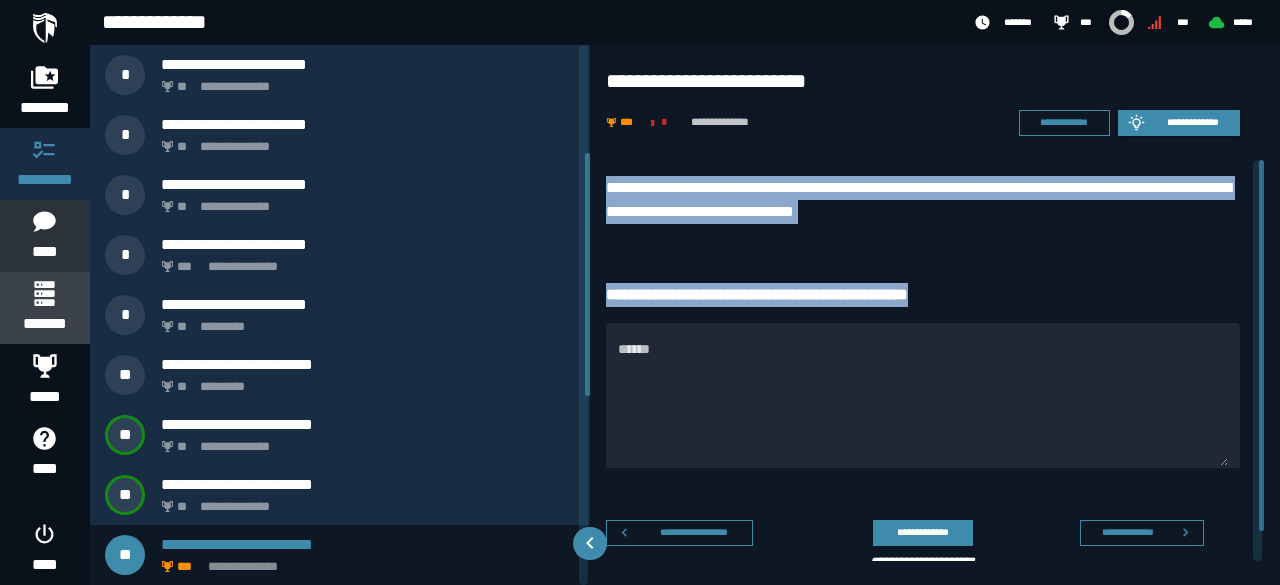 click 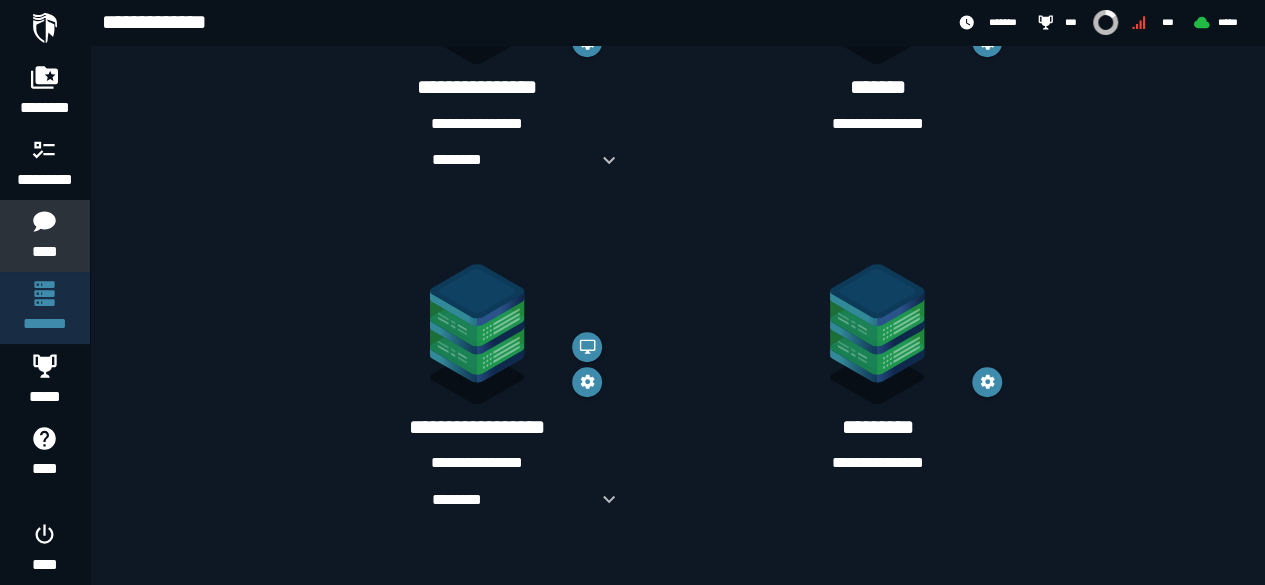 scroll, scrollTop: 522, scrollLeft: 0, axis: vertical 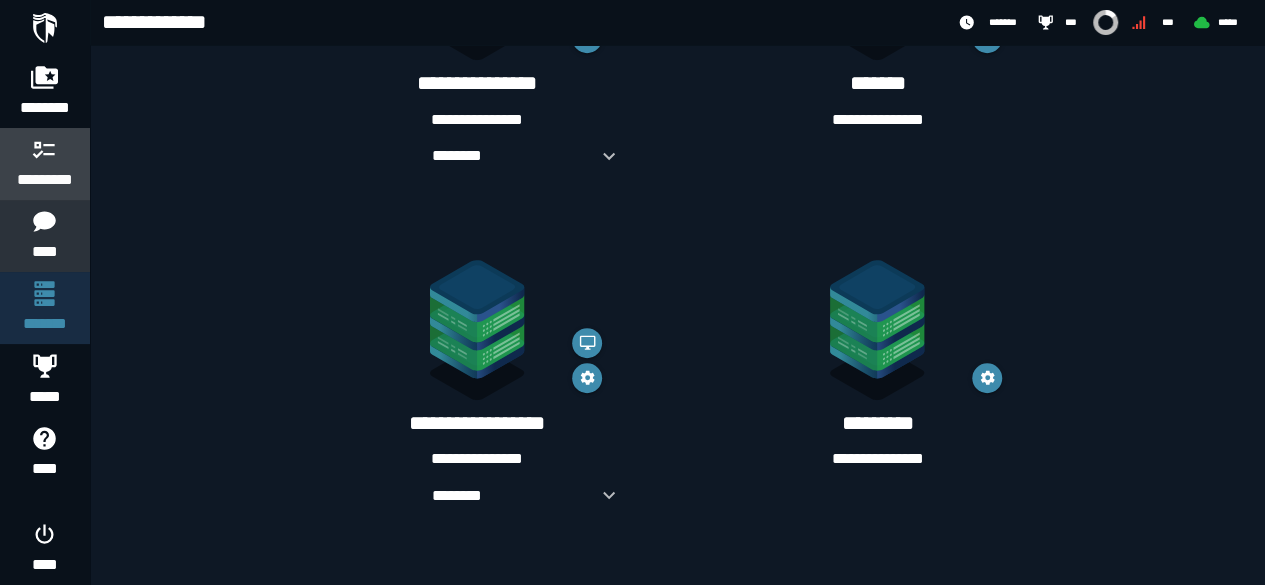 click on "*********" at bounding box center [45, 180] 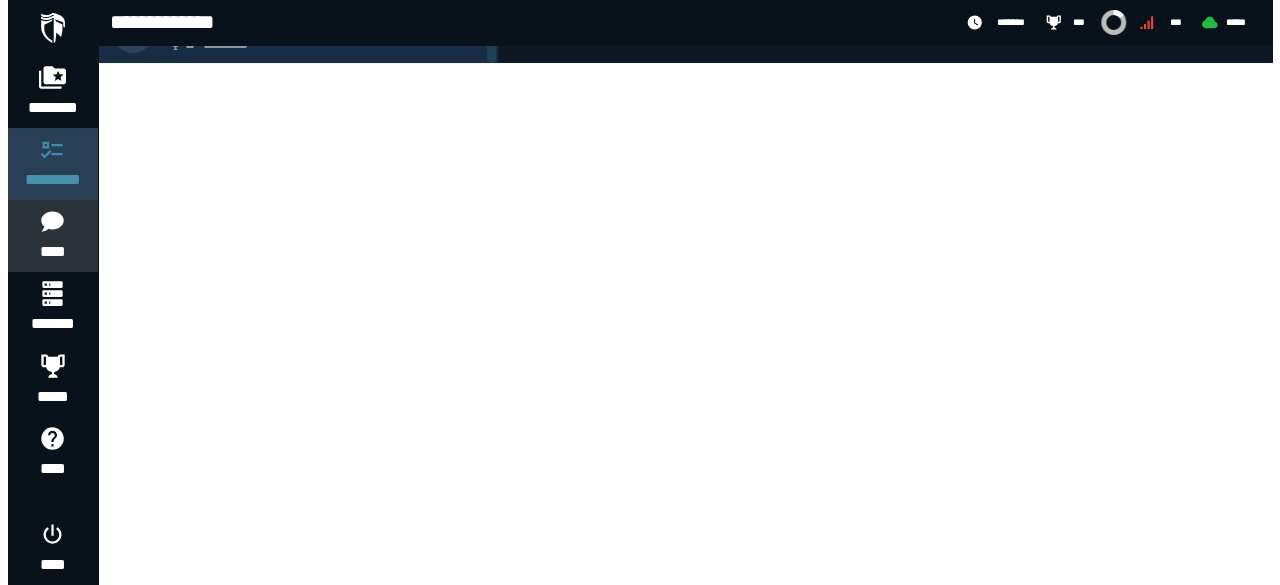 scroll, scrollTop: 0, scrollLeft: 0, axis: both 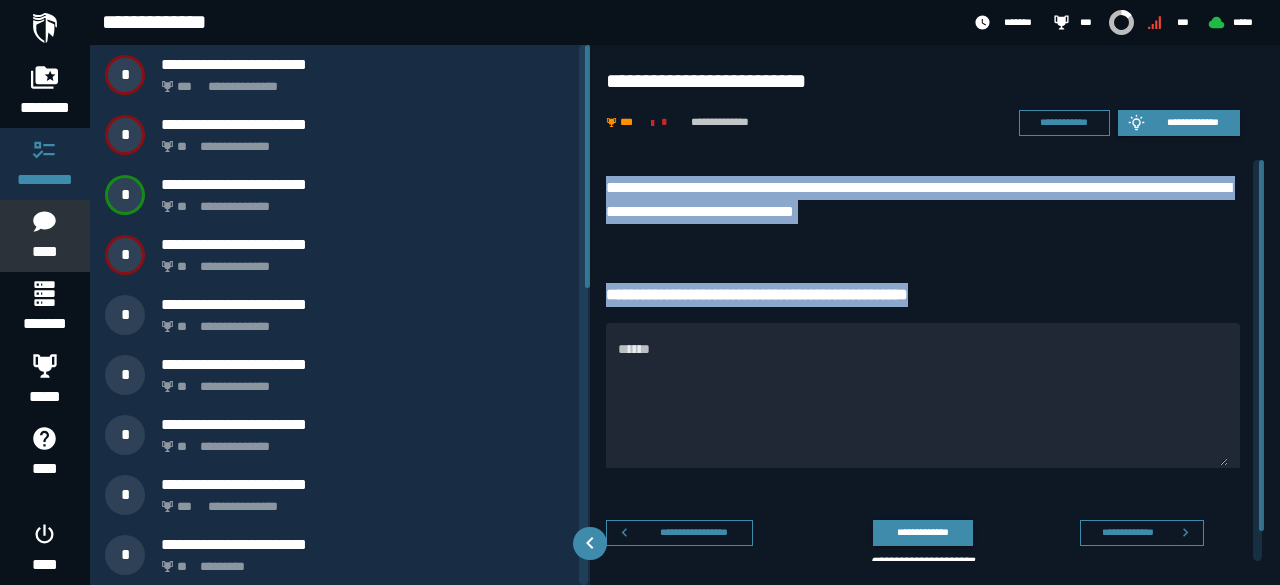 drag, startPoint x: 606, startPoint y: 181, endPoint x: 1009, endPoint y: 279, distance: 414.7445 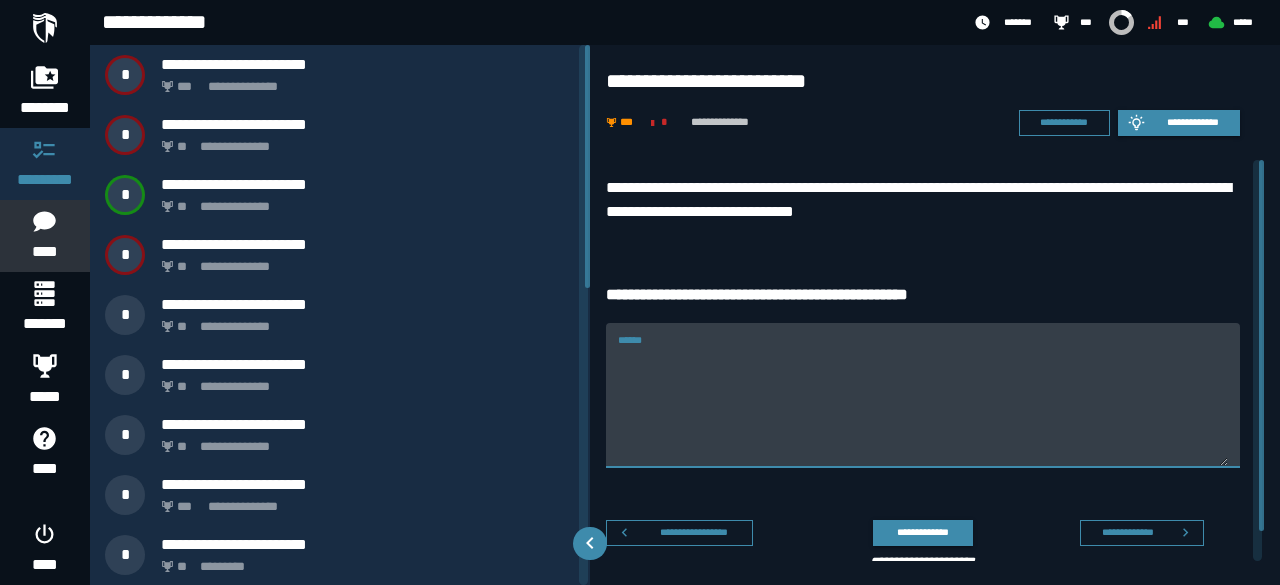 click on "******" at bounding box center (923, 395) 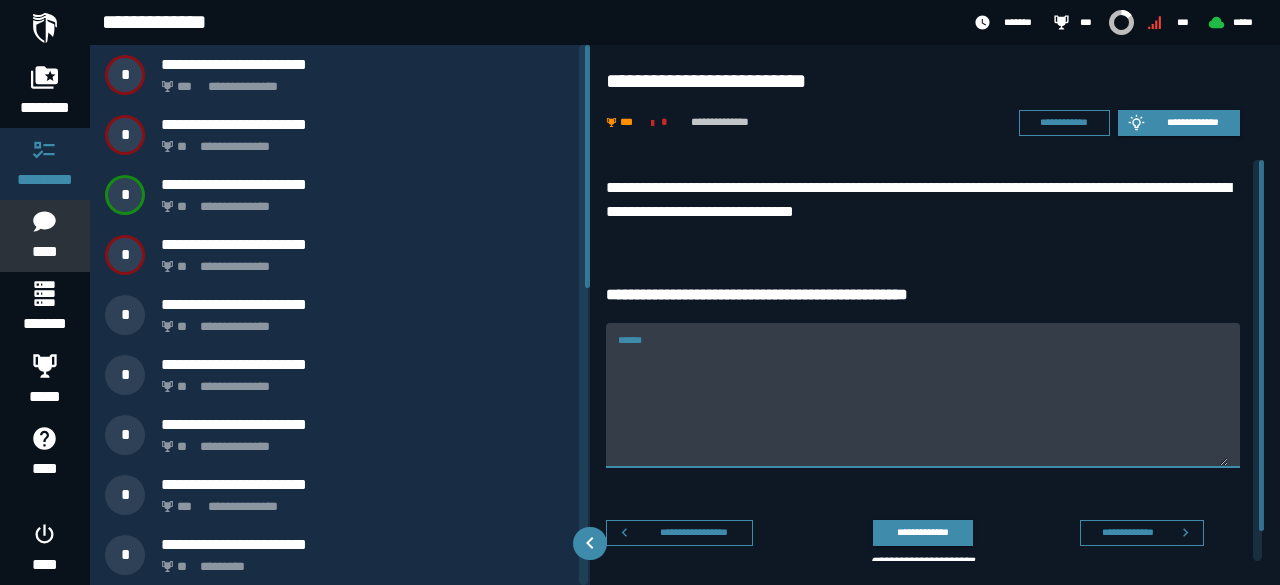 paste on "**********" 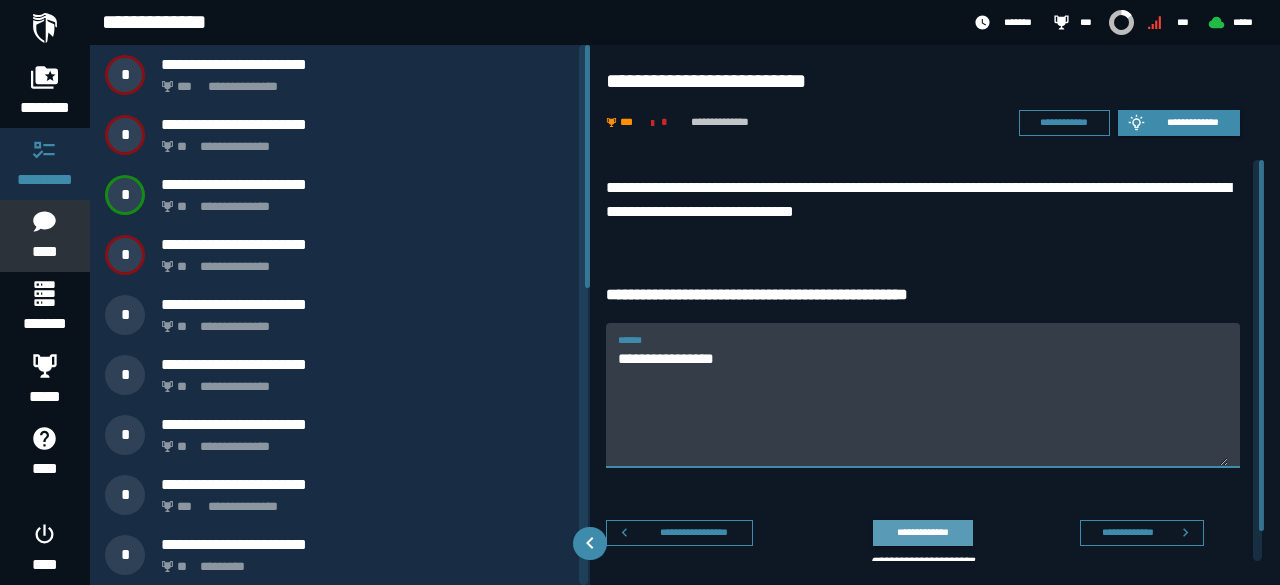 type on "**********" 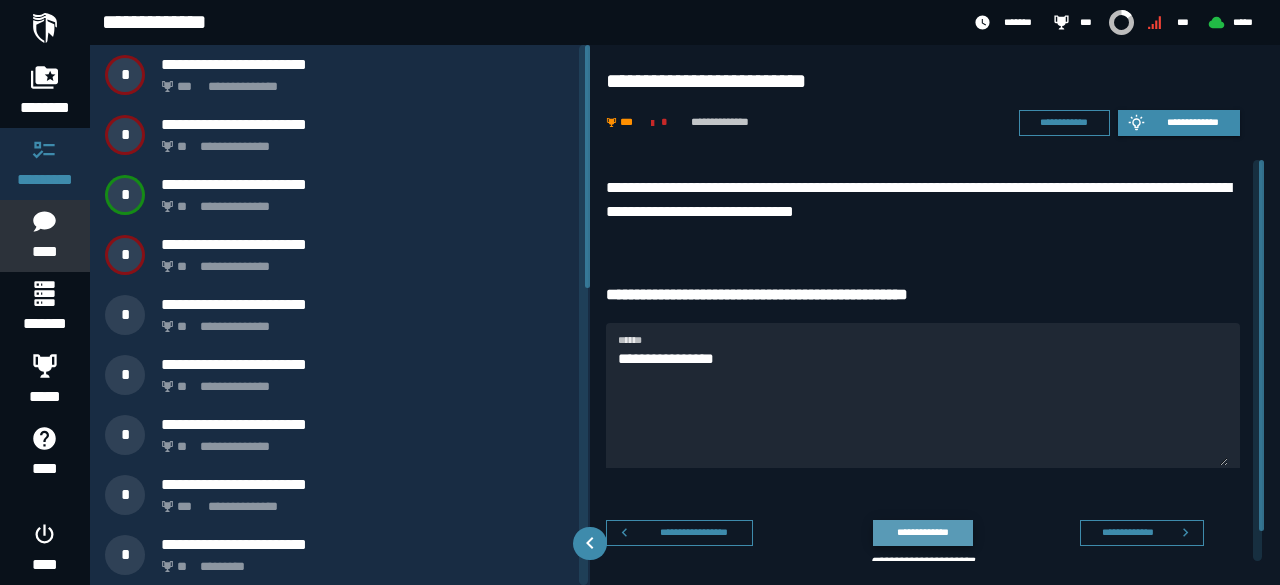 click on "**********" at bounding box center (922, 532) 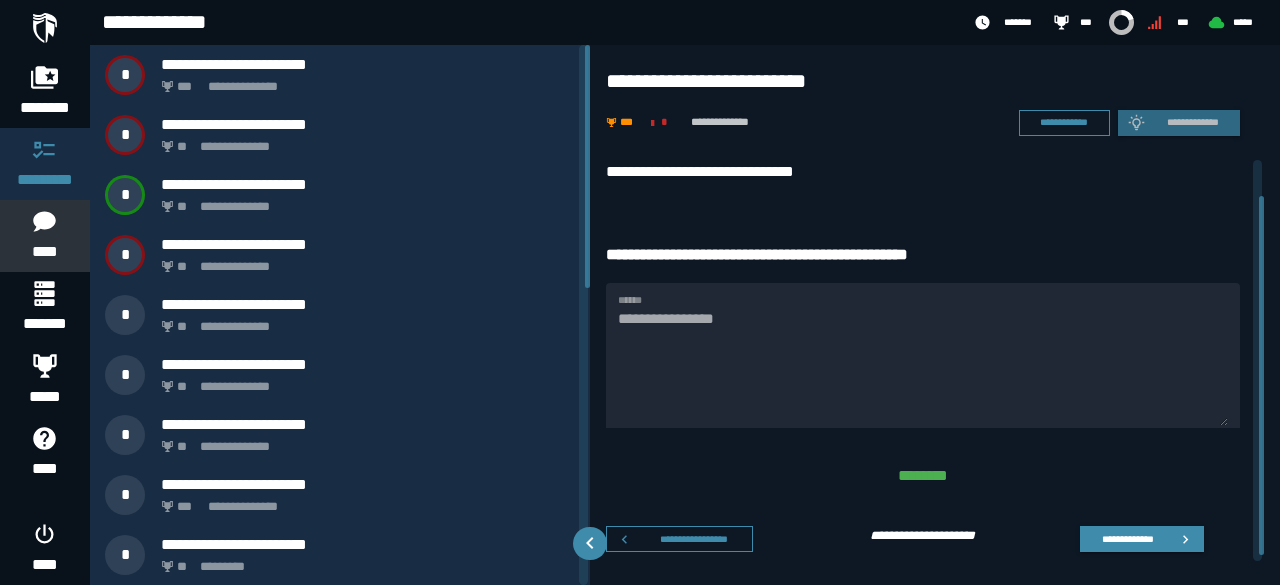 scroll, scrollTop: 46, scrollLeft: 0, axis: vertical 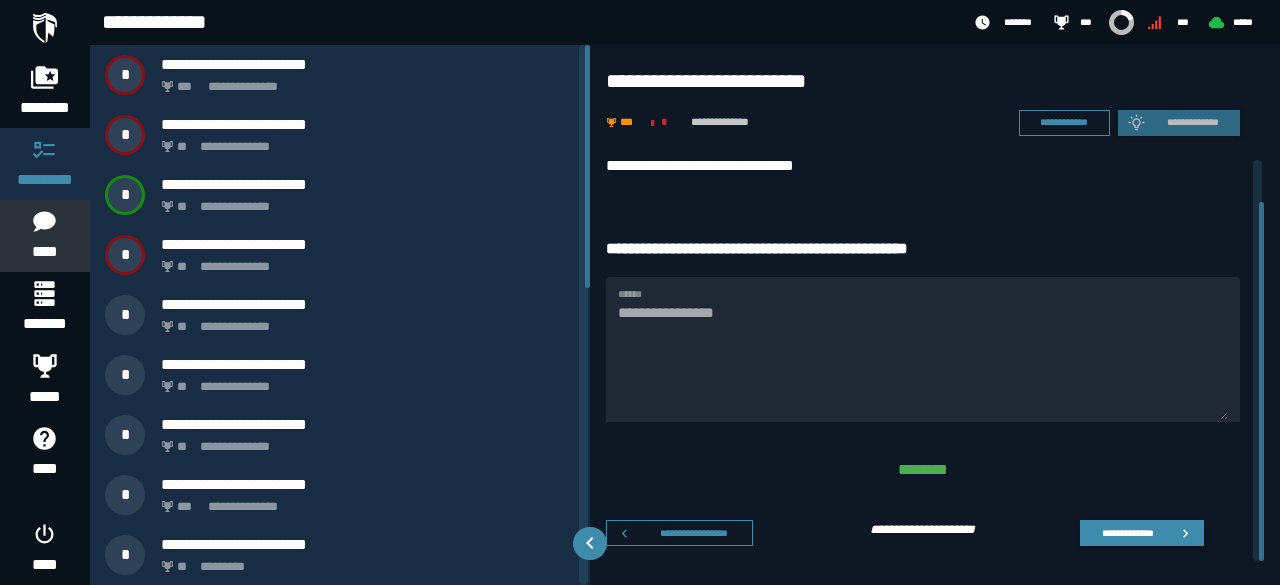 drag, startPoint x: 1261, startPoint y: 319, endPoint x: 1279, endPoint y: 399, distance: 82 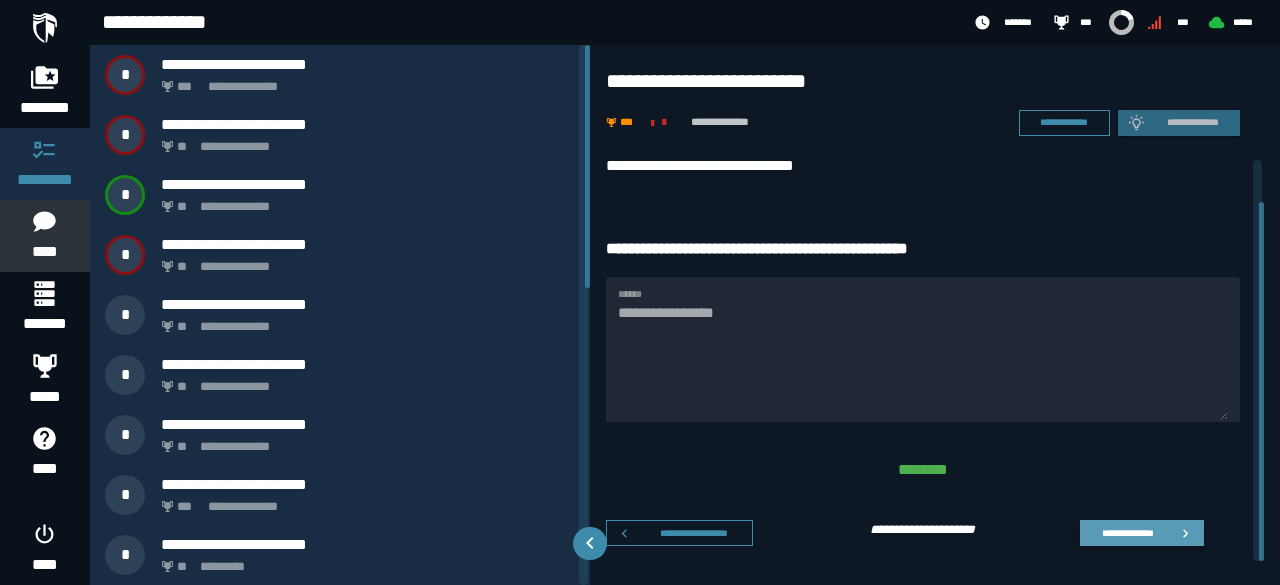 click on "**********" at bounding box center (1127, 532) 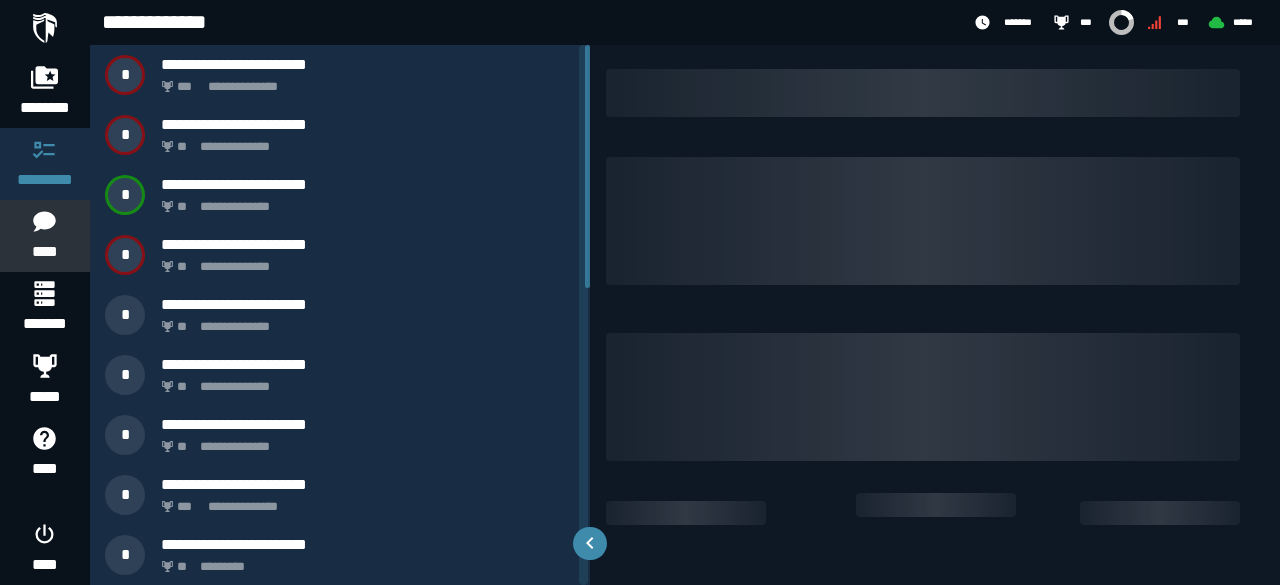 scroll, scrollTop: 0, scrollLeft: 0, axis: both 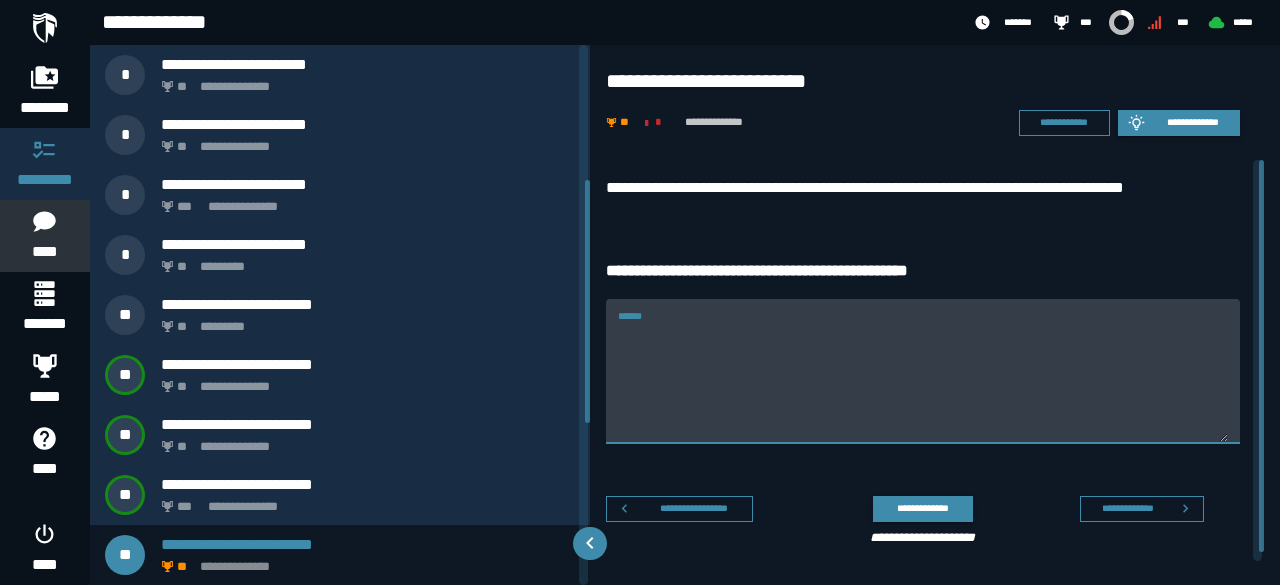 click on "******" at bounding box center (923, 383) 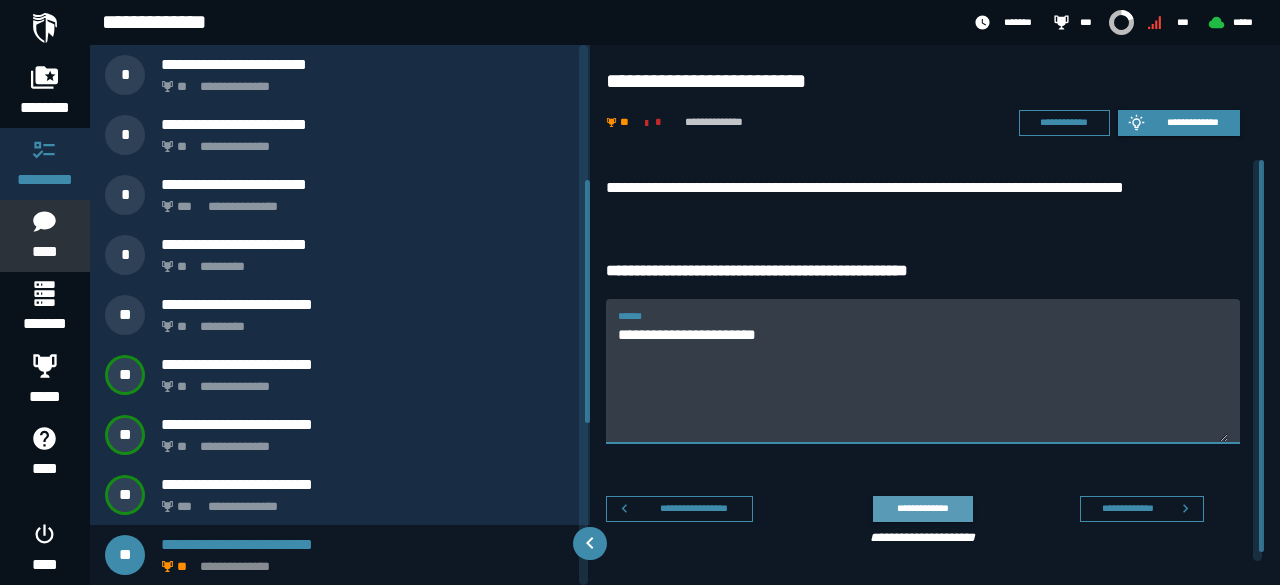type on "**********" 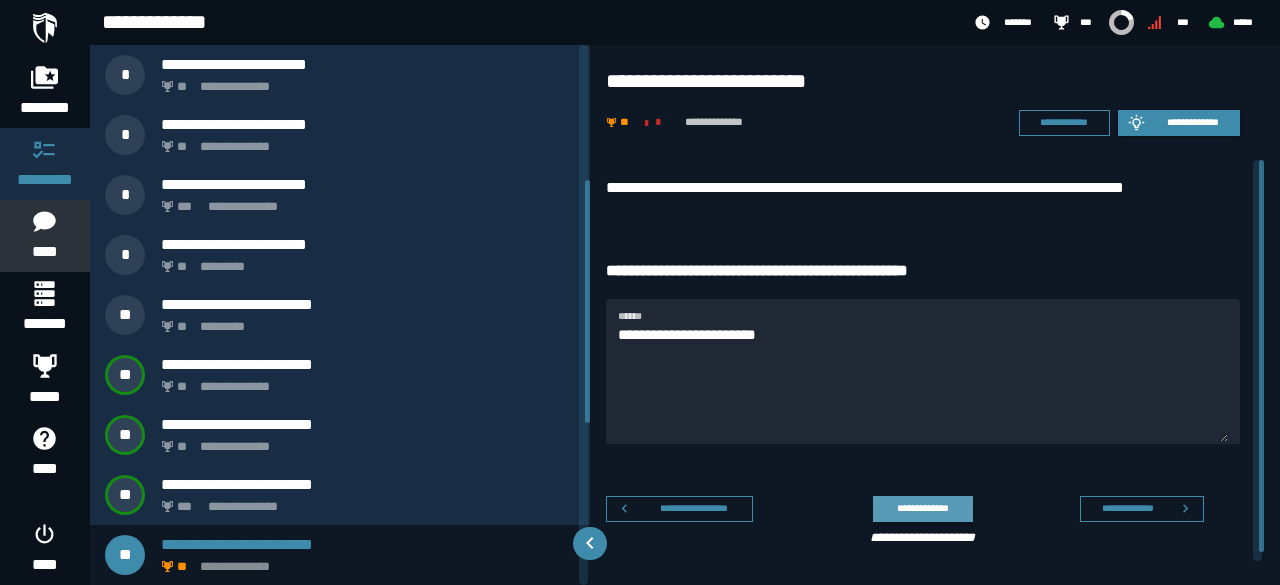 click on "**********" at bounding box center [922, 508] 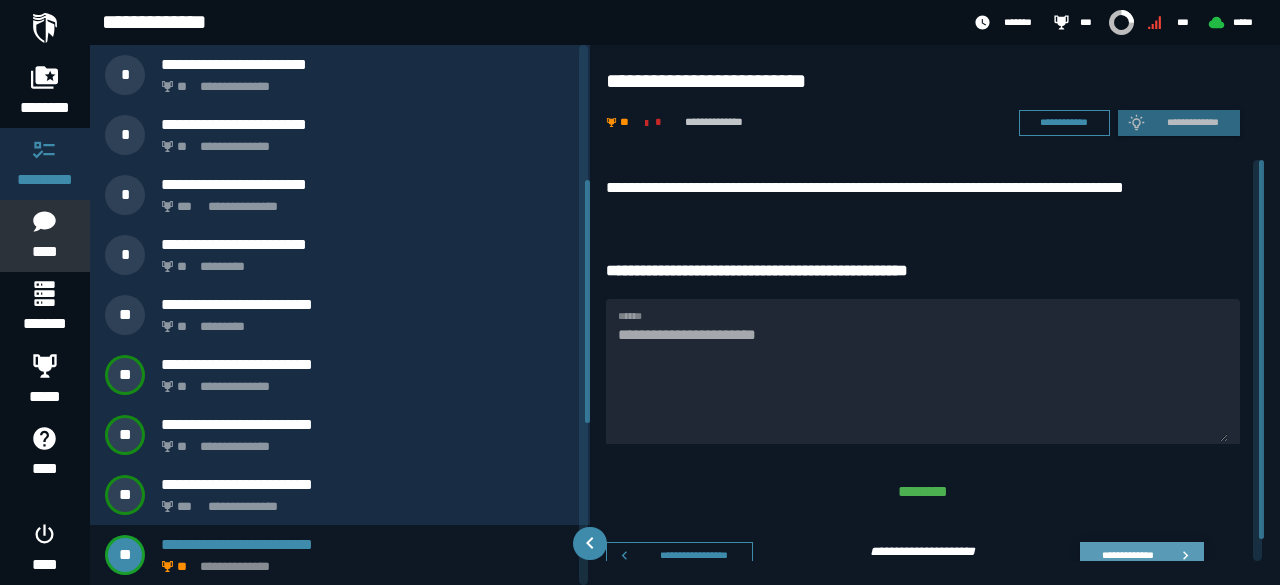 click on "**********" at bounding box center (1127, 554) 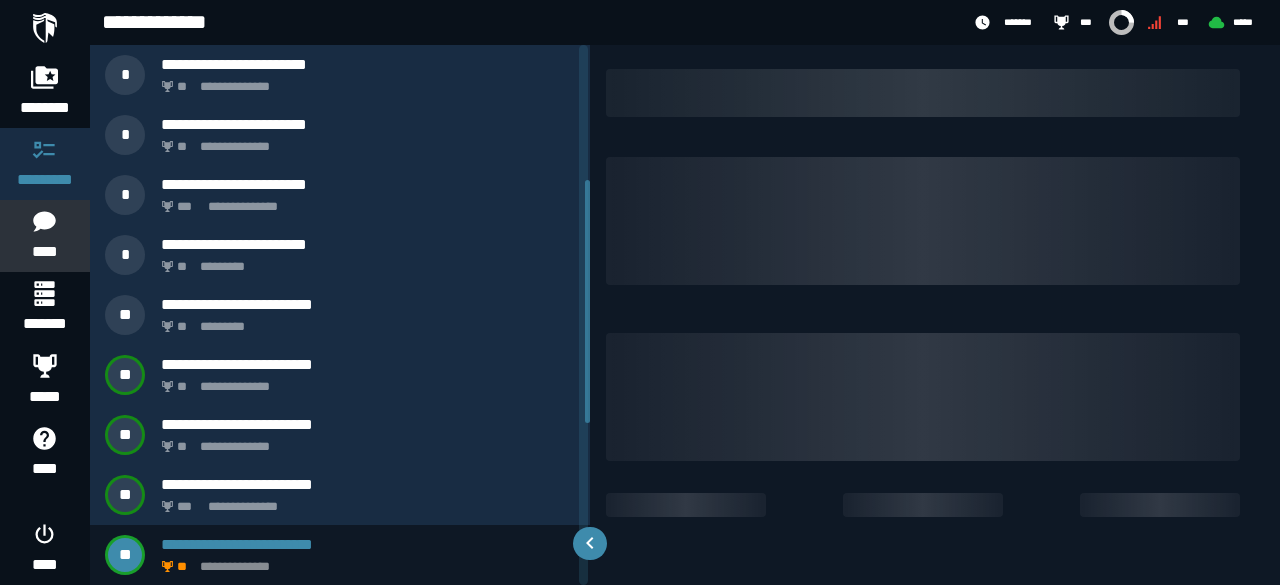 scroll, scrollTop: 0, scrollLeft: 0, axis: both 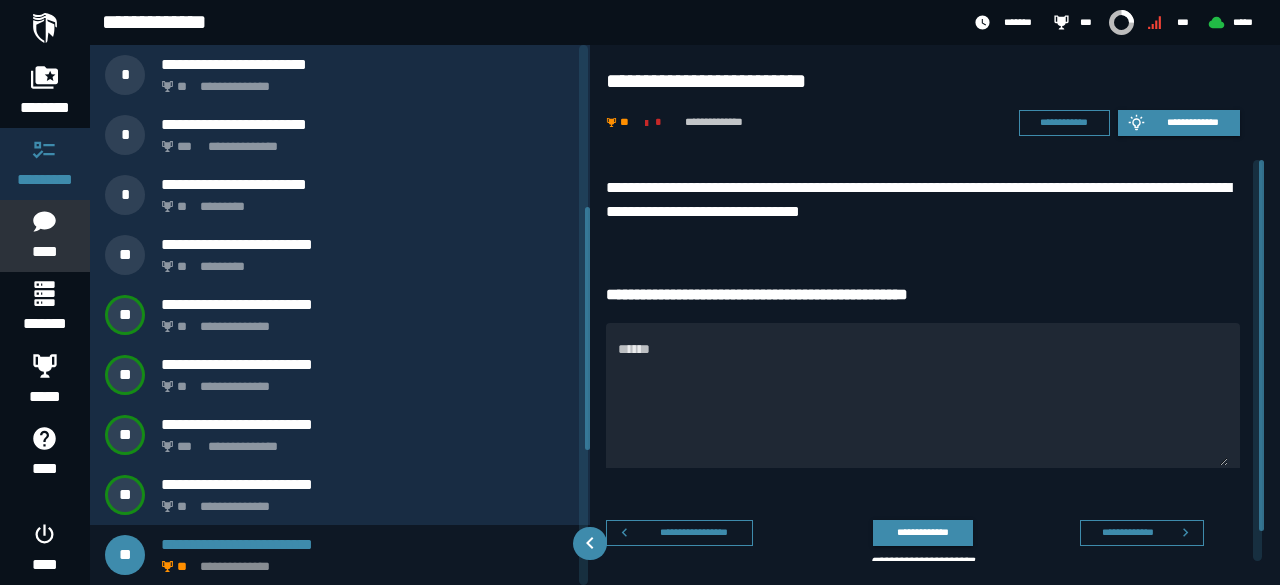 click on "**********" at bounding box center (923, 200) 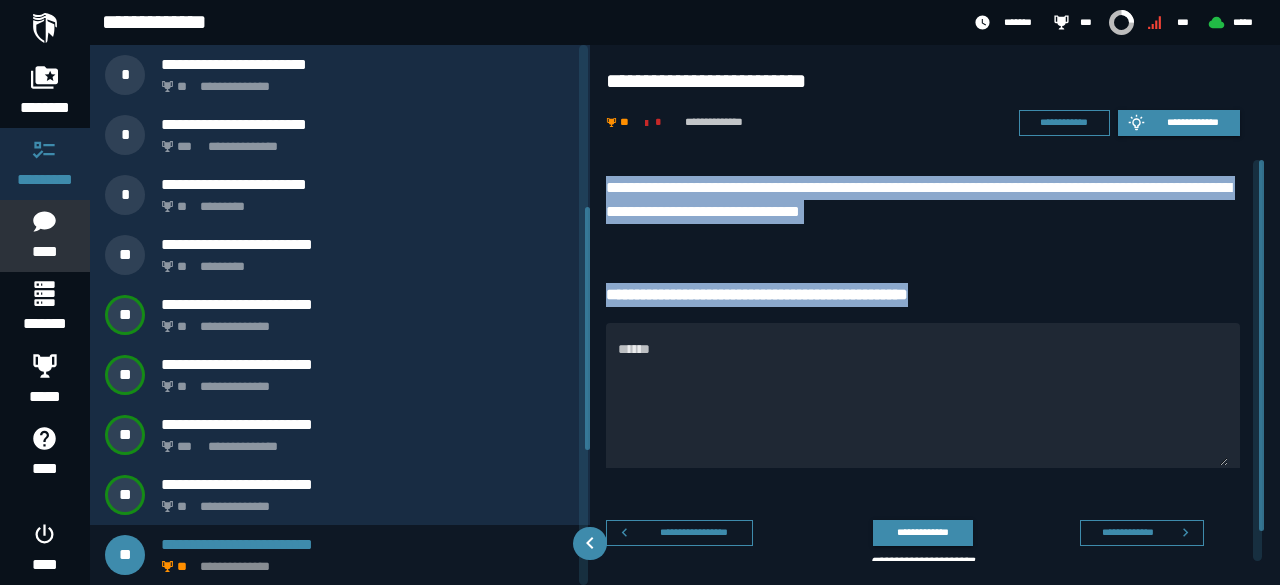 drag, startPoint x: 602, startPoint y: 185, endPoint x: 983, endPoint y: 285, distance: 393.90482 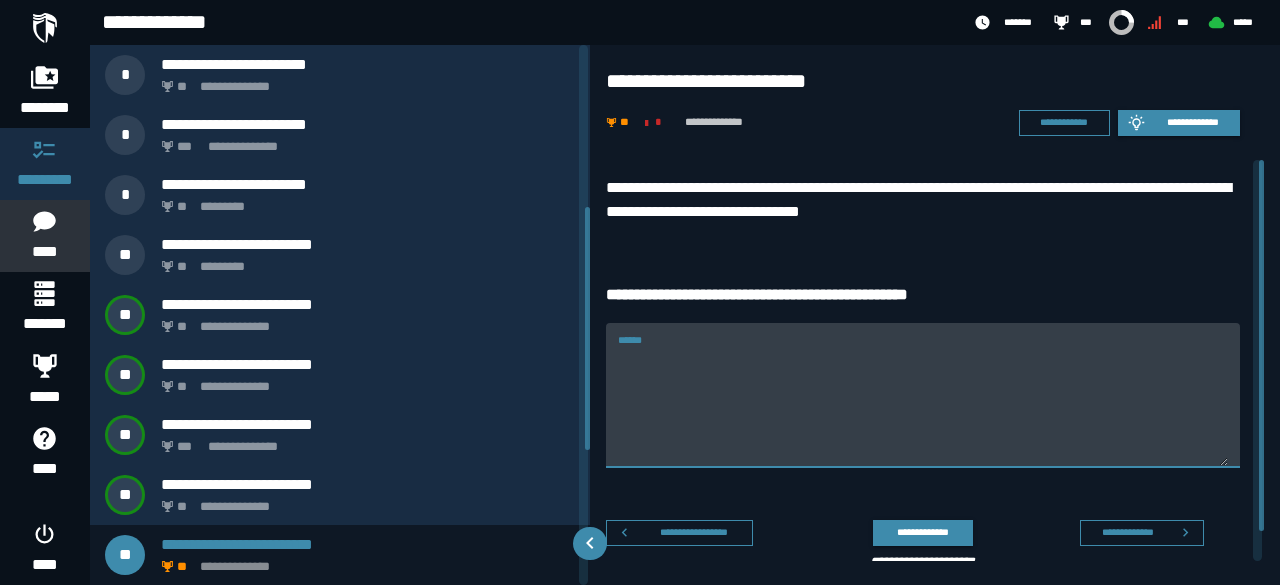 click on "******" at bounding box center [923, 395] 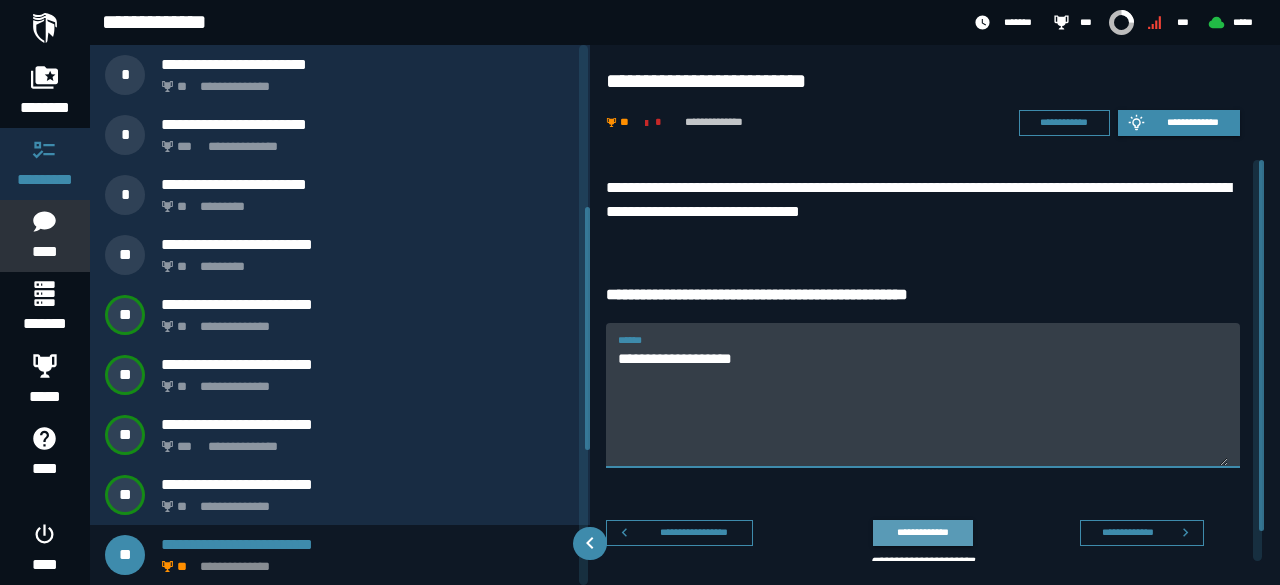 type on "**********" 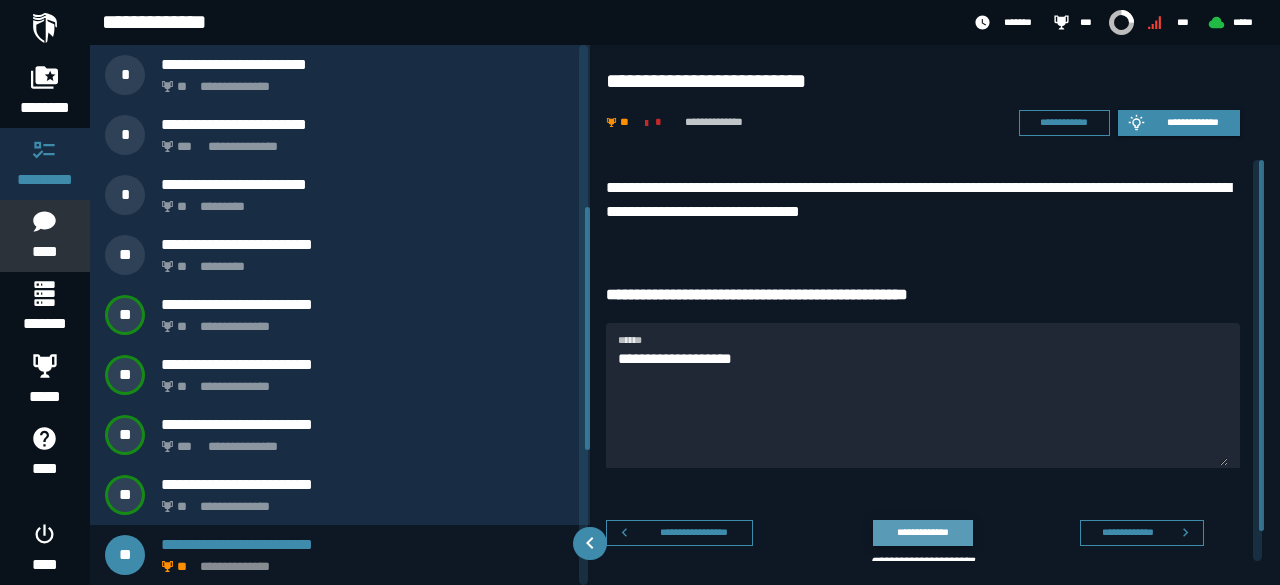 click on "**********" at bounding box center (922, 532) 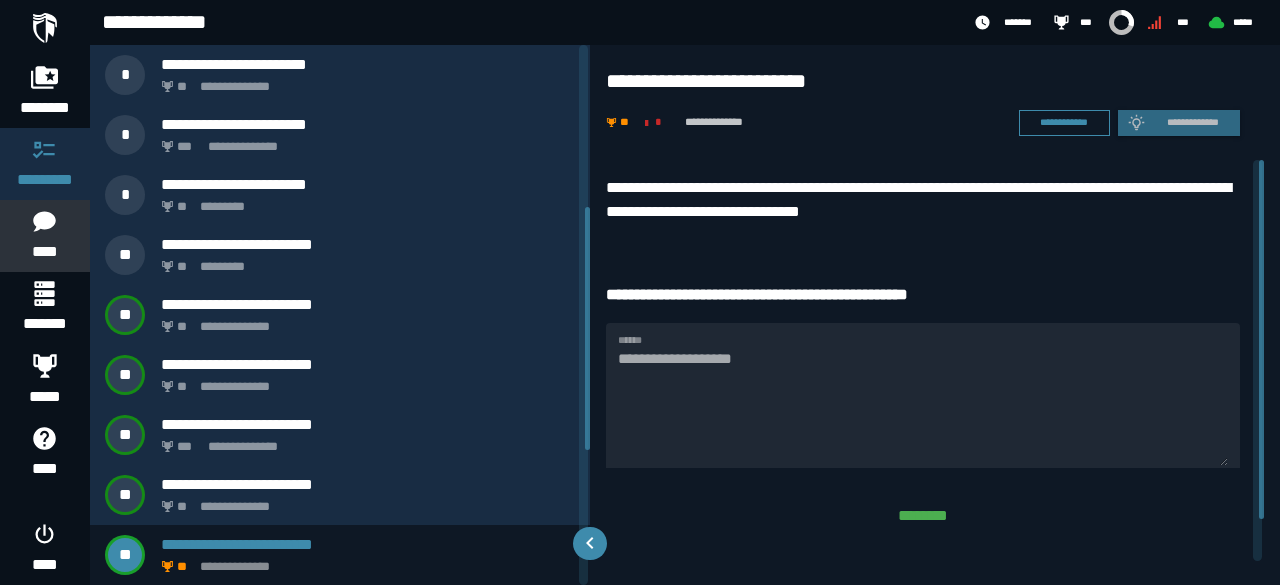 scroll, scrollTop: 46, scrollLeft: 0, axis: vertical 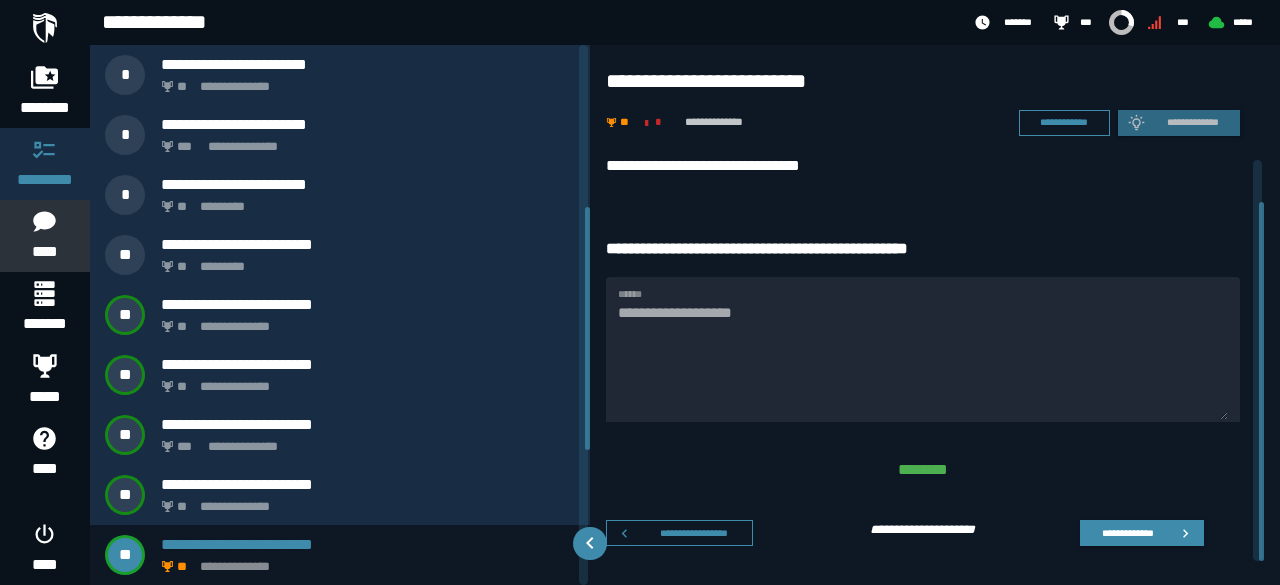 drag, startPoint x: 1262, startPoint y: 416, endPoint x: 1279, endPoint y: 491, distance: 76.902534 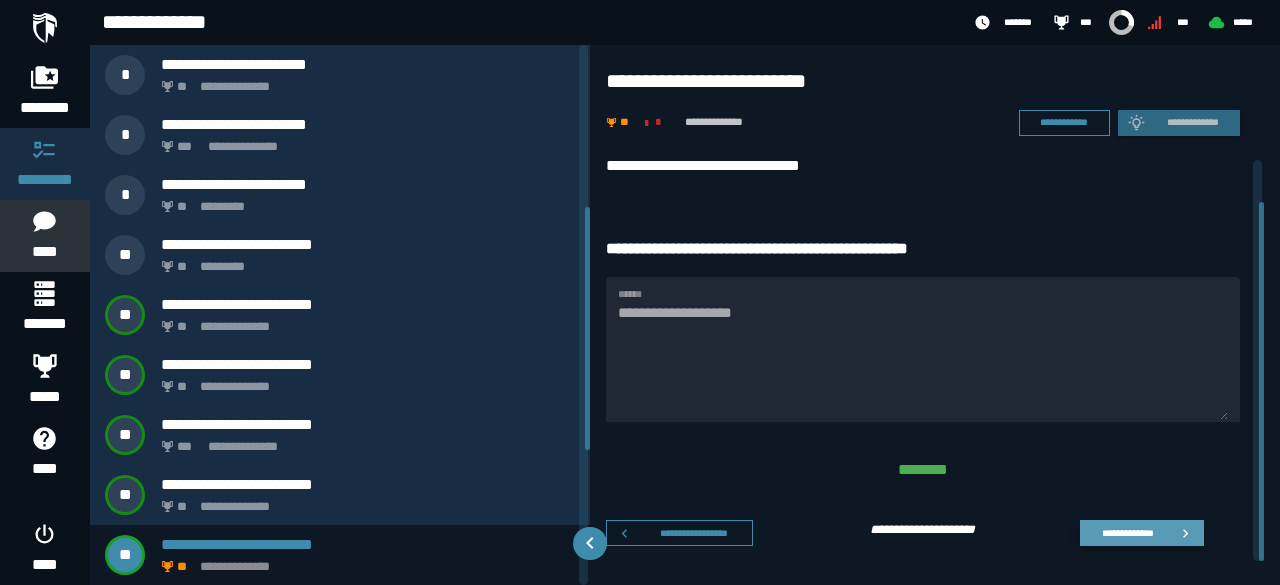 click on "**********" at bounding box center [1127, 532] 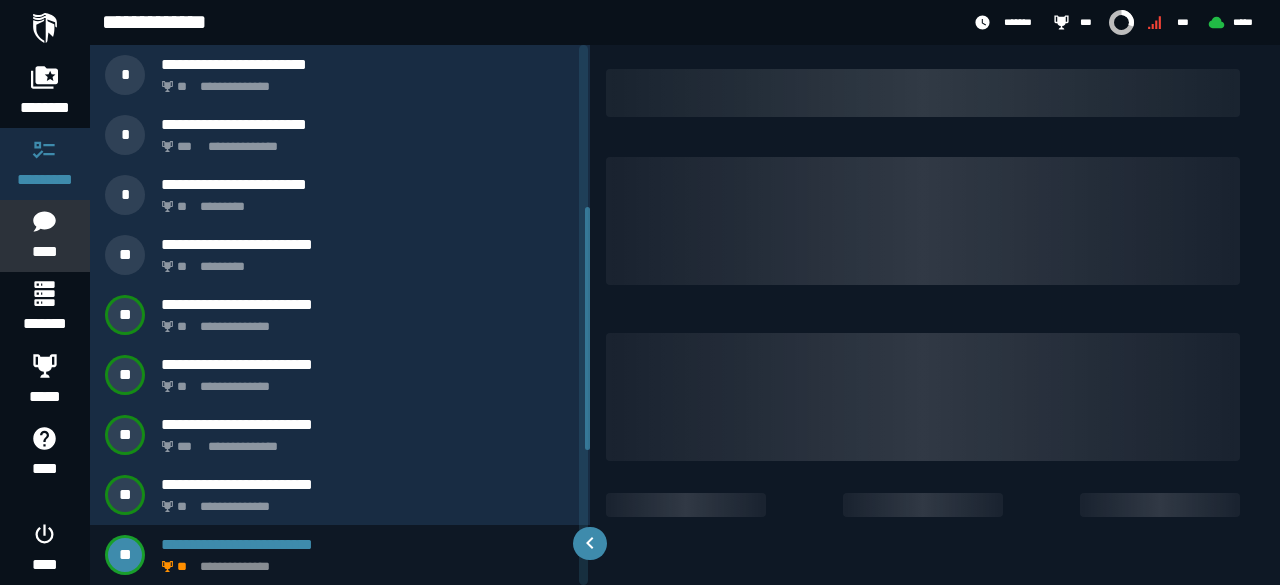 scroll, scrollTop: 0, scrollLeft: 0, axis: both 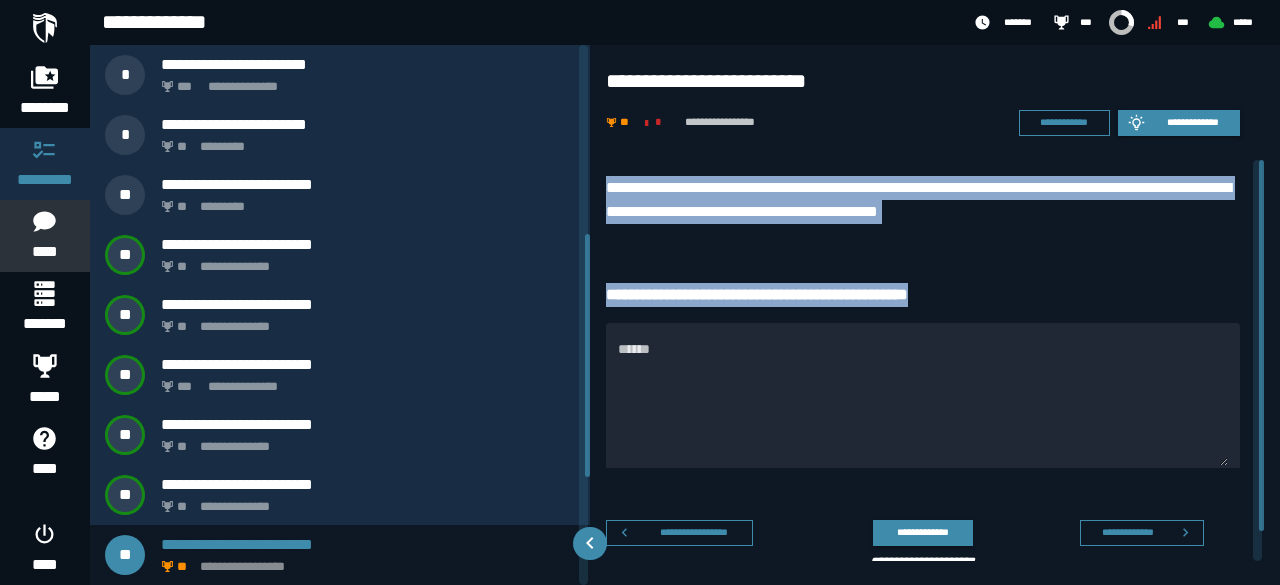 drag, startPoint x: 608, startPoint y: 187, endPoint x: 974, endPoint y: 298, distance: 382.46176 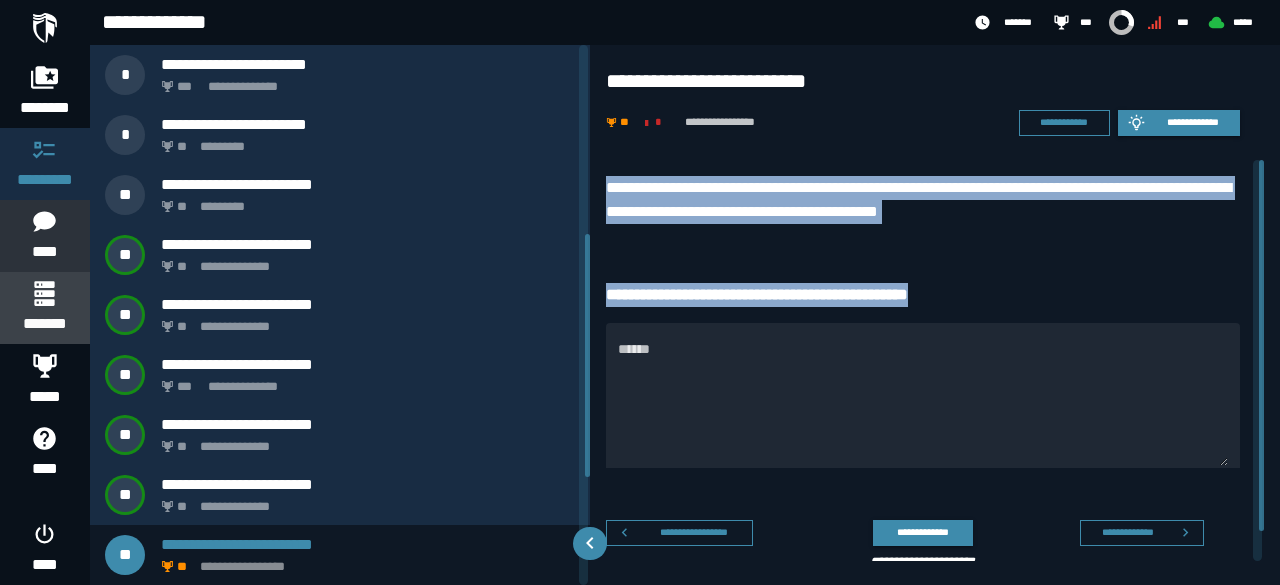click 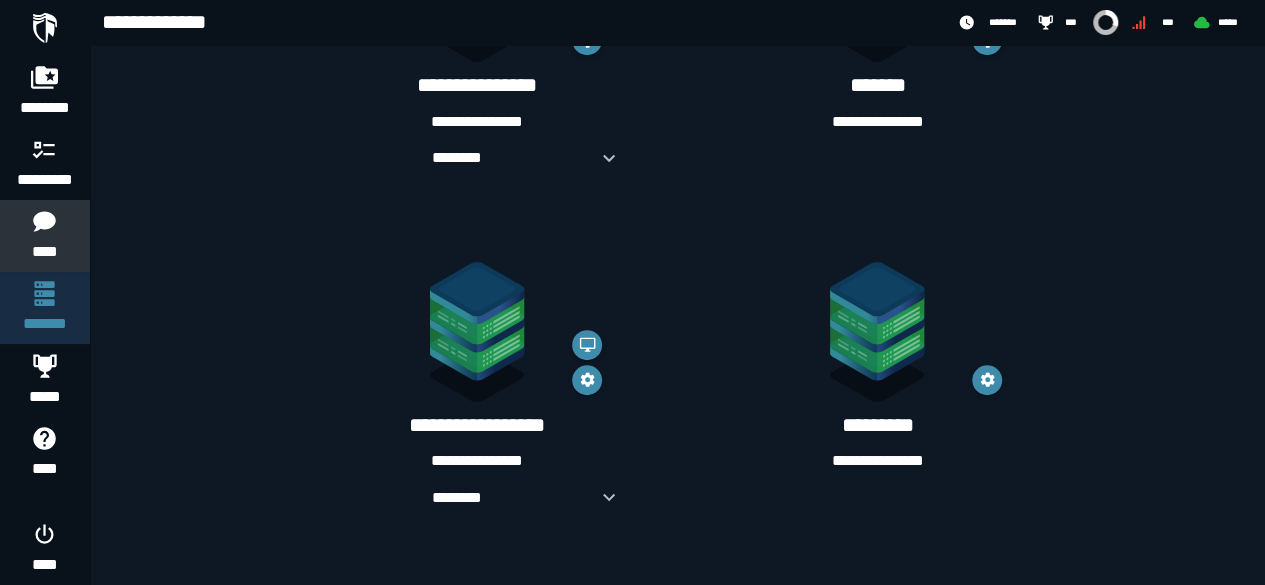 scroll, scrollTop: 522, scrollLeft: 0, axis: vertical 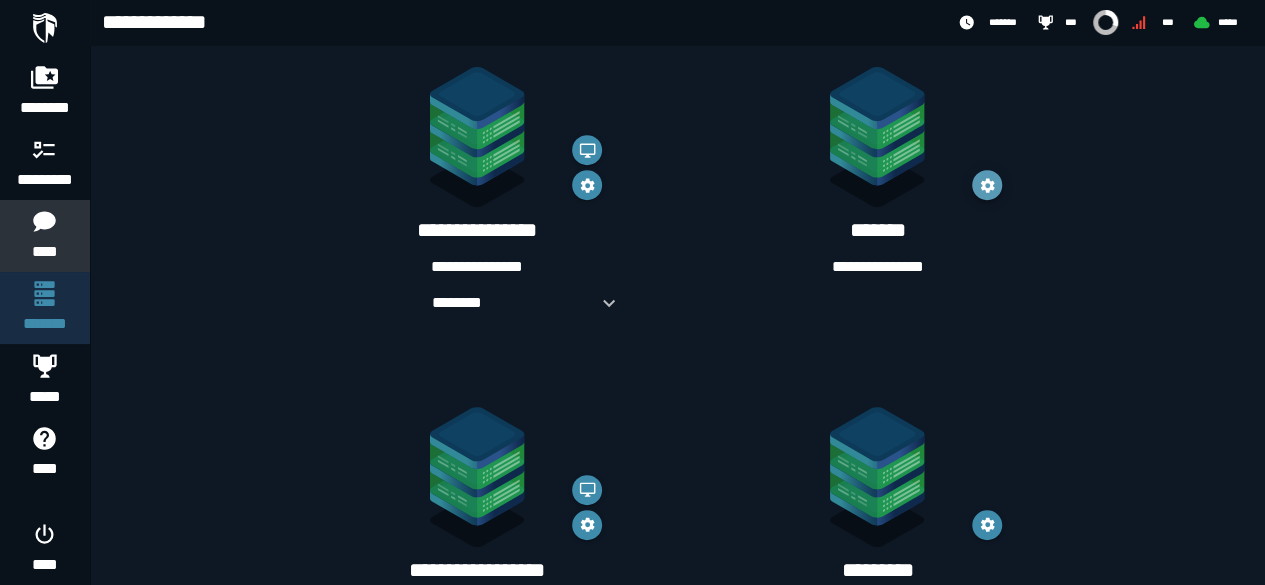 click 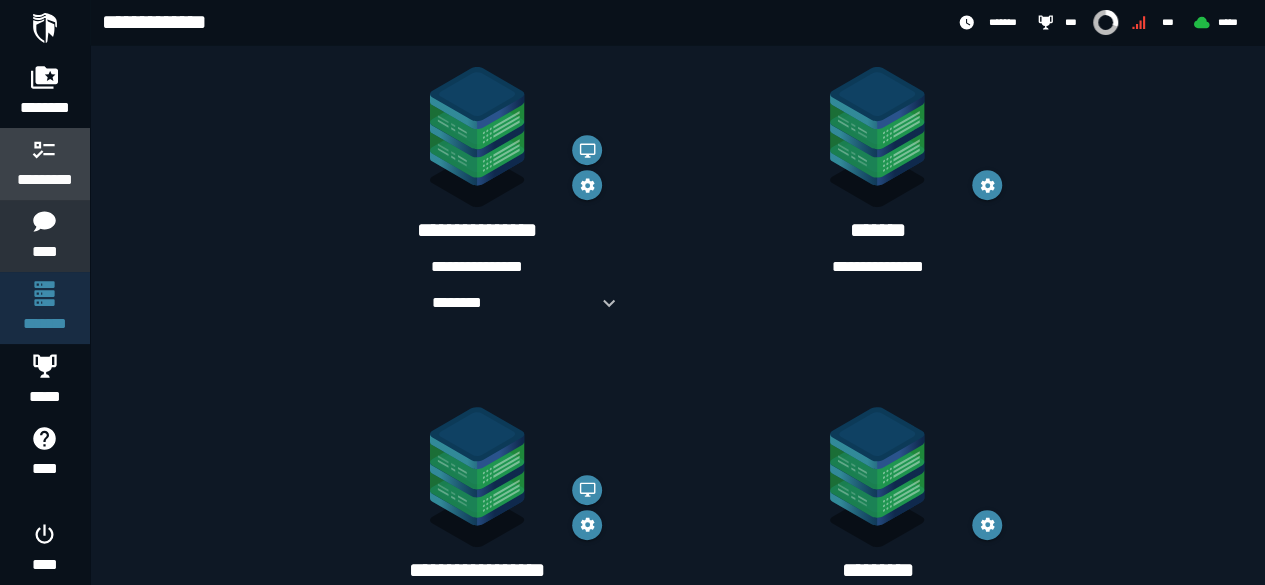 click on "*********" at bounding box center (45, 180) 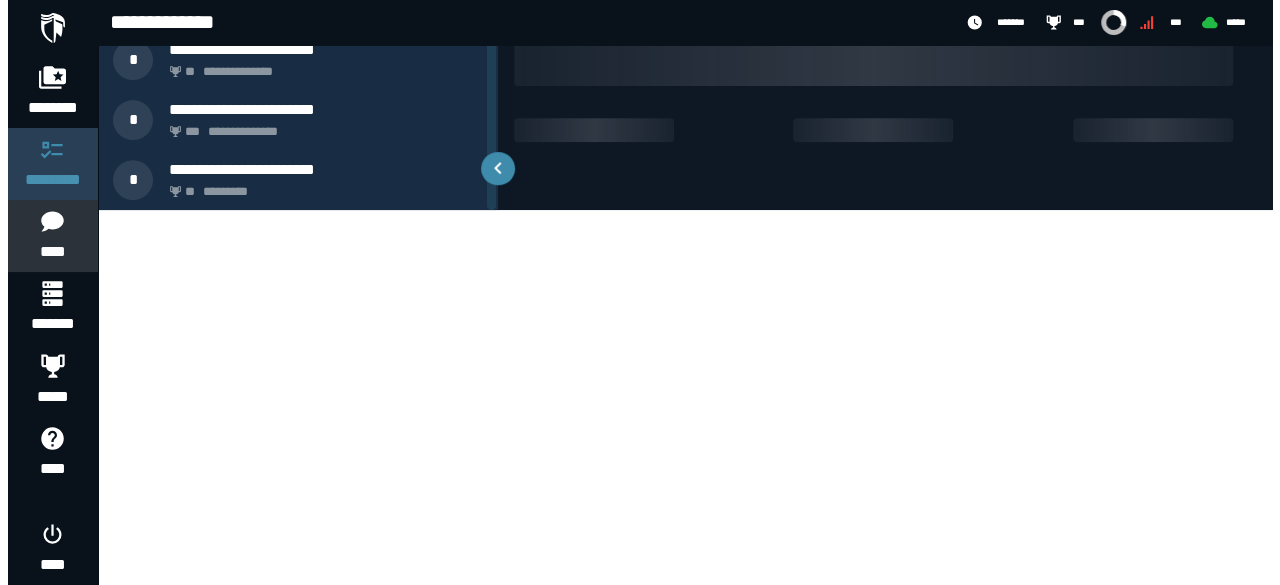 scroll, scrollTop: 0, scrollLeft: 0, axis: both 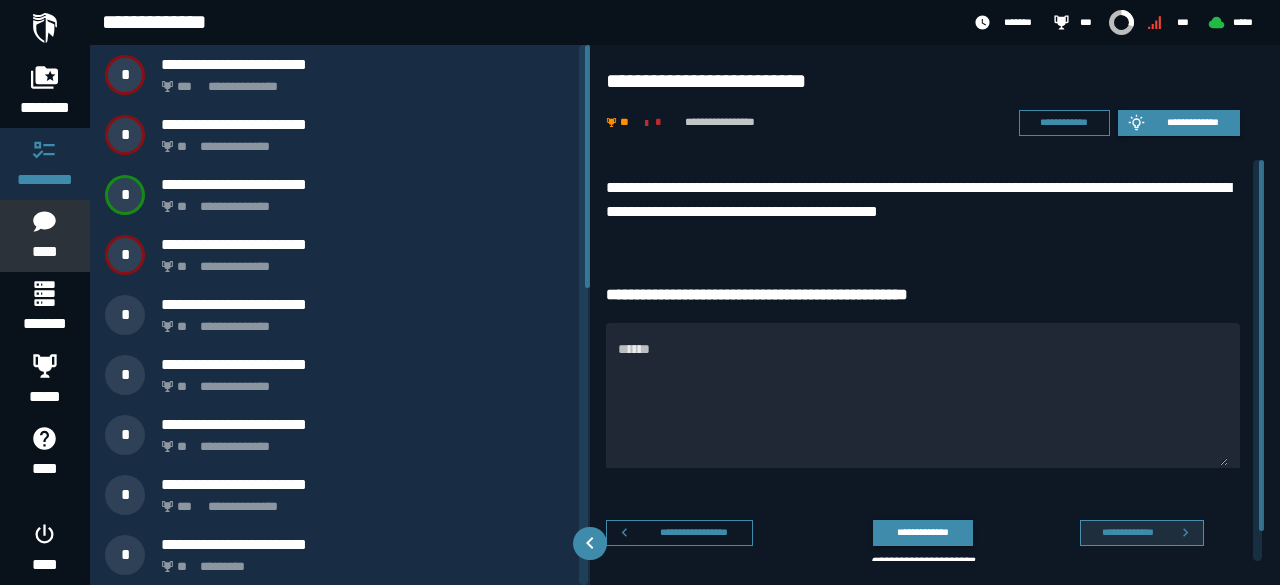 click on "**********" at bounding box center (1142, 533) 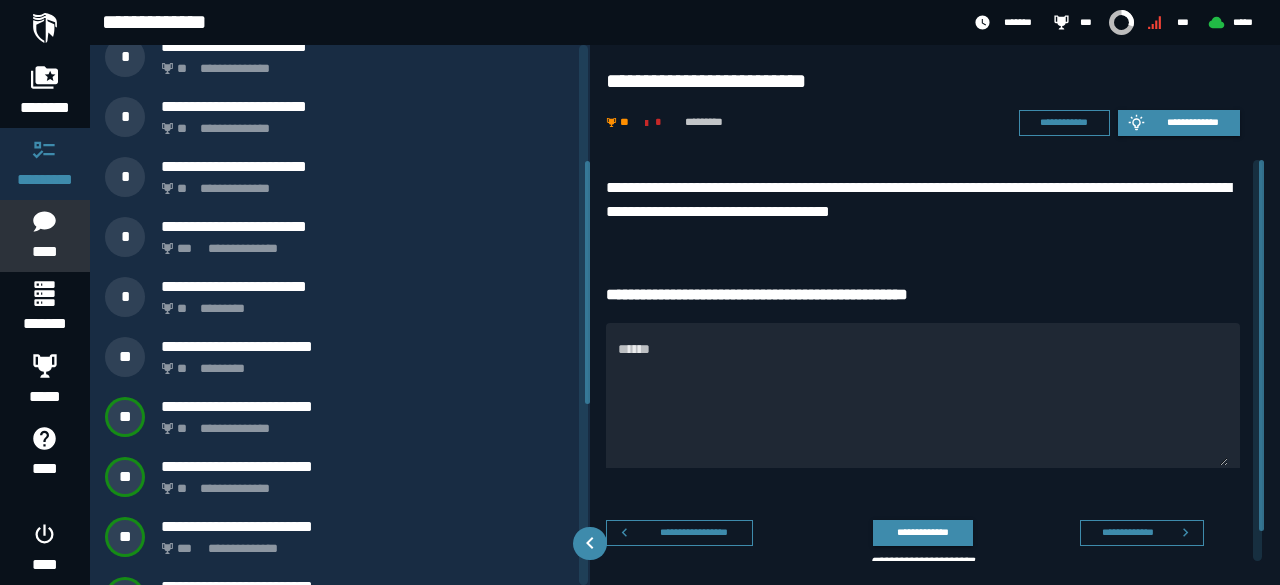 scroll, scrollTop: 480, scrollLeft: 0, axis: vertical 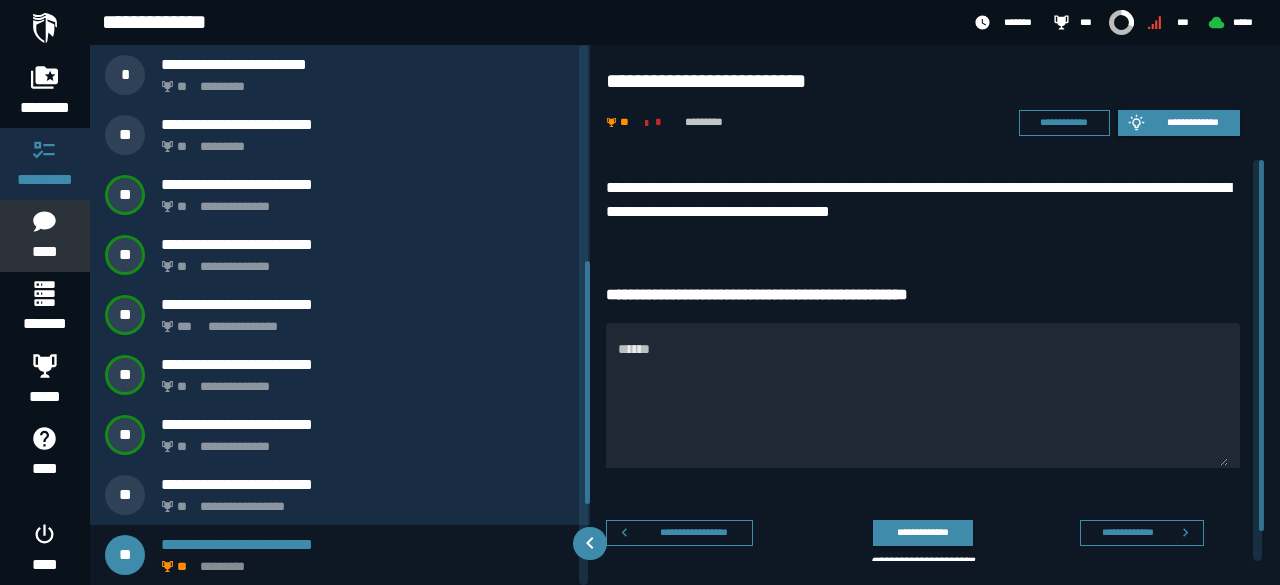 click on "**********" at bounding box center [1142, 533] 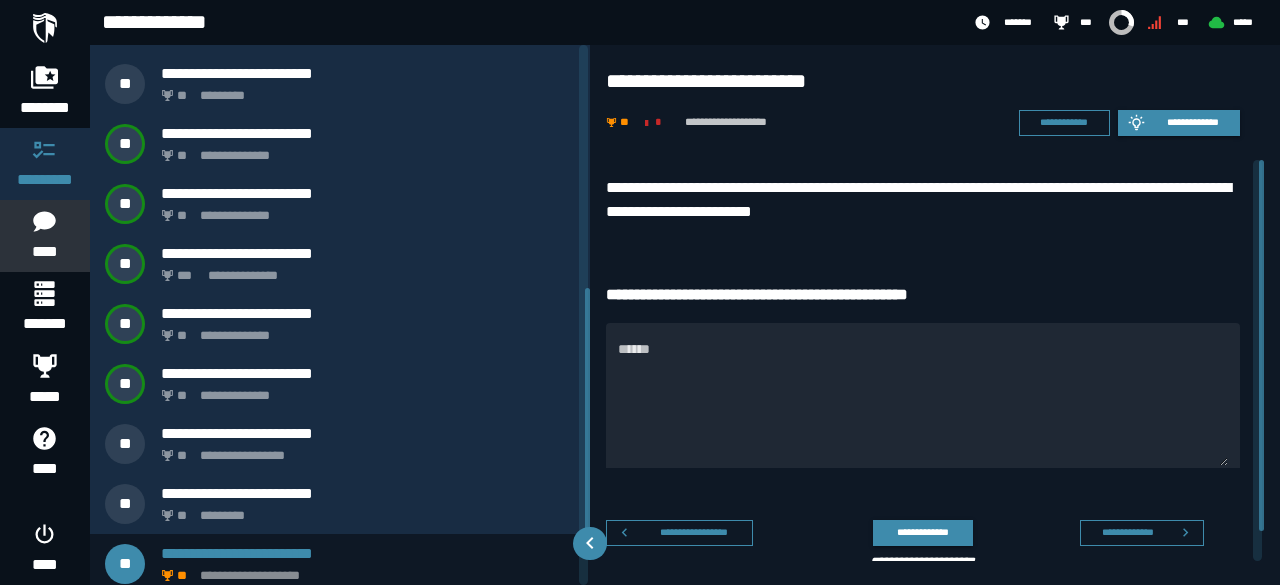 scroll, scrollTop: 540, scrollLeft: 0, axis: vertical 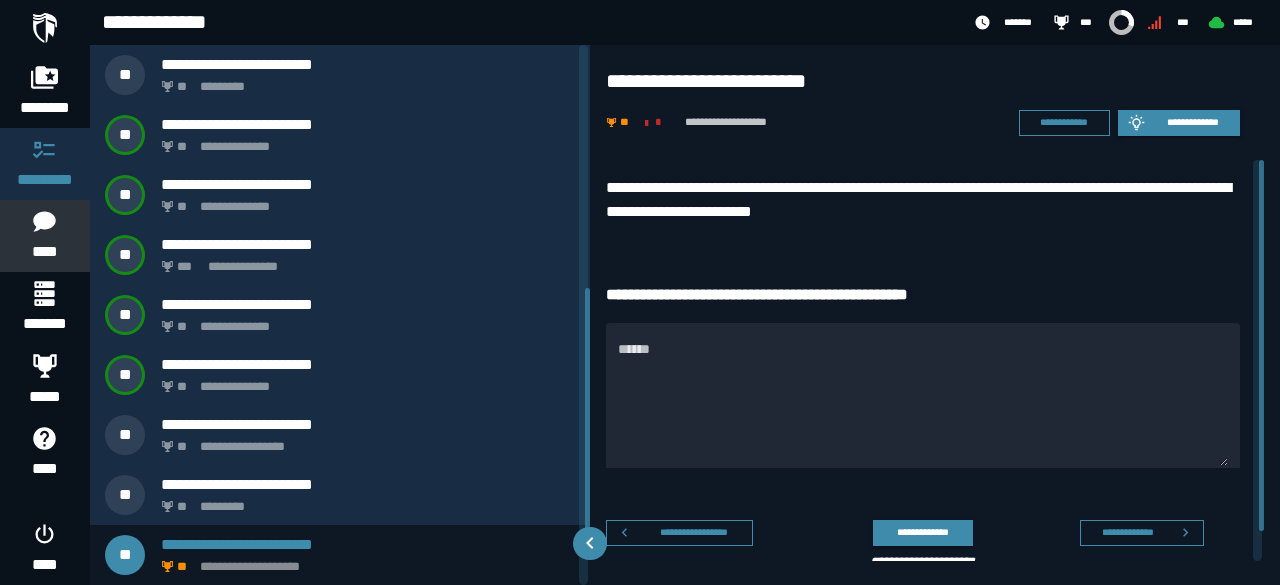 click on "**********" at bounding box center [1142, 533] 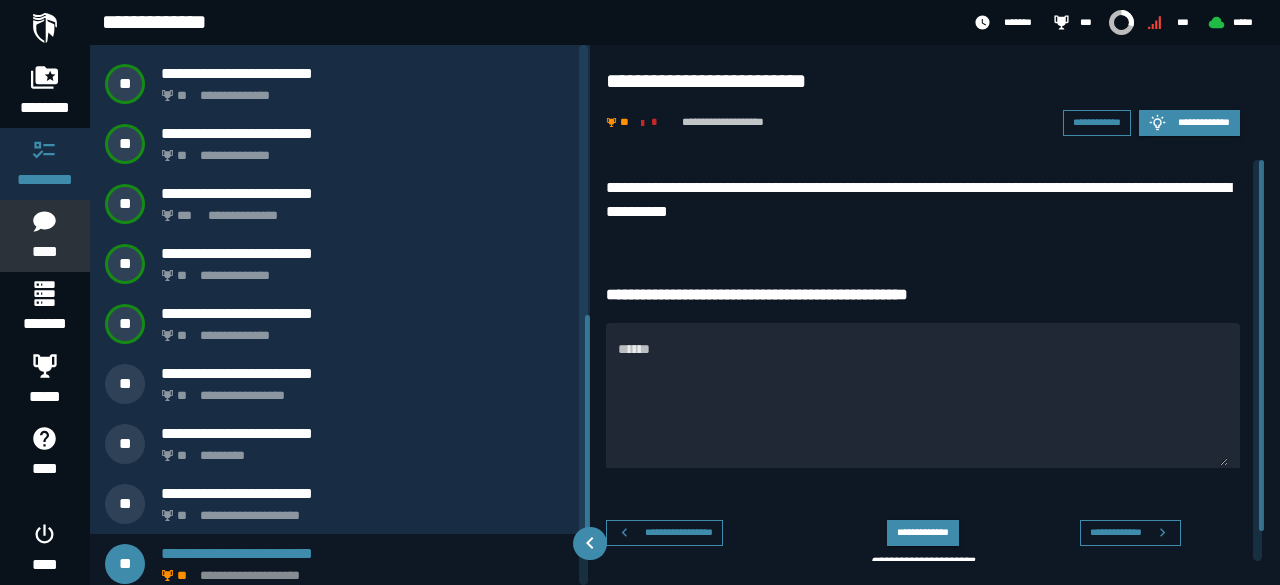 scroll, scrollTop: 600, scrollLeft: 0, axis: vertical 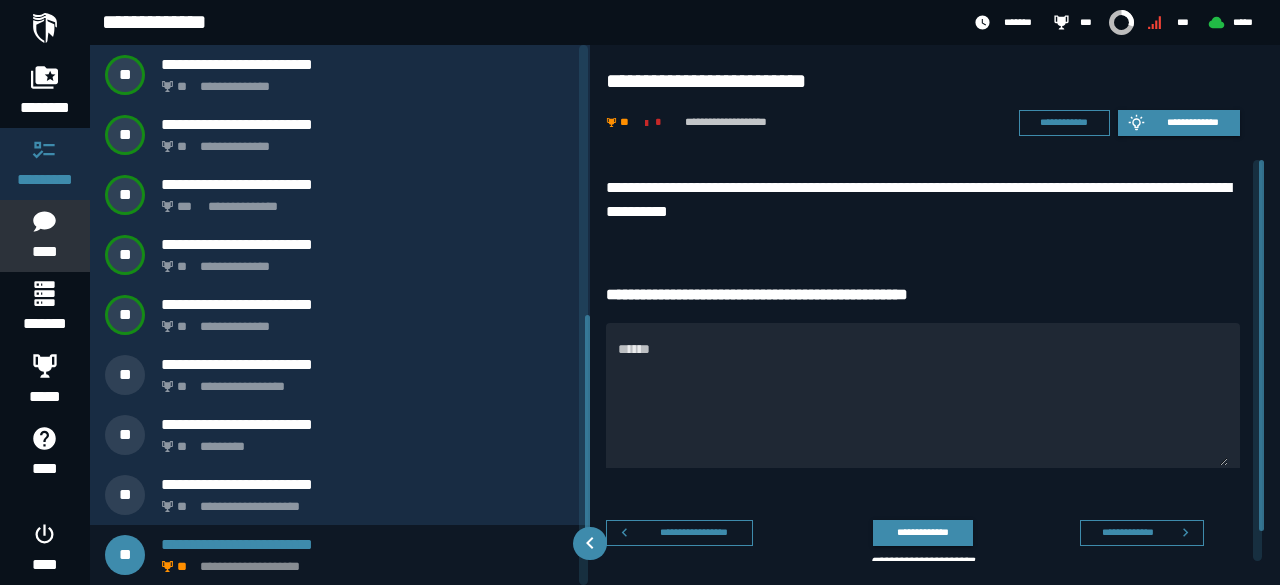 click on "**********" at bounding box center (1142, 533) 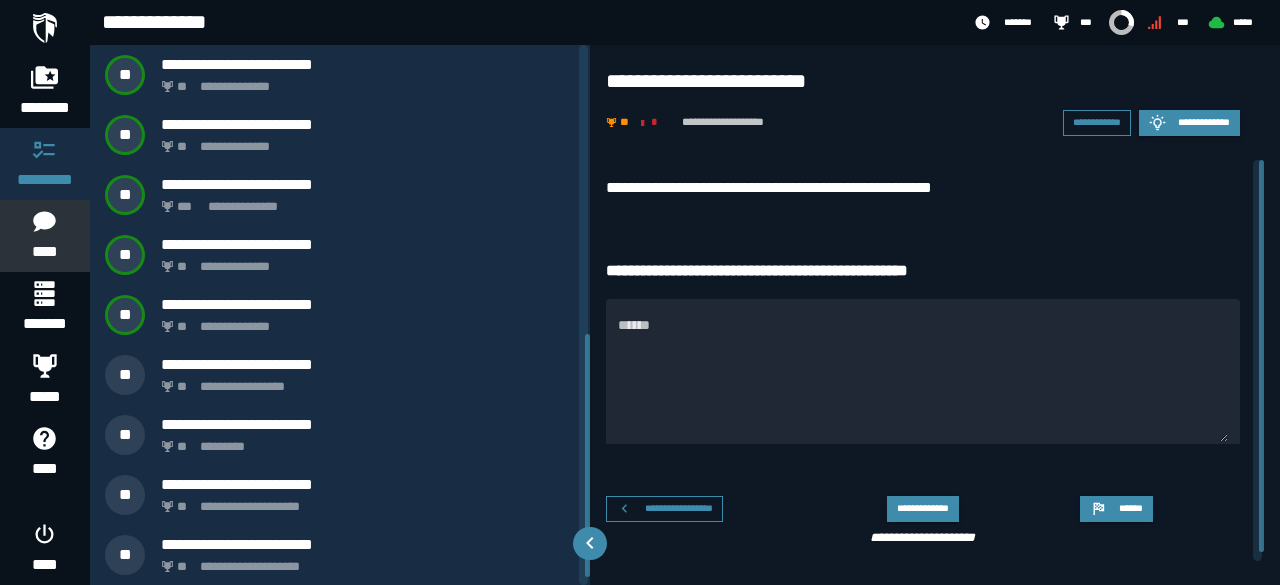 scroll, scrollTop: 660, scrollLeft: 0, axis: vertical 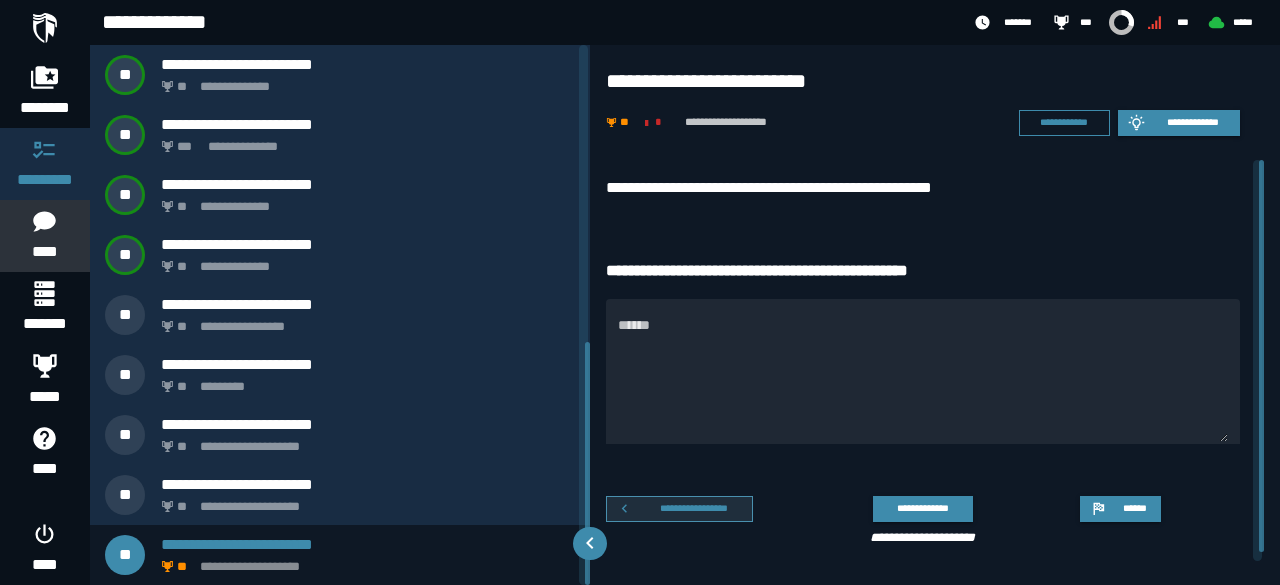 click on "**********" at bounding box center (694, 508) 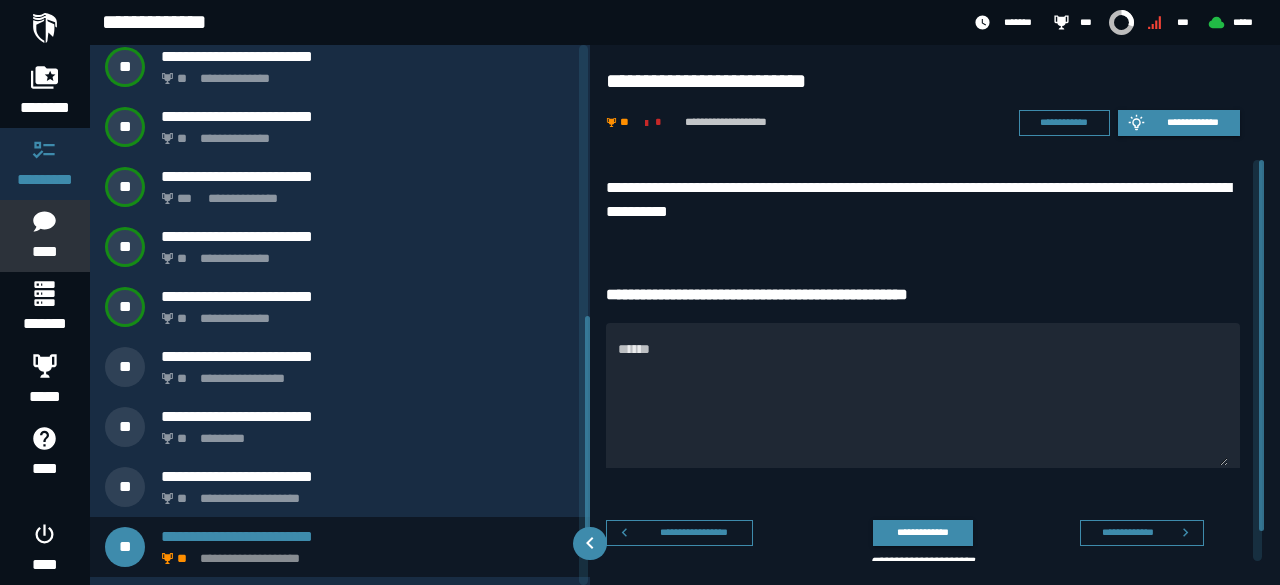 scroll, scrollTop: 600, scrollLeft: 0, axis: vertical 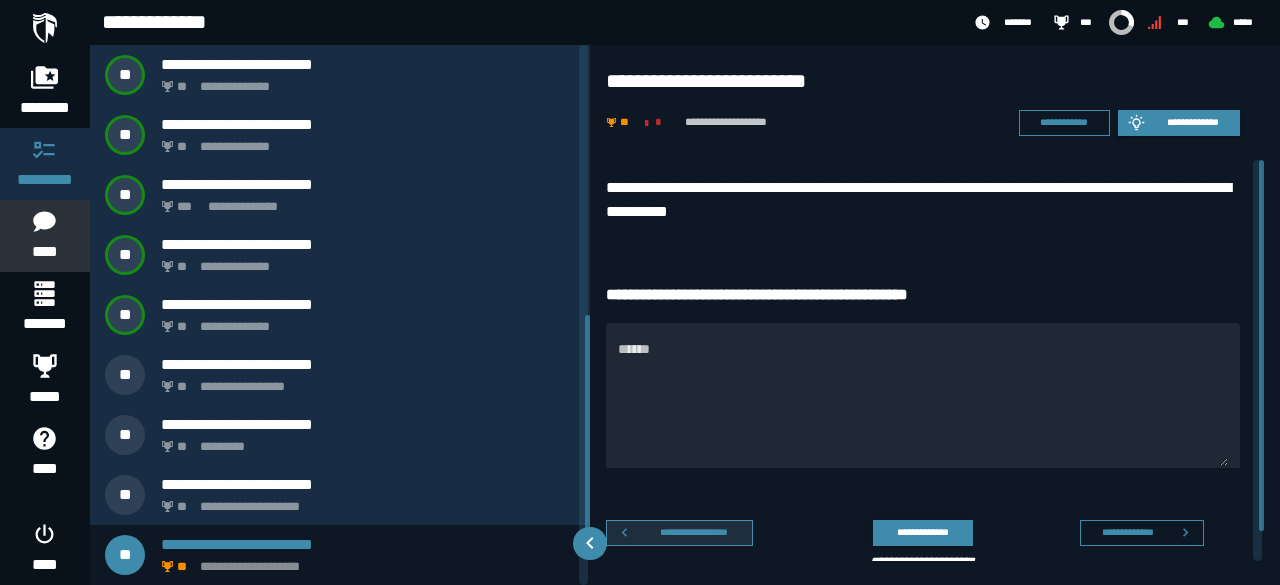 click on "**********" at bounding box center [694, 532] 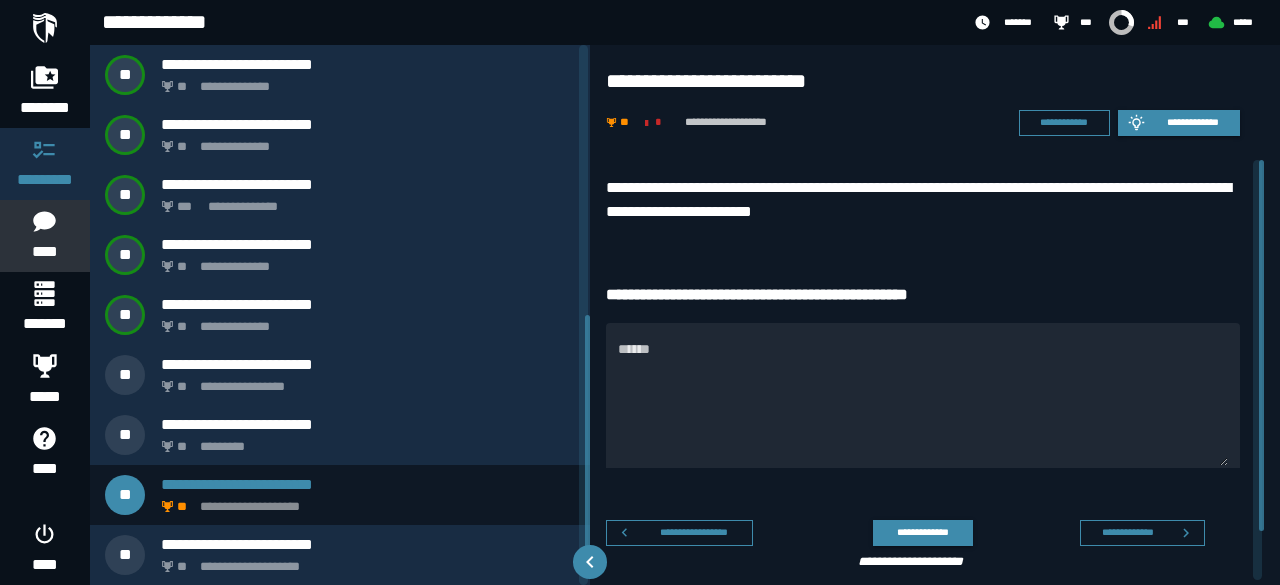 scroll, scrollTop: 540, scrollLeft: 0, axis: vertical 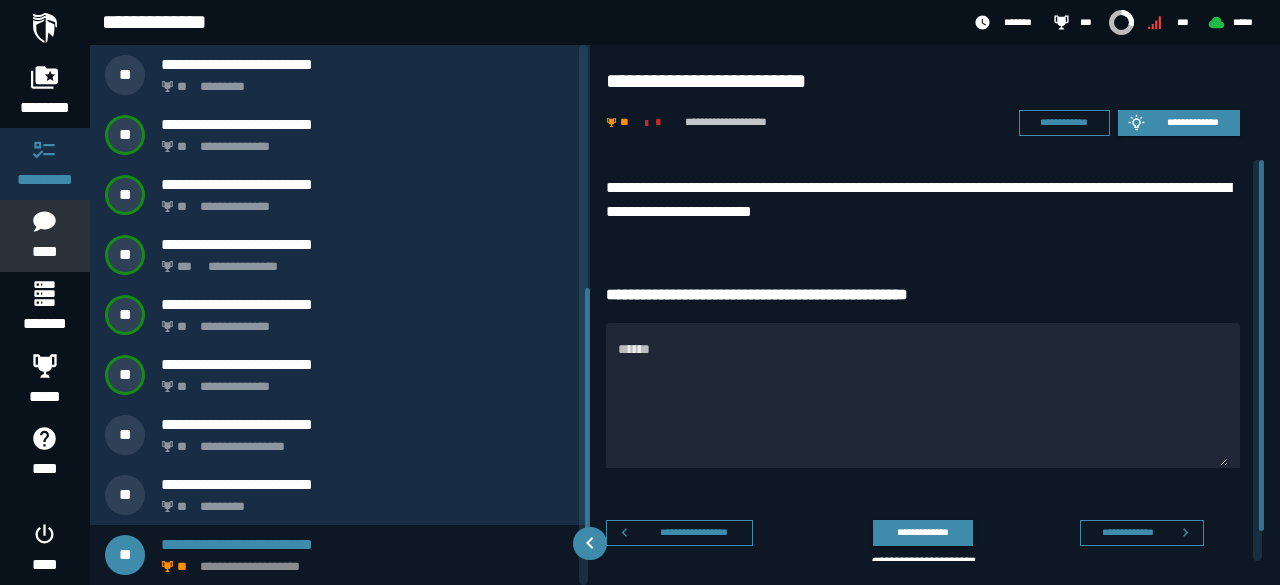 click on "**********" at bounding box center [694, 532] 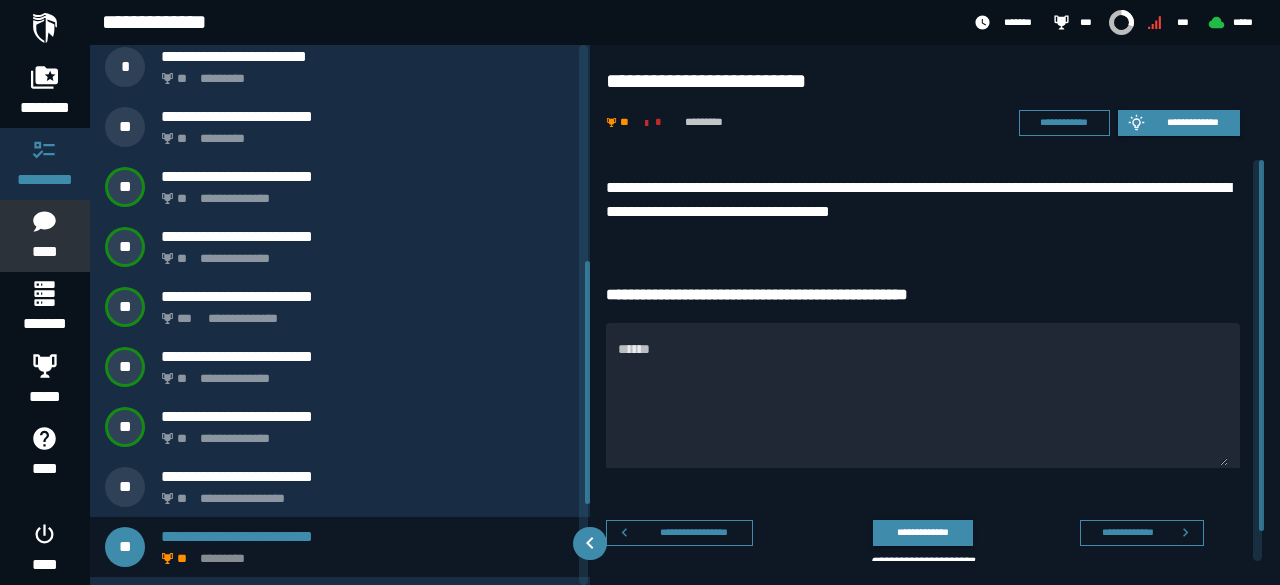 scroll, scrollTop: 480, scrollLeft: 0, axis: vertical 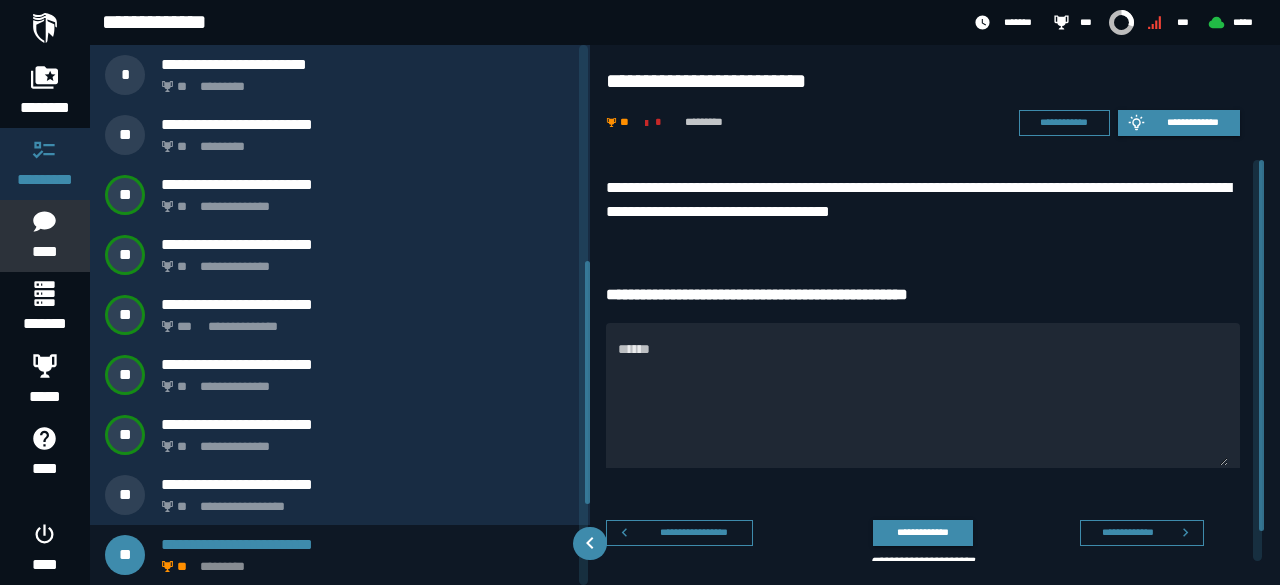 click on "**********" at bounding box center (694, 532) 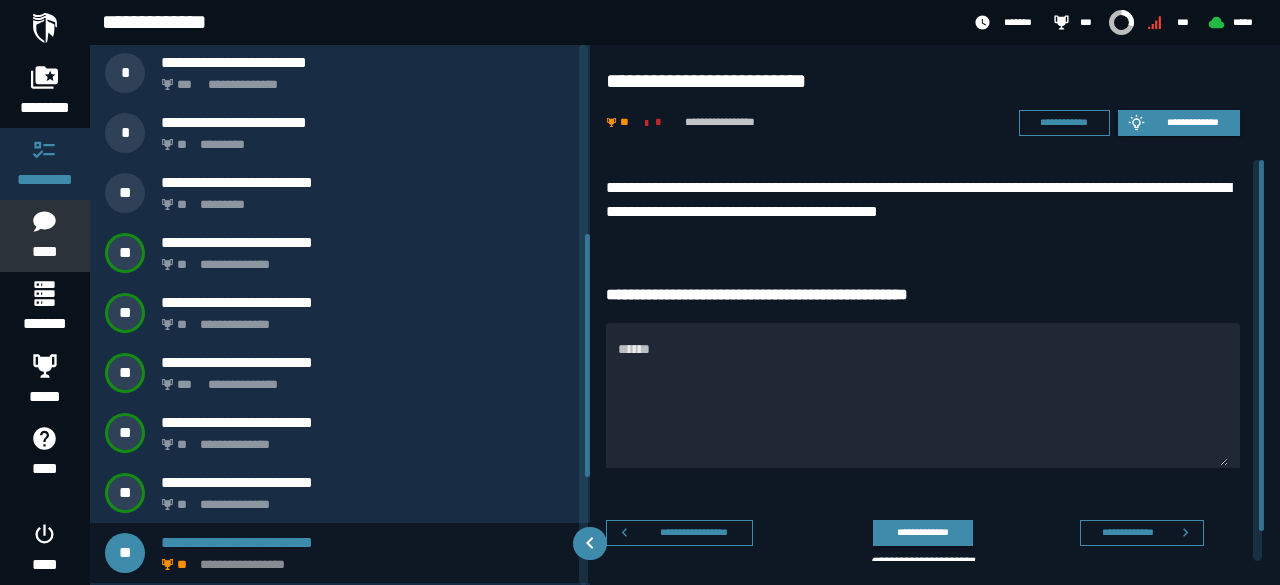 scroll, scrollTop: 420, scrollLeft: 0, axis: vertical 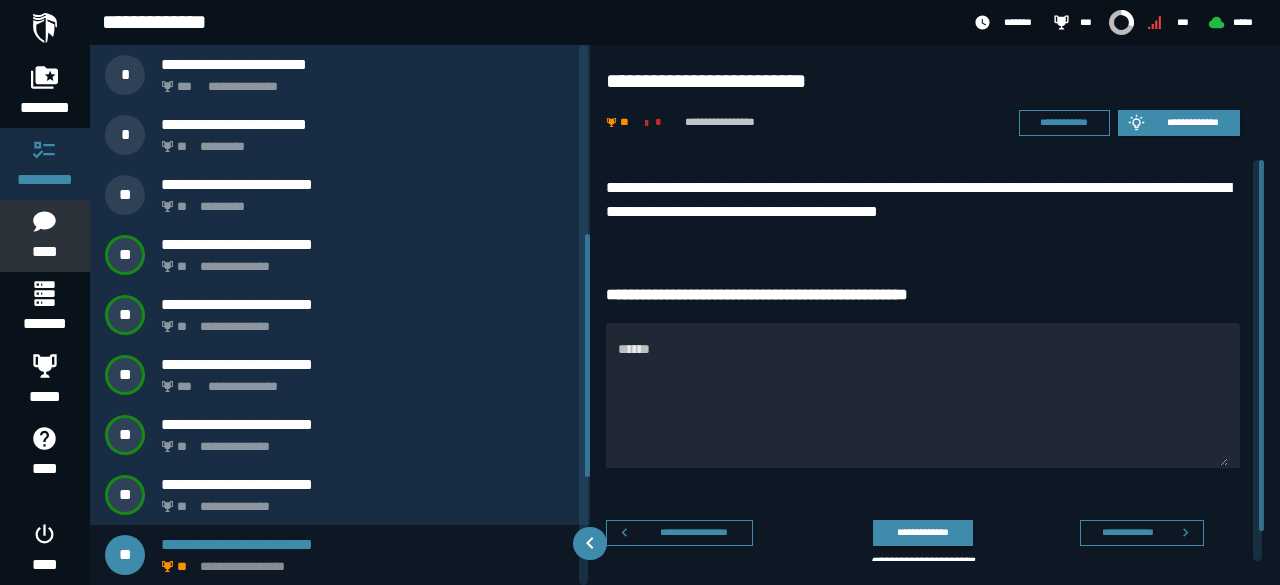 click on "**********" at bounding box center [694, 532] 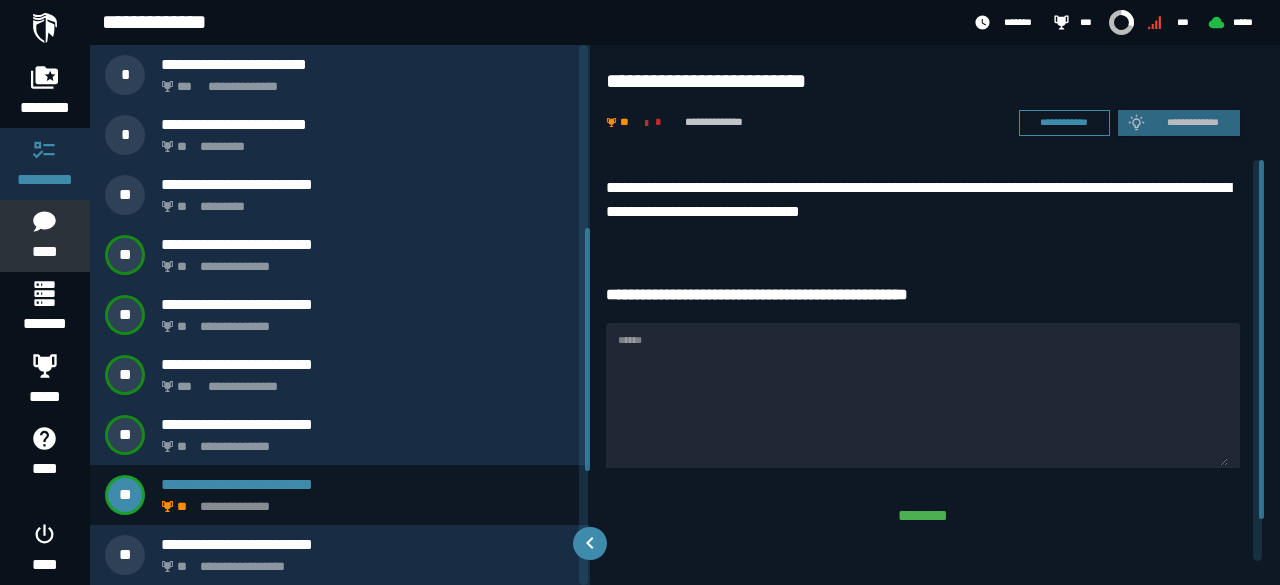 scroll, scrollTop: 360, scrollLeft: 0, axis: vertical 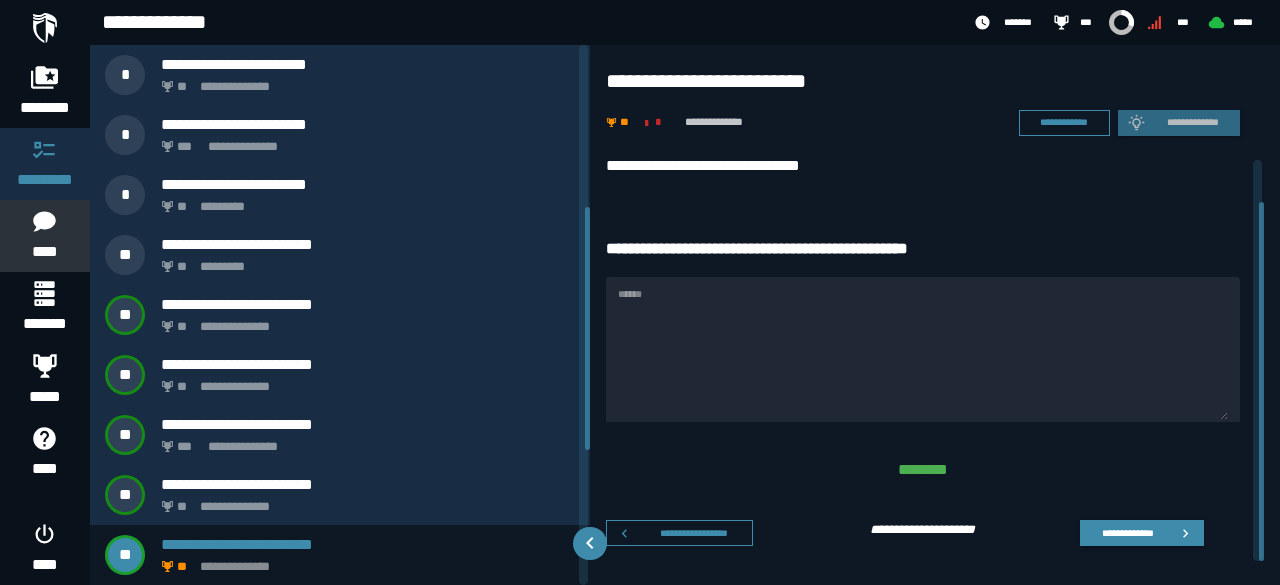 click on "**********" at bounding box center [935, 360] 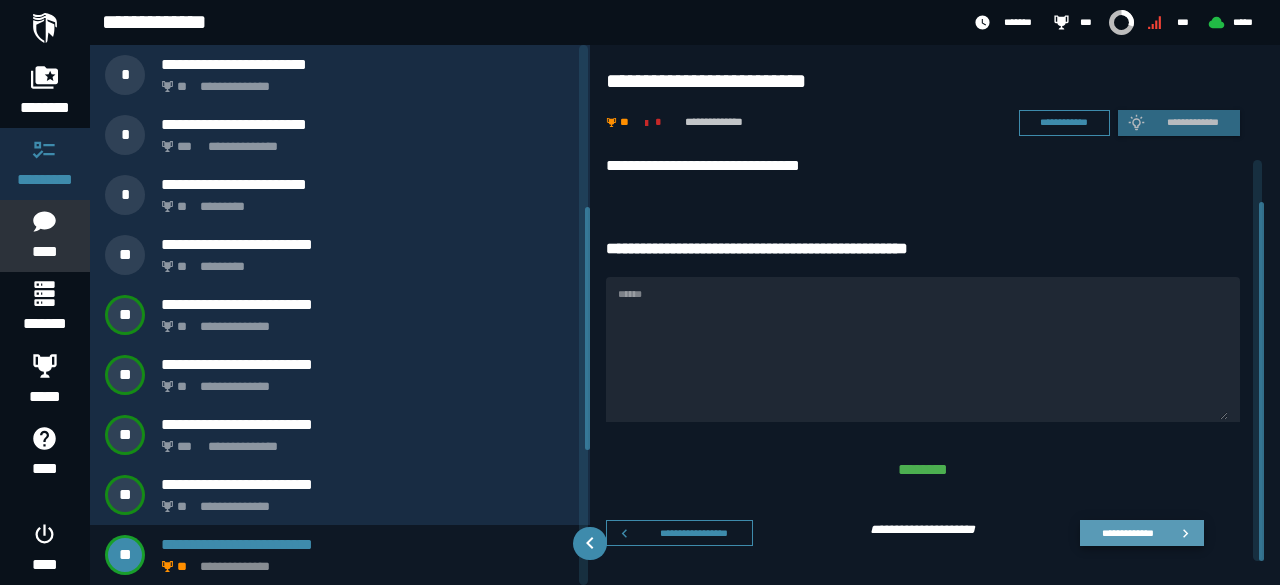 click on "**********" at bounding box center (1127, 532) 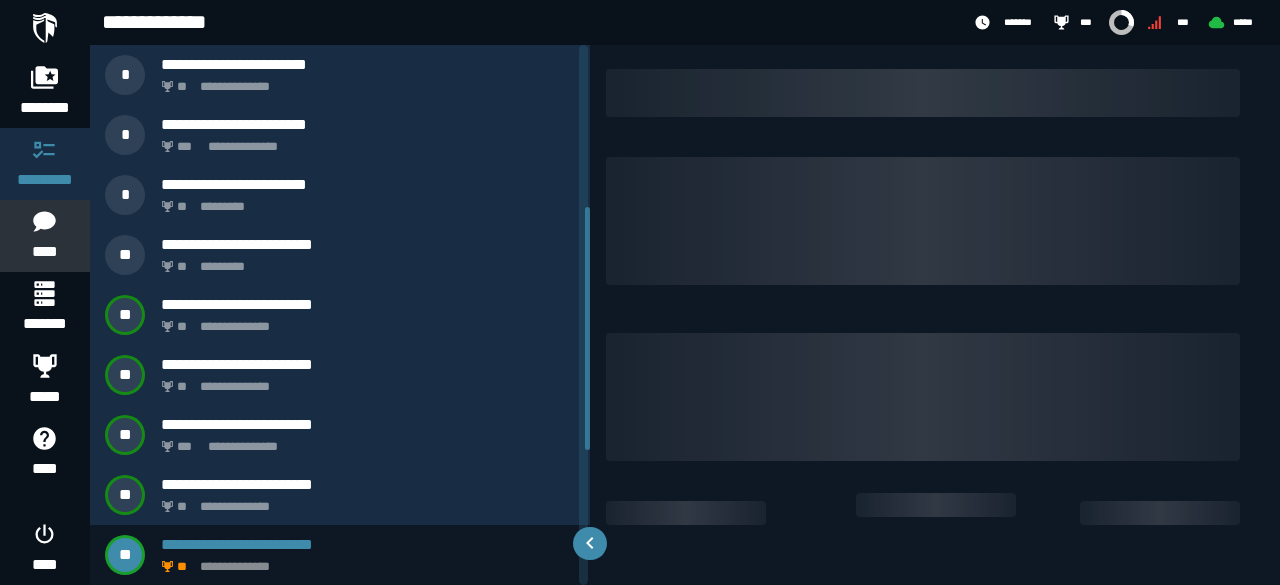 scroll, scrollTop: 0, scrollLeft: 0, axis: both 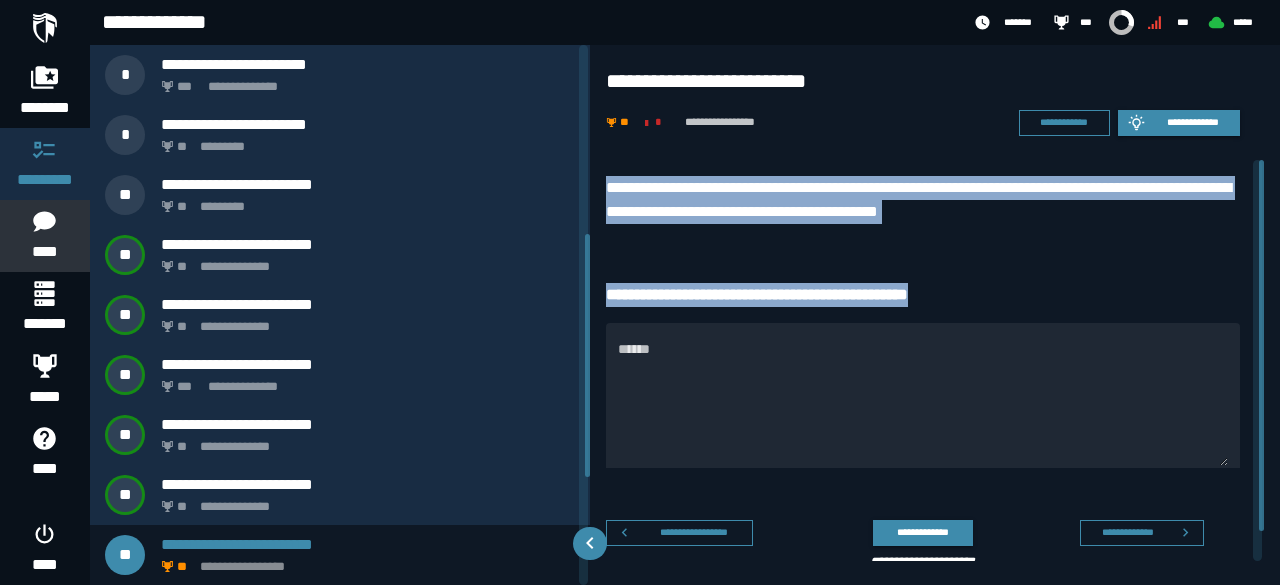 drag, startPoint x: 603, startPoint y: 182, endPoint x: 1000, endPoint y: 301, distance: 414.45145 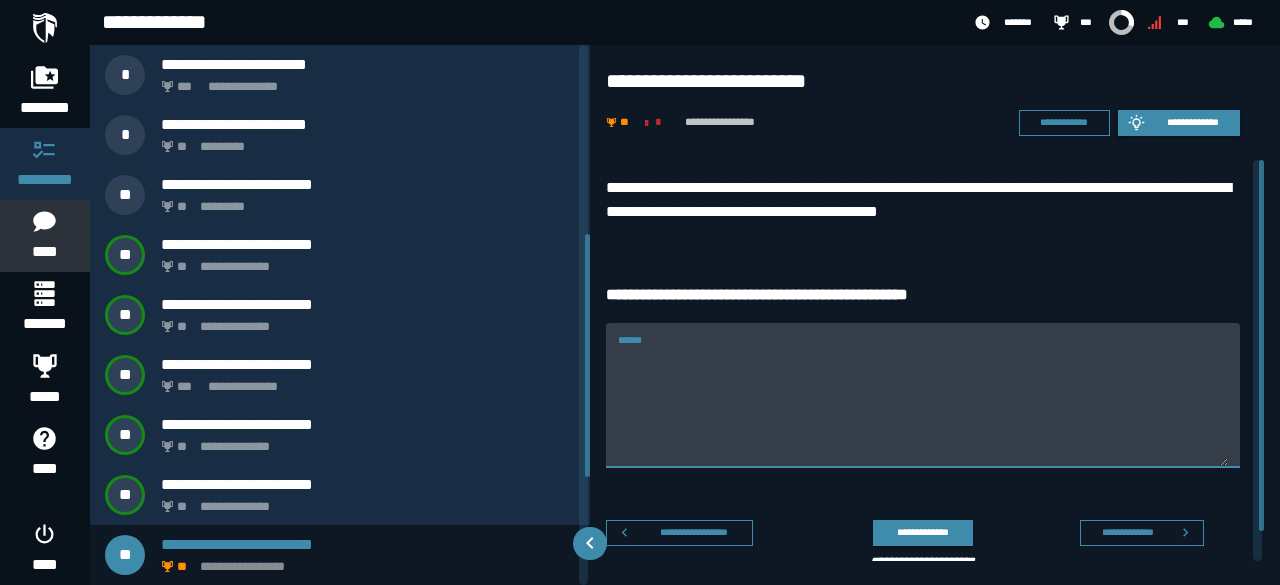 click on "******" at bounding box center (923, 407) 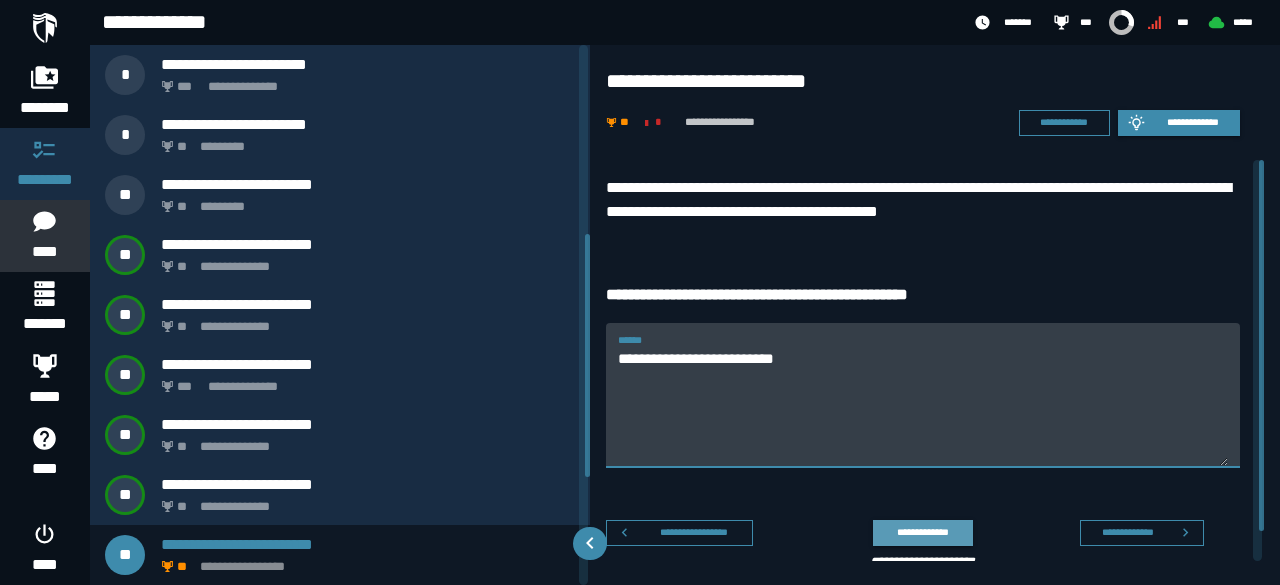 type on "**********" 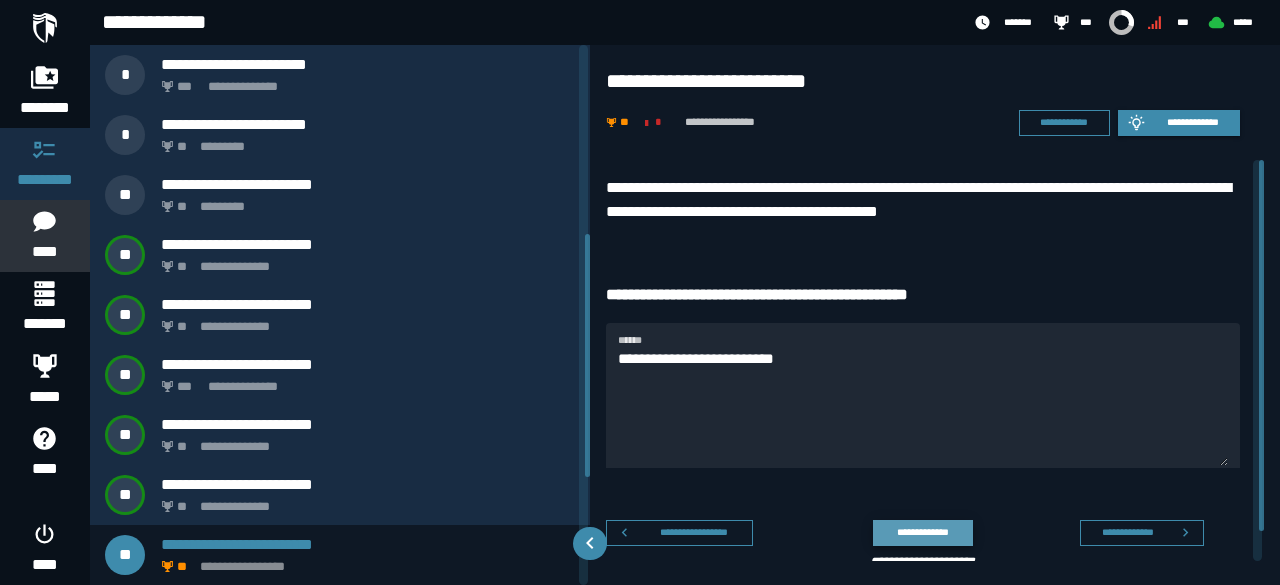 click on "**********" at bounding box center (922, 532) 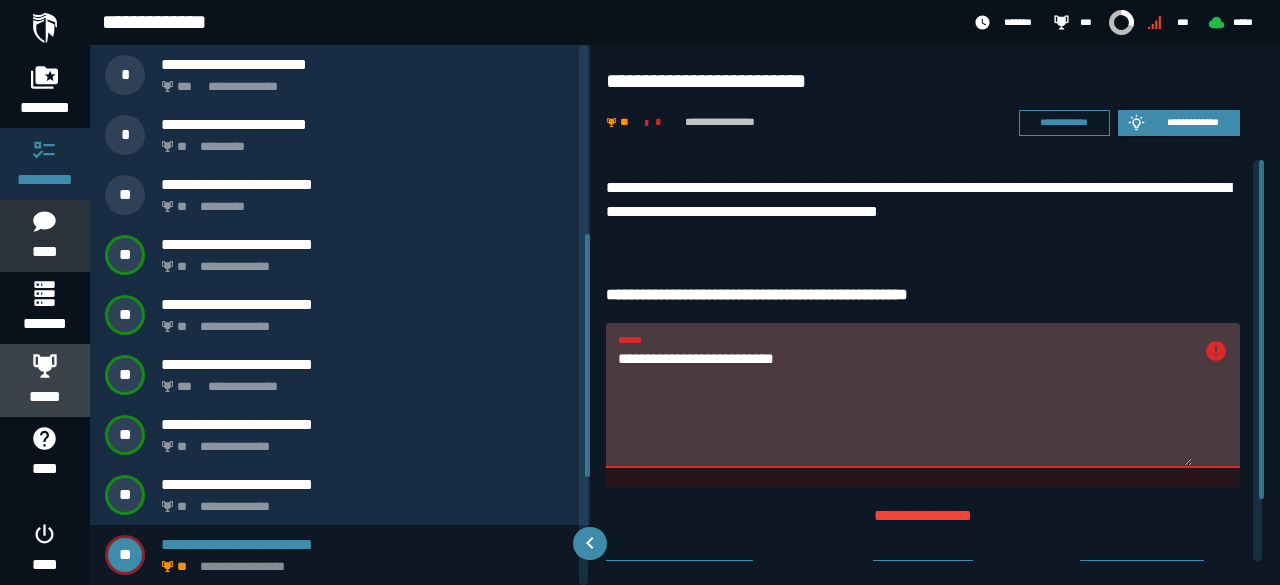 click 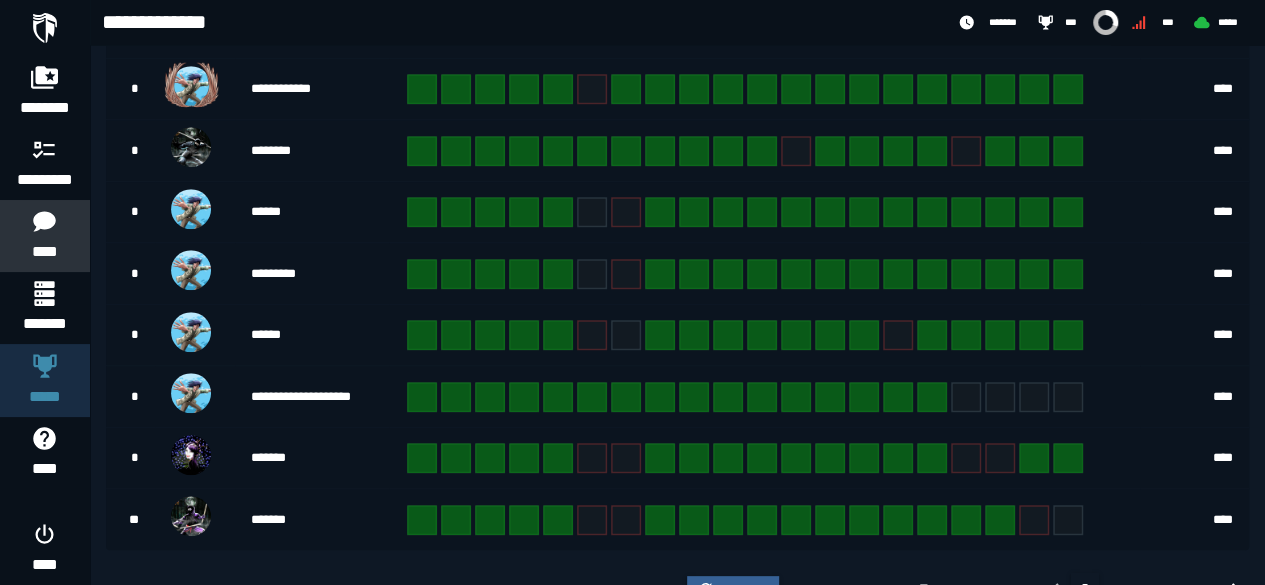 scroll, scrollTop: 617, scrollLeft: 0, axis: vertical 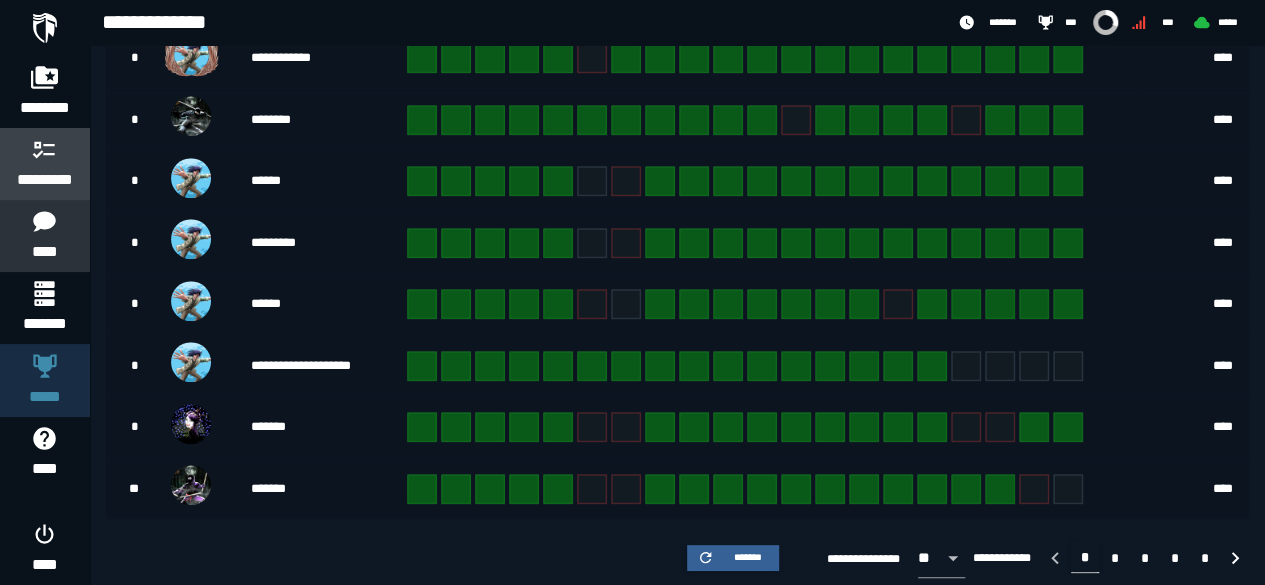 click at bounding box center [45, 149] 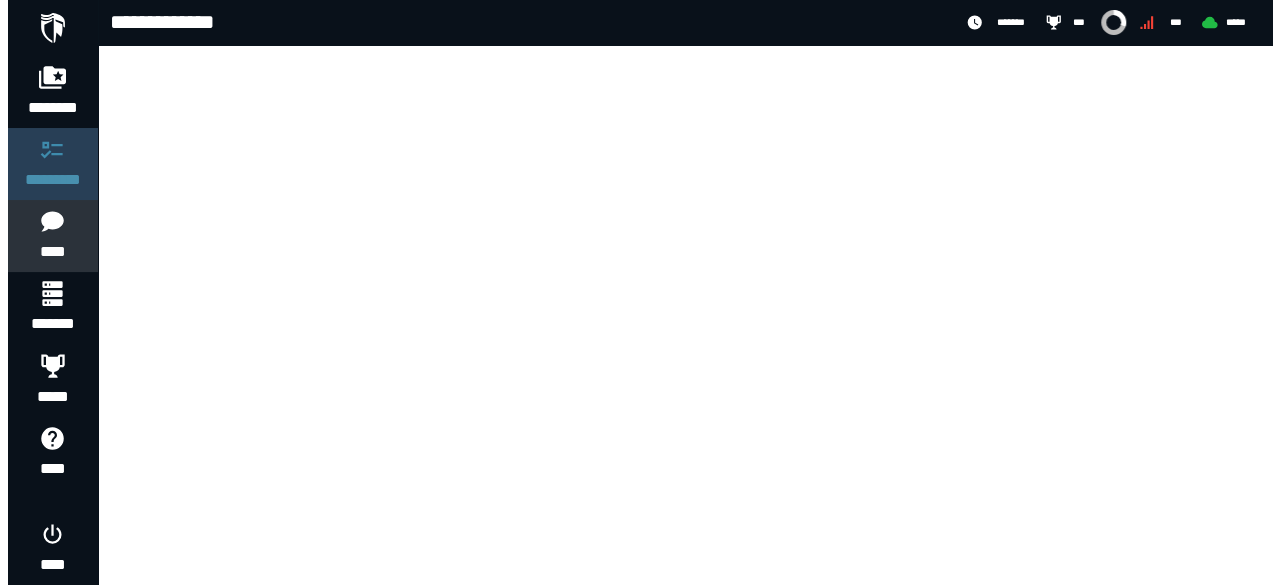 scroll, scrollTop: 0, scrollLeft: 0, axis: both 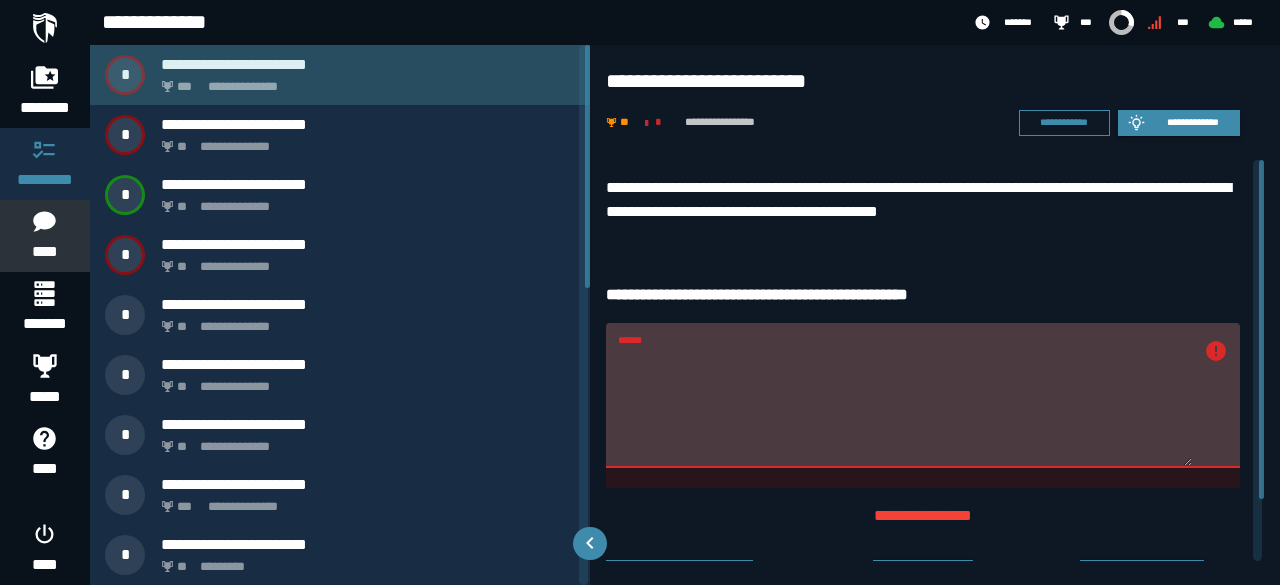 click on "**********" 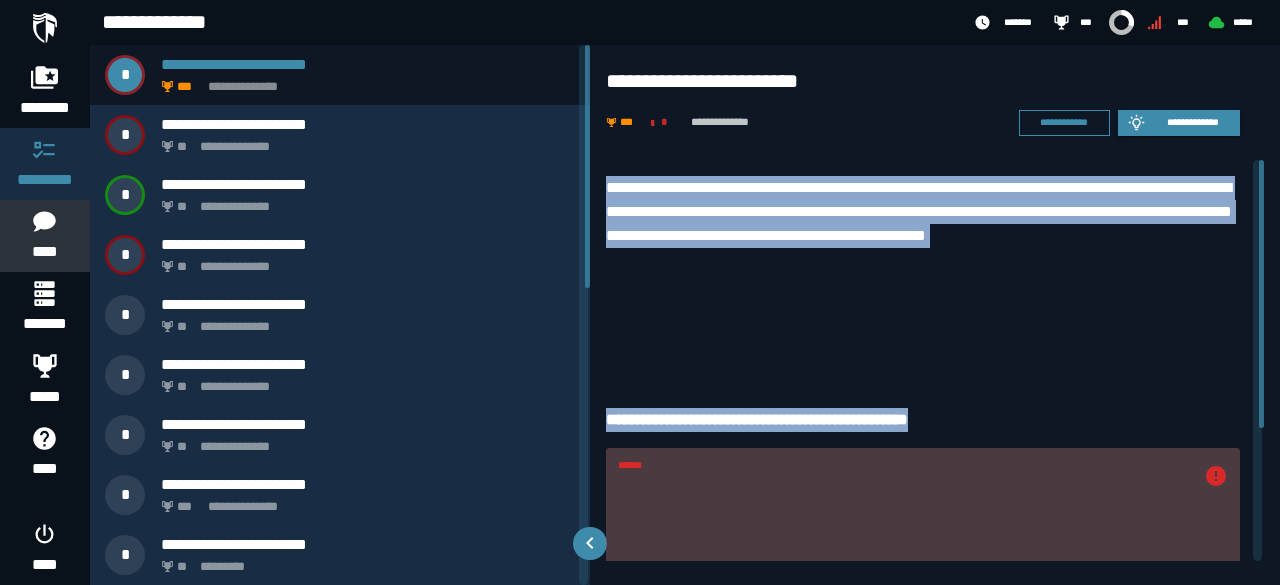 drag, startPoint x: 599, startPoint y: 187, endPoint x: 983, endPoint y: 421, distance: 449.6799 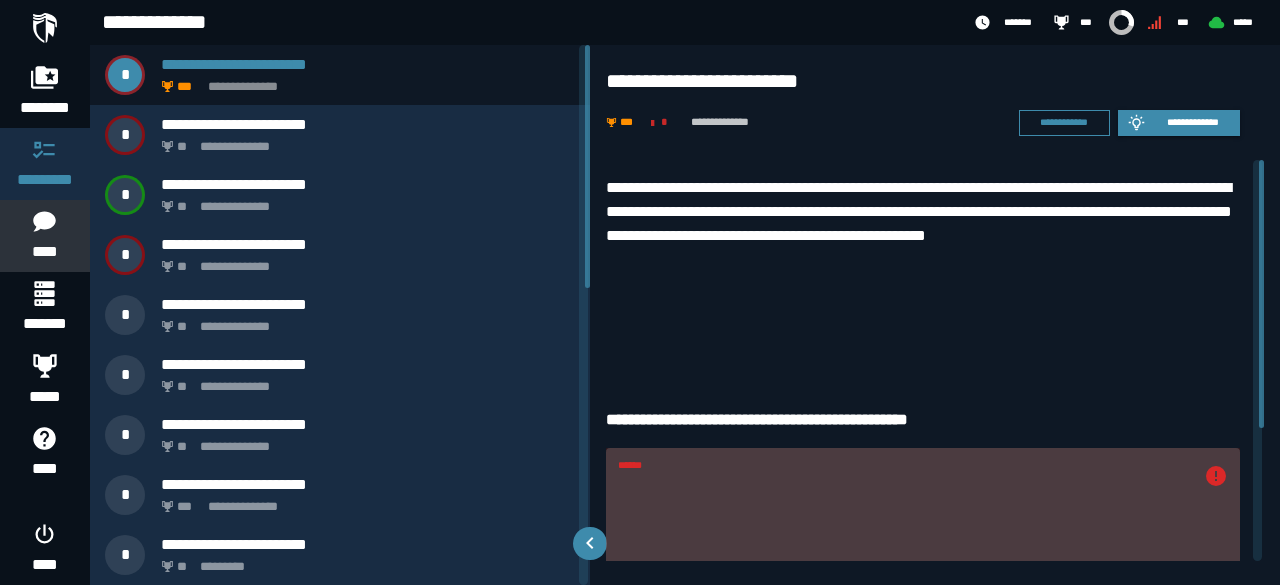 click on "******" at bounding box center [905, 519] 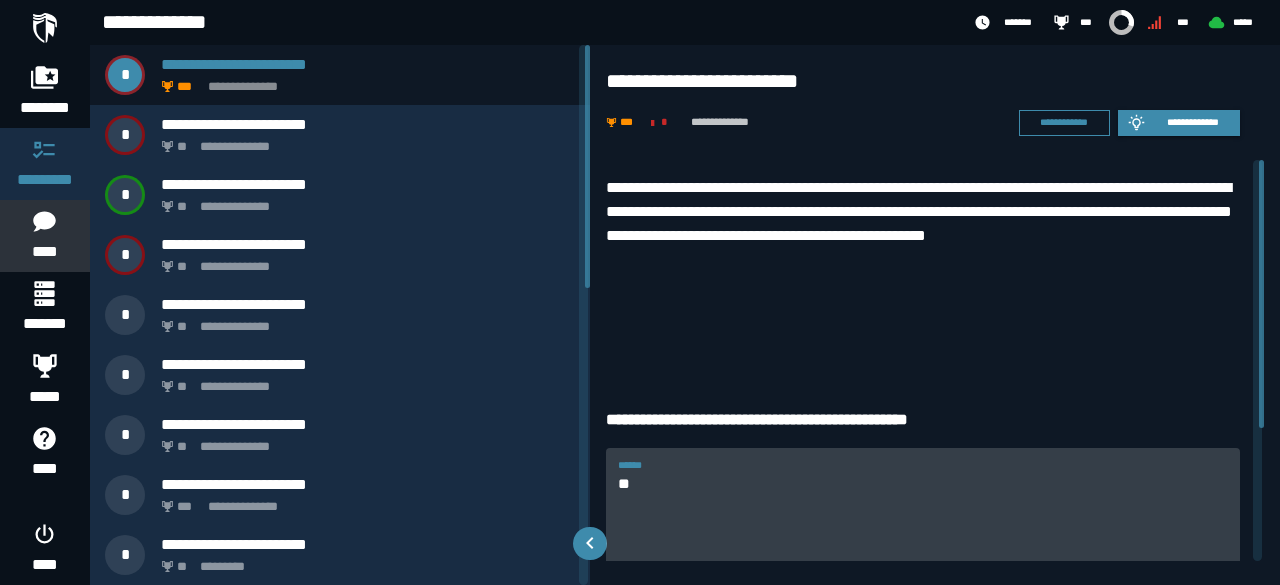 type on "*" 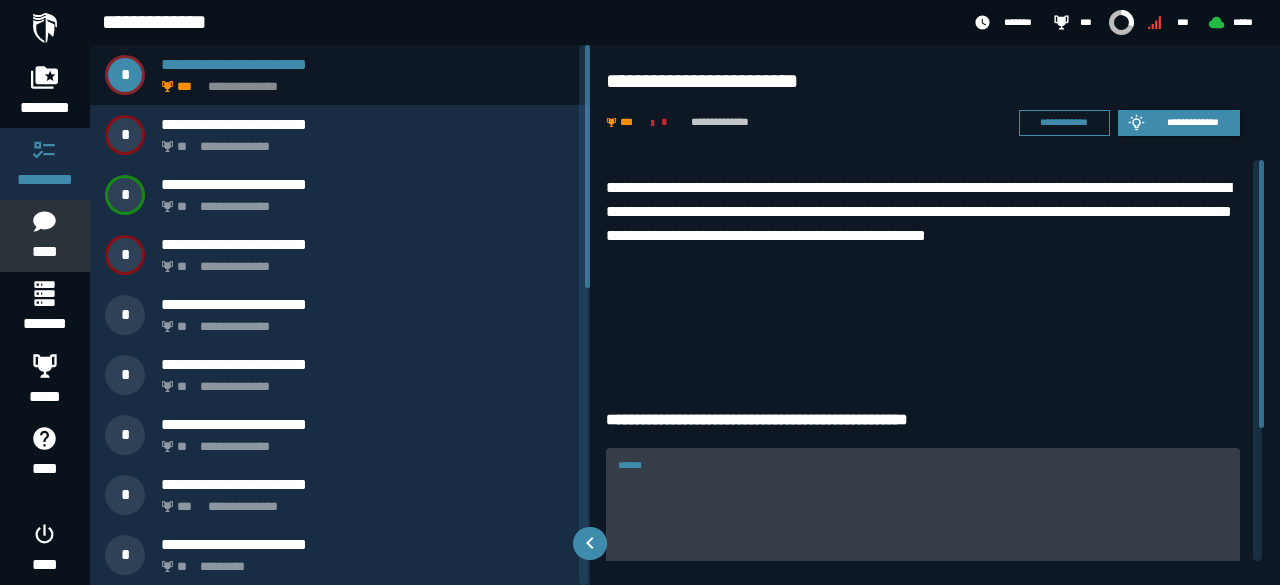 paste on "**********" 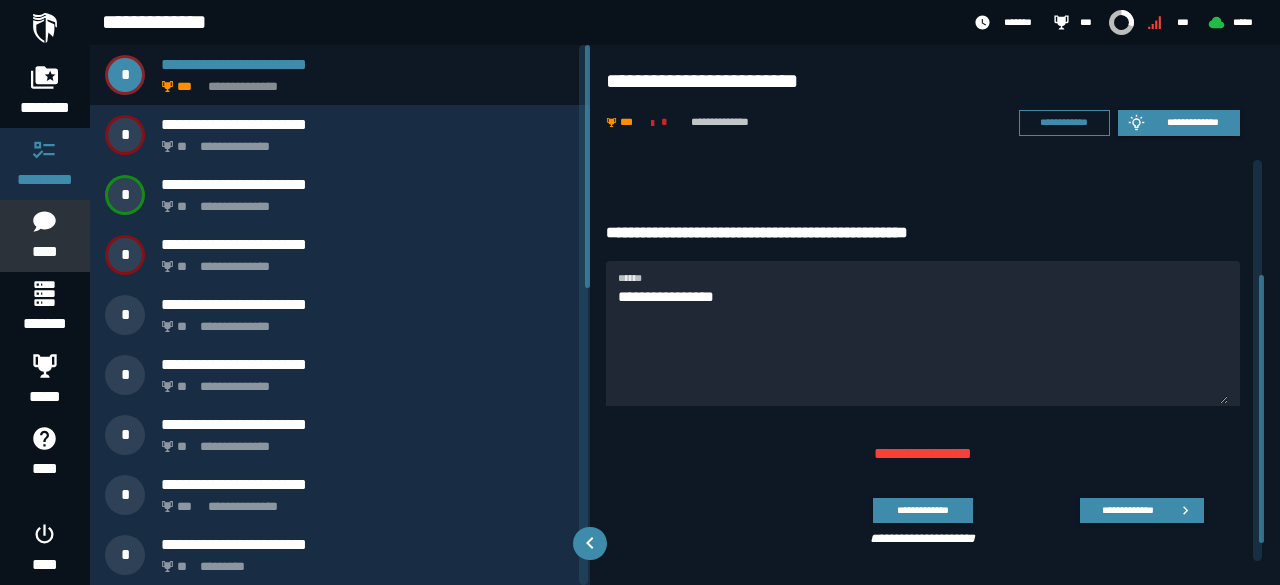 scroll, scrollTop: 192, scrollLeft: 0, axis: vertical 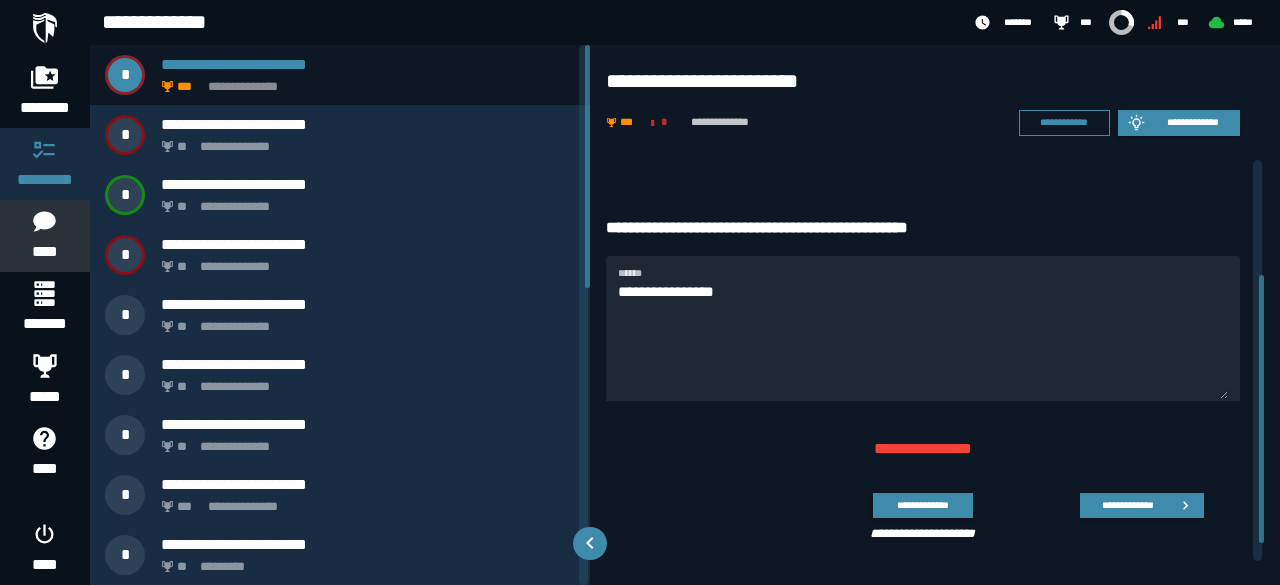 drag, startPoint x: 1256, startPoint y: 330, endPoint x: 1276, endPoint y: 459, distance: 130.54118 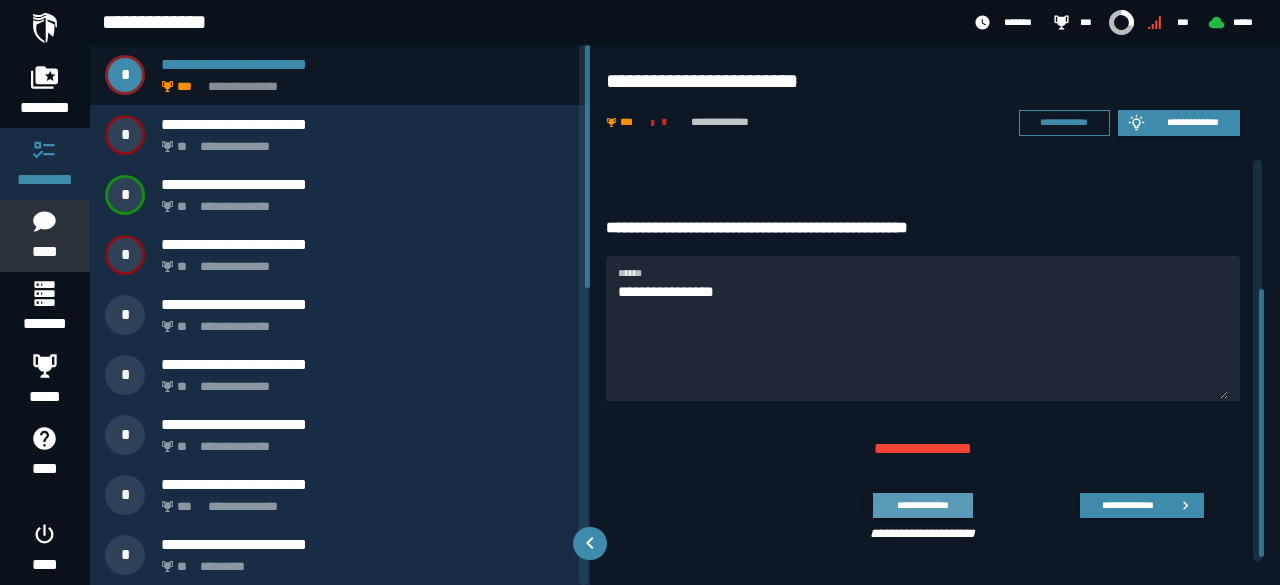 click on "**********" at bounding box center [922, 505] 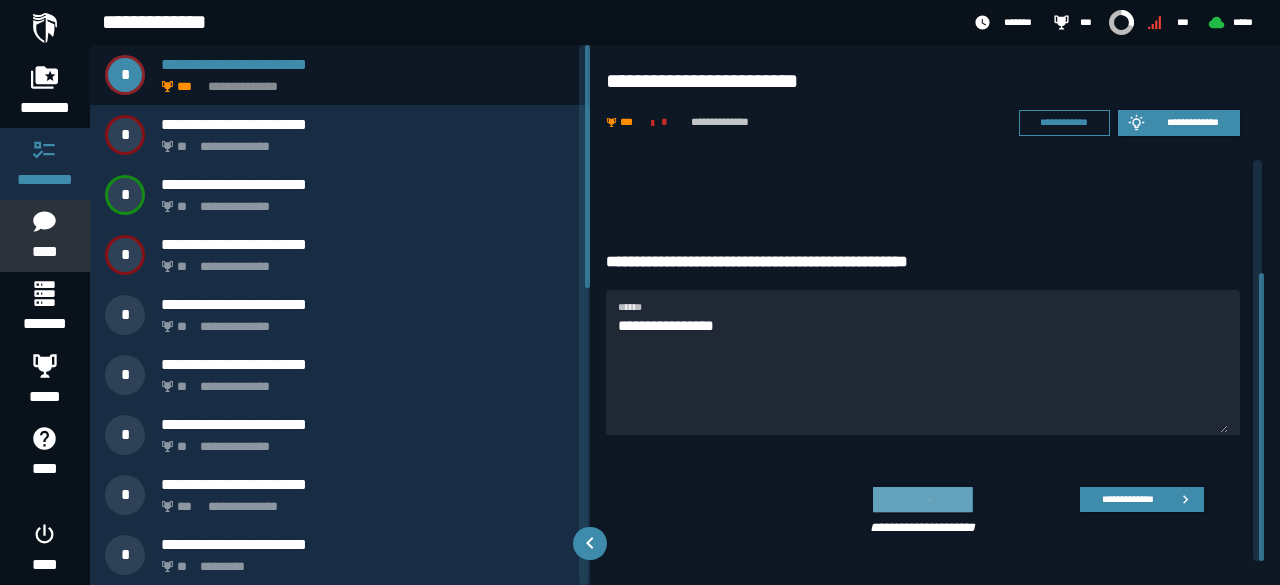 scroll, scrollTop: 157, scrollLeft: 0, axis: vertical 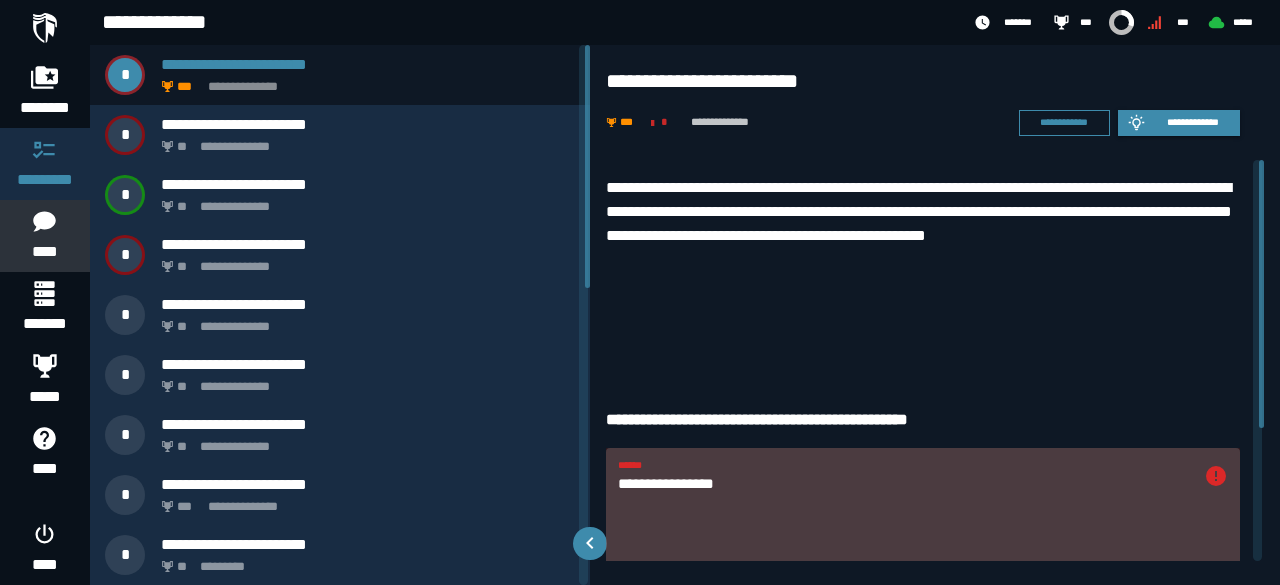 click on "**********" at bounding box center [935, 360] 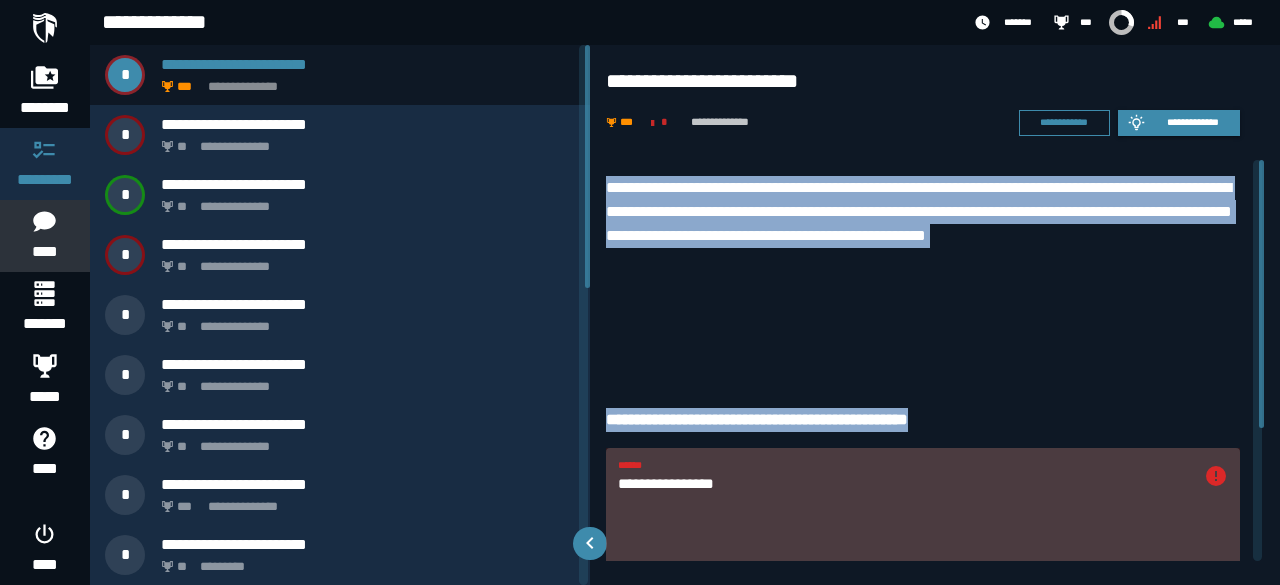 drag, startPoint x: 603, startPoint y: 183, endPoint x: 983, endPoint y: 417, distance: 446.26898 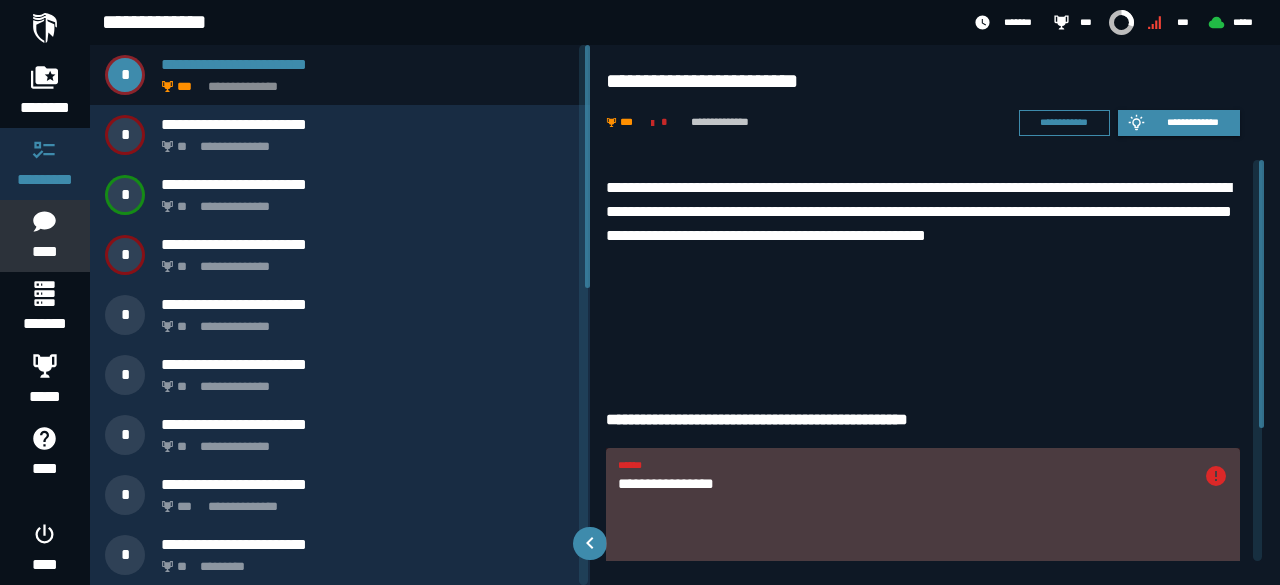 click on "**********" at bounding box center [905, 531] 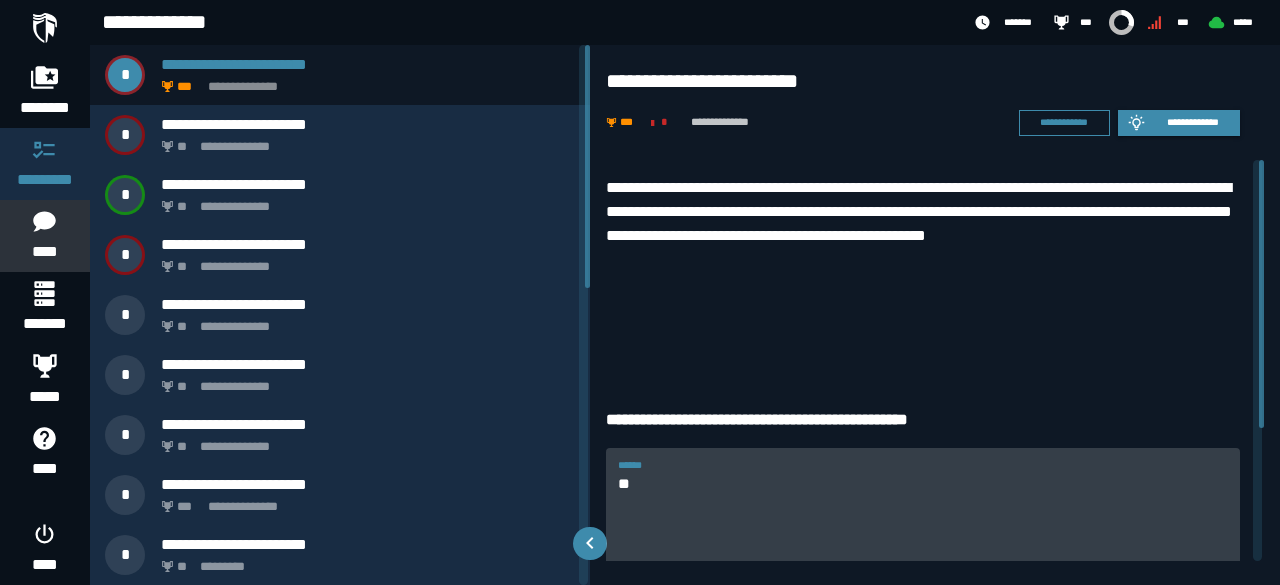 type on "*" 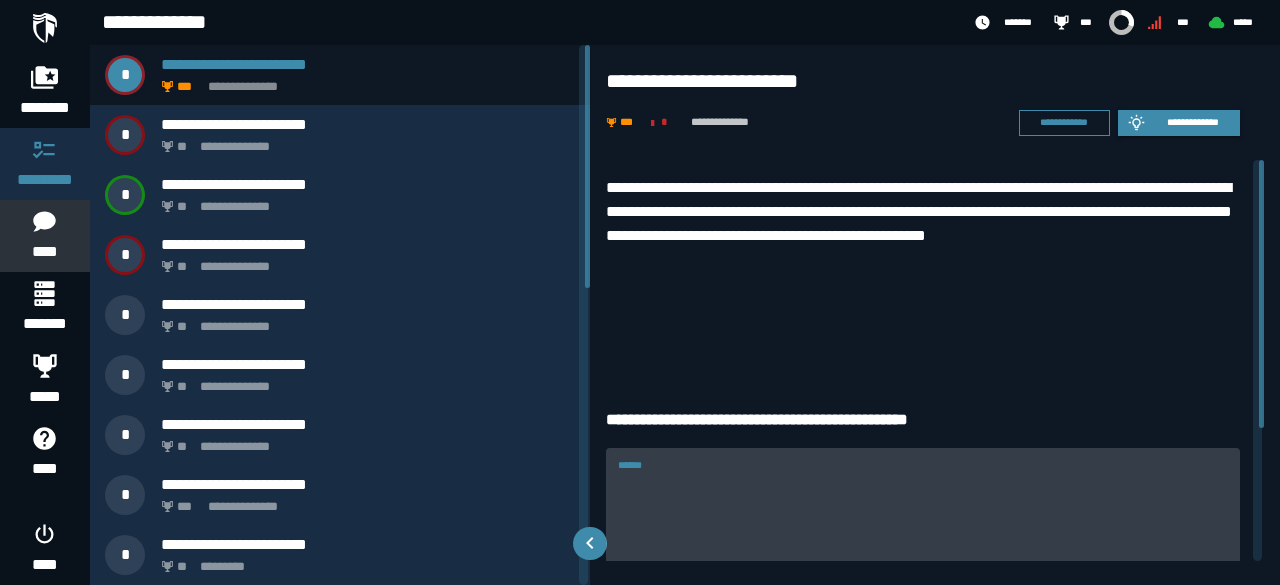 paste on "**********" 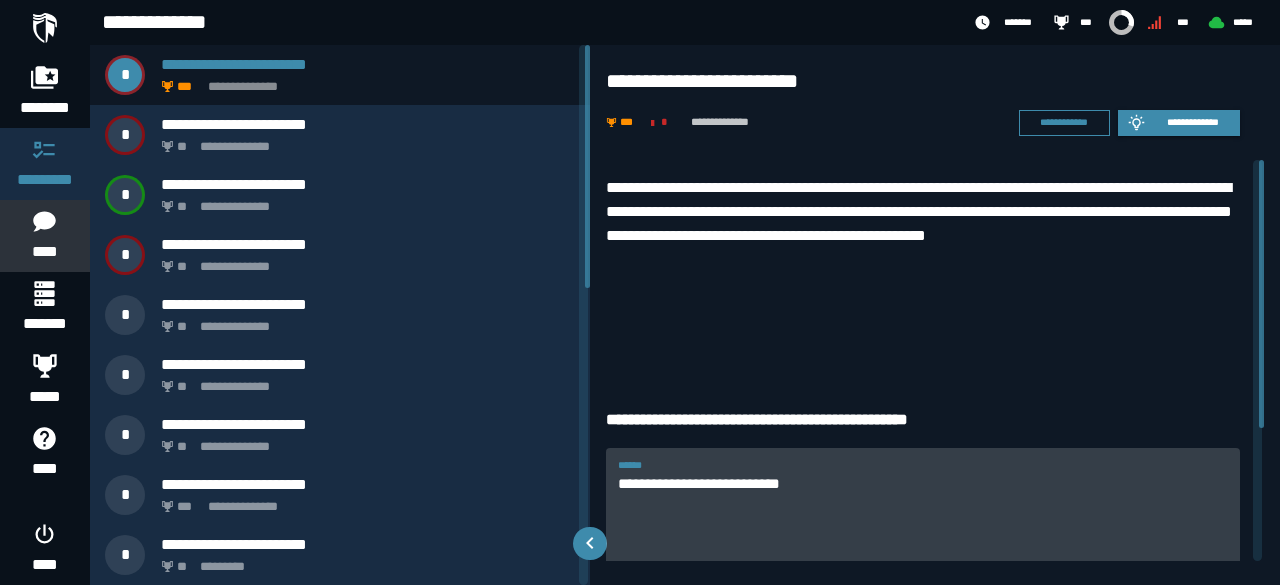 type on "**********" 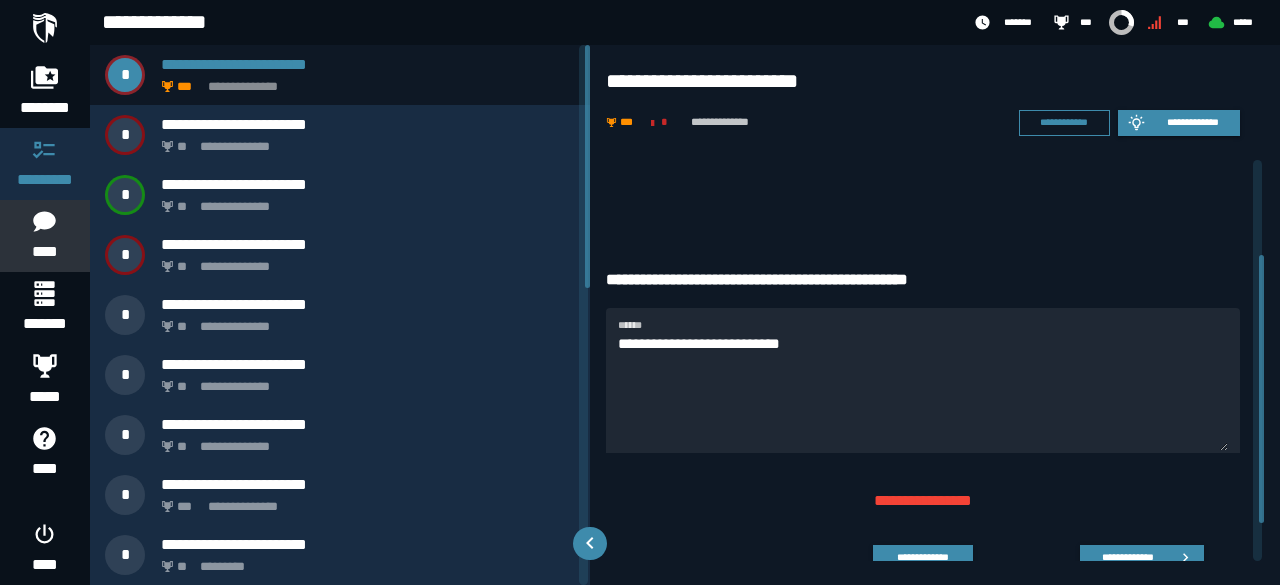 scroll, scrollTop: 186, scrollLeft: 0, axis: vertical 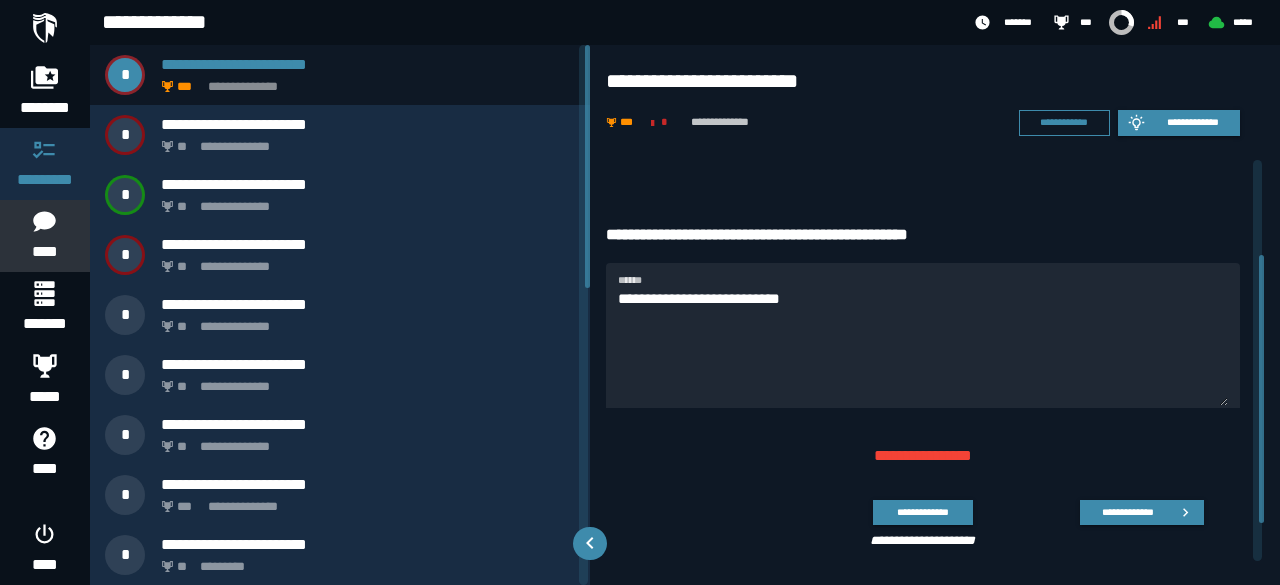 drag, startPoint x: 1258, startPoint y: 330, endPoint x: 1279, endPoint y: 455, distance: 126.751724 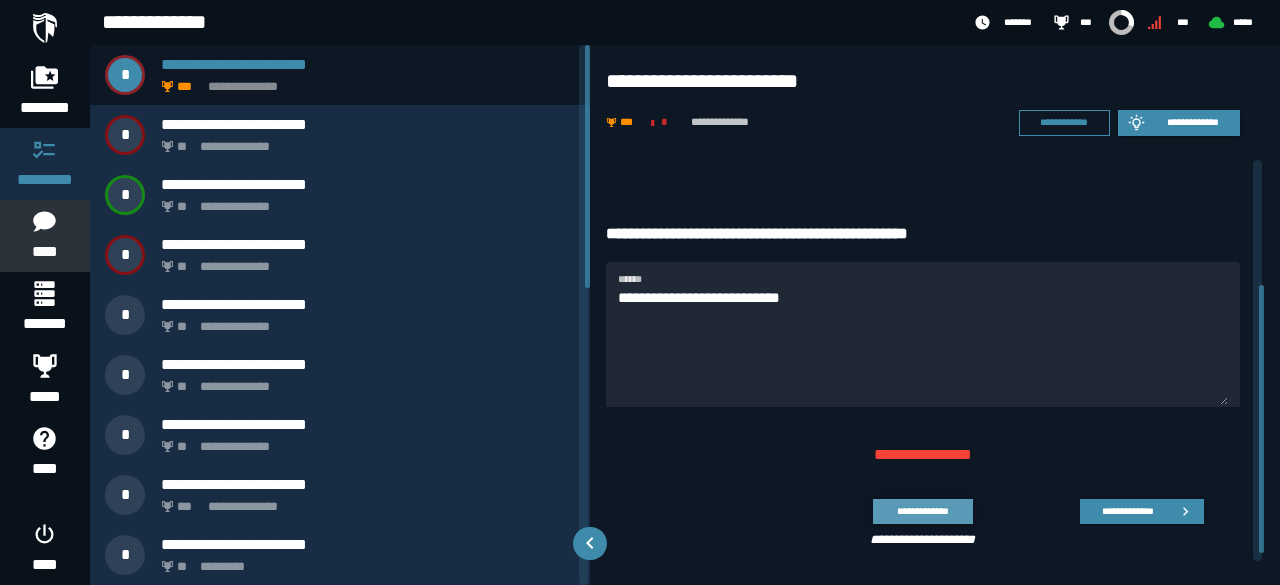 click on "**********" at bounding box center (922, 511) 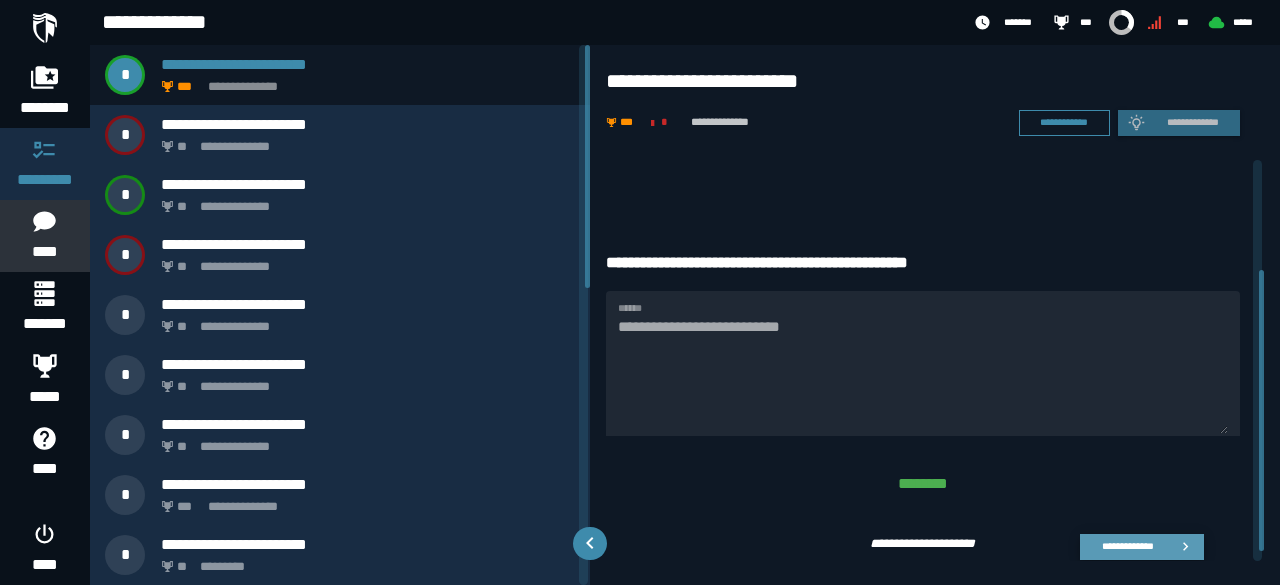click on "**********" at bounding box center (1127, 546) 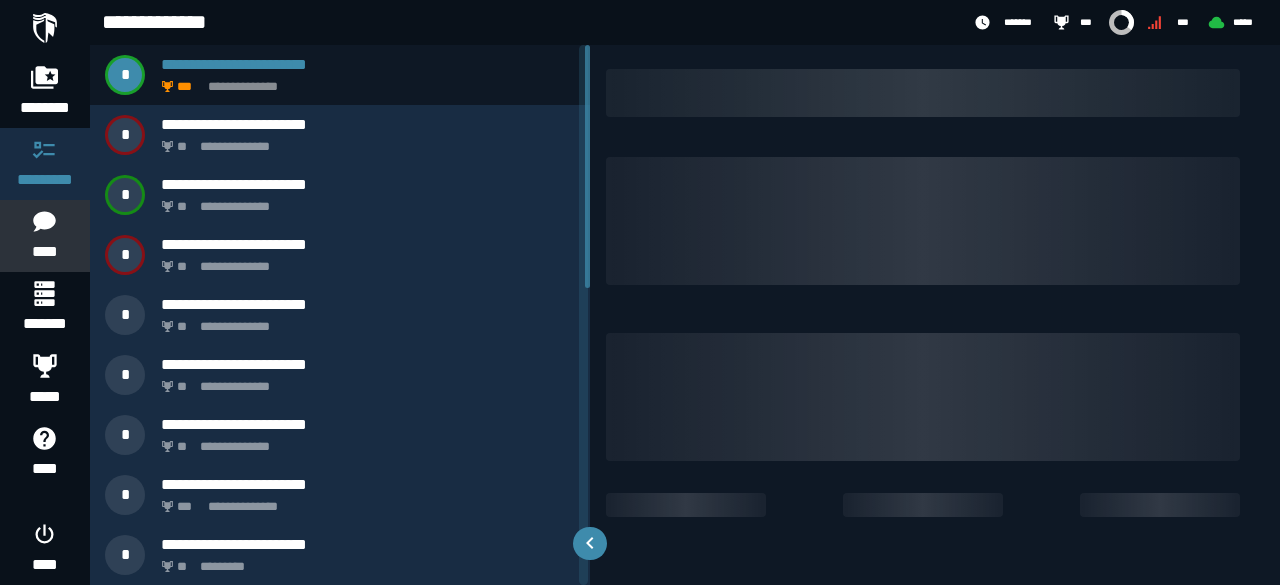 scroll, scrollTop: 0, scrollLeft: 0, axis: both 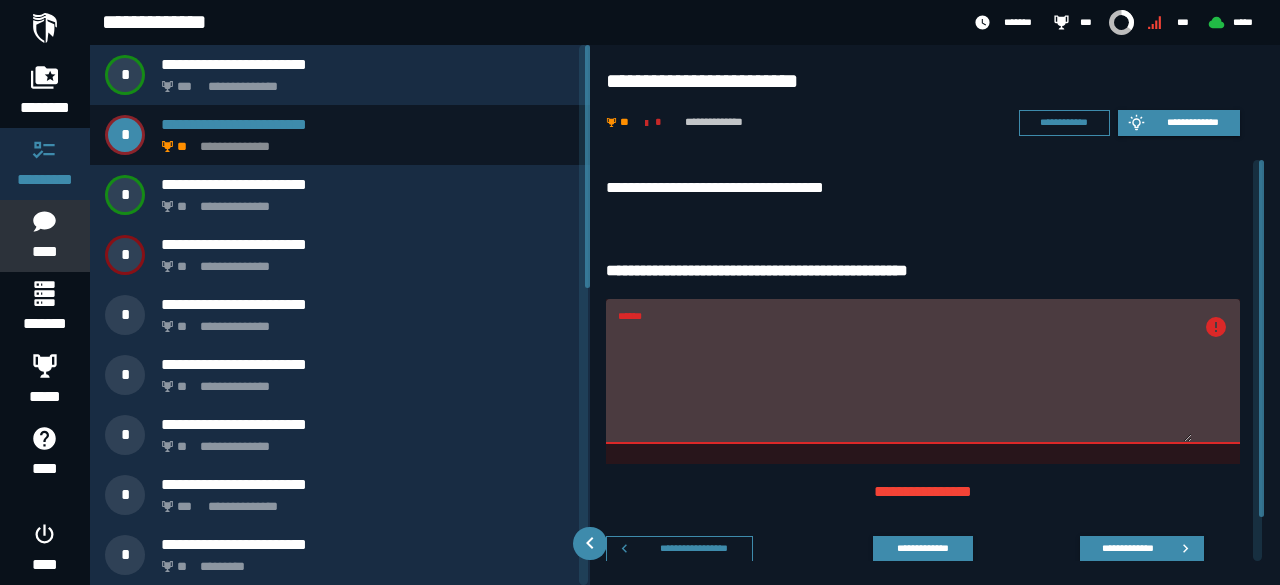 click on "******" at bounding box center (905, 383) 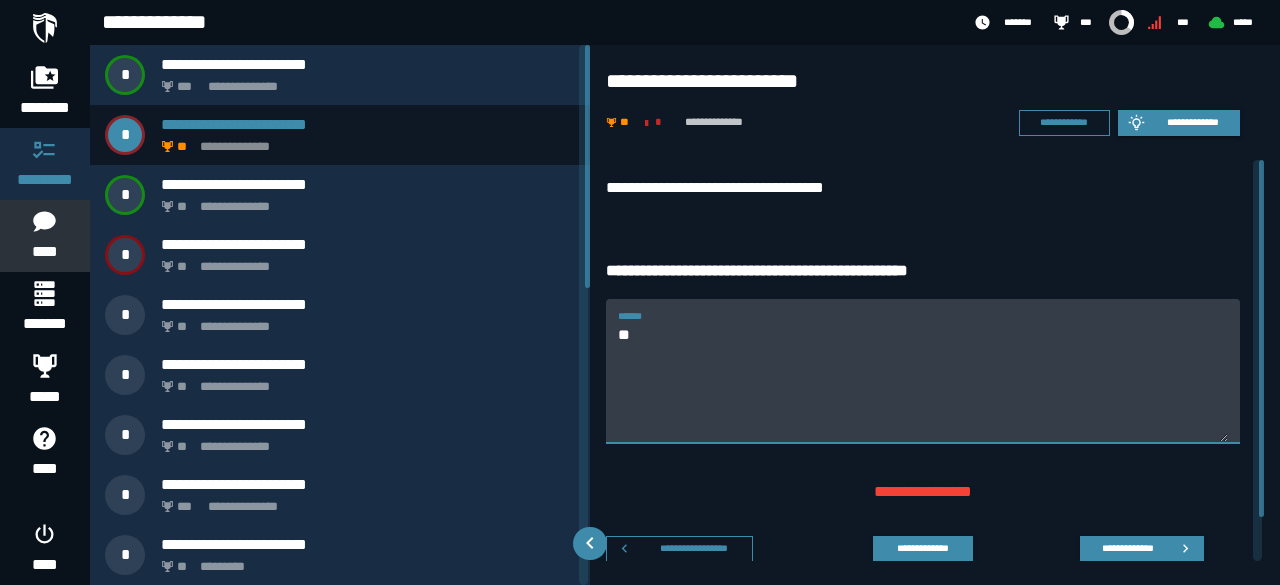 type on "*" 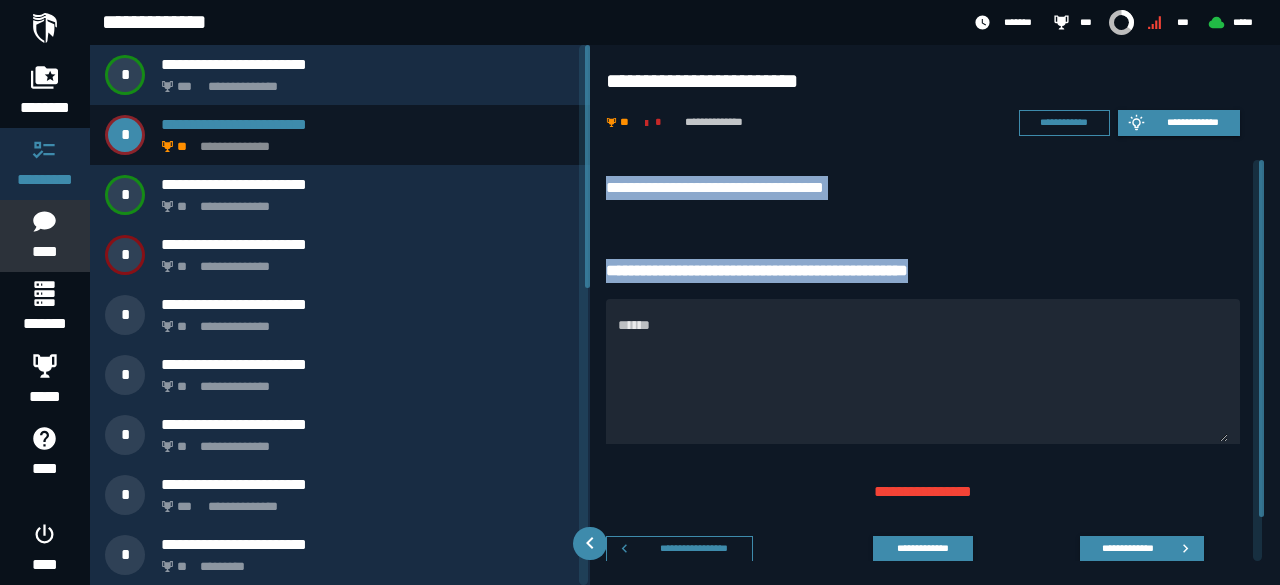 drag, startPoint x: 604, startPoint y: 184, endPoint x: 972, endPoint y: 264, distance: 376.59528 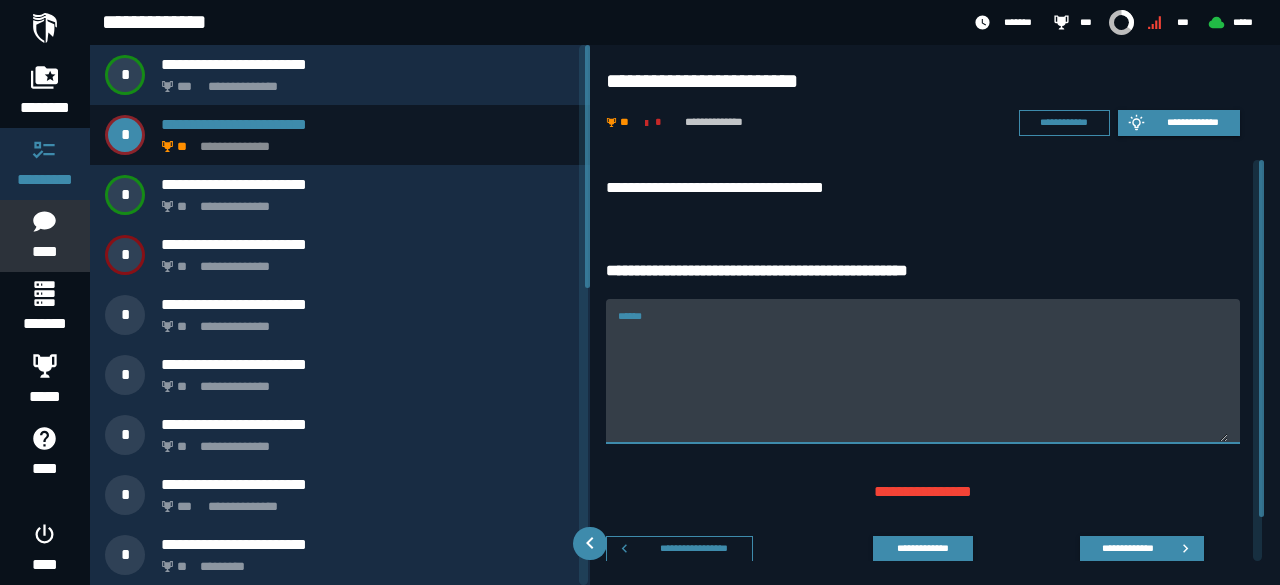 click on "******" at bounding box center [923, 371] 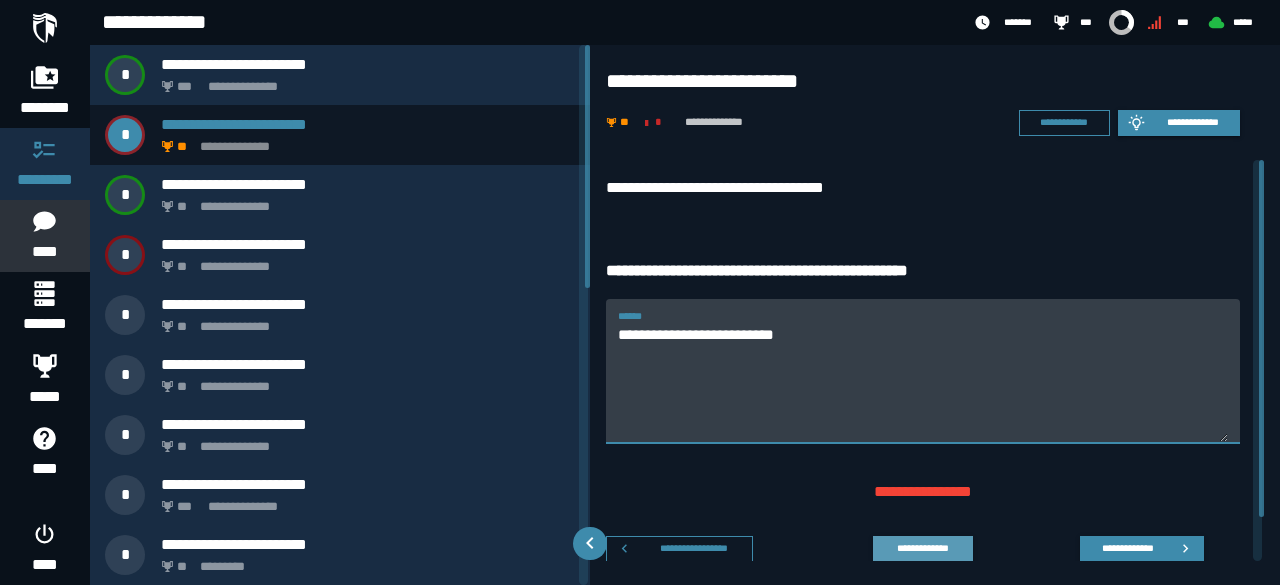 type on "**********" 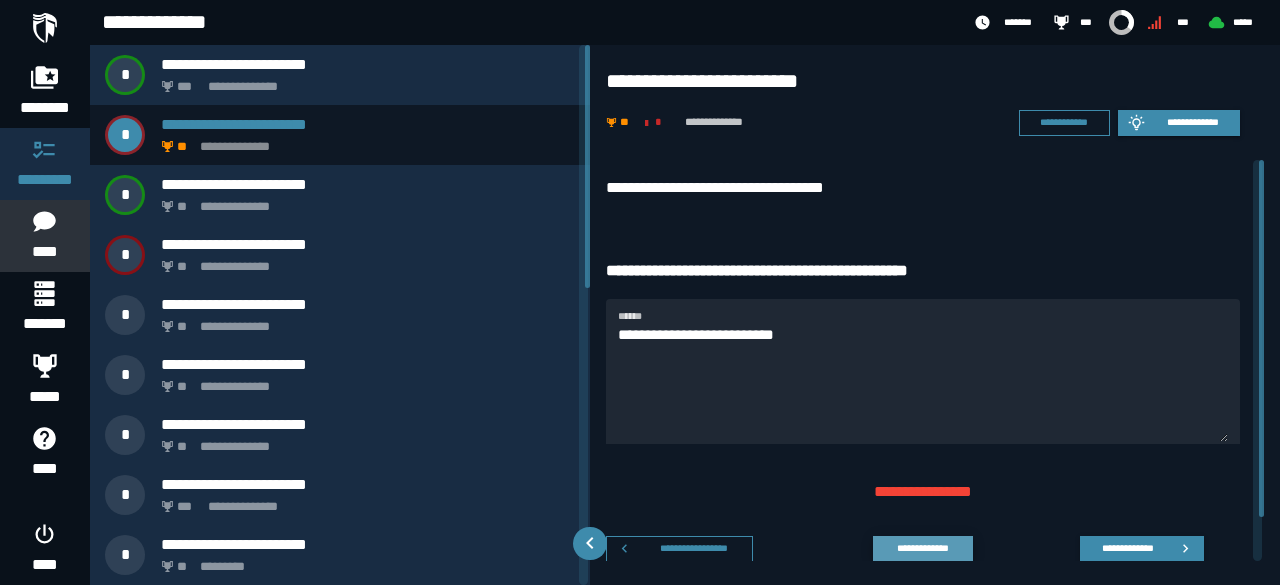 click on "**********" at bounding box center [922, 548] 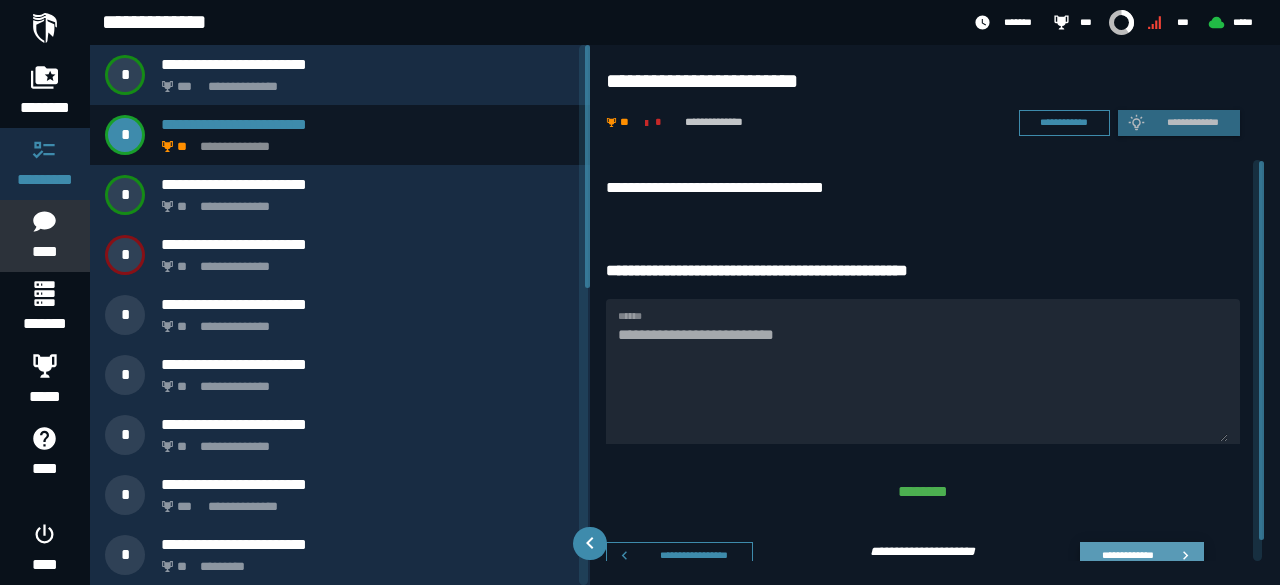 click on "**********" at bounding box center [1127, 554] 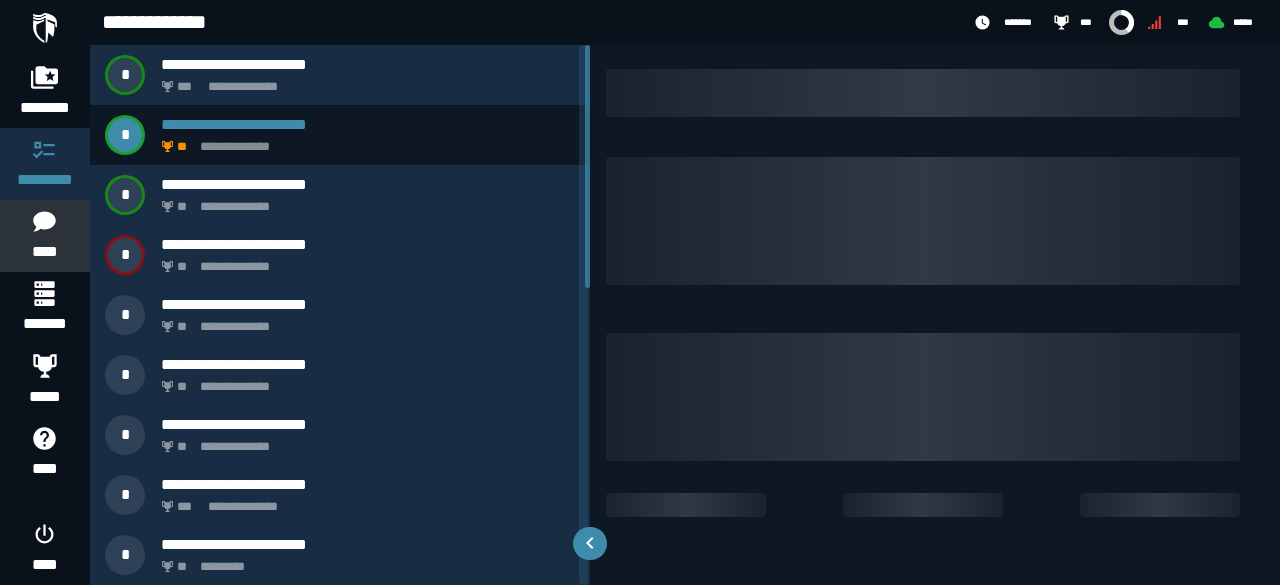scroll, scrollTop: 0, scrollLeft: 0, axis: both 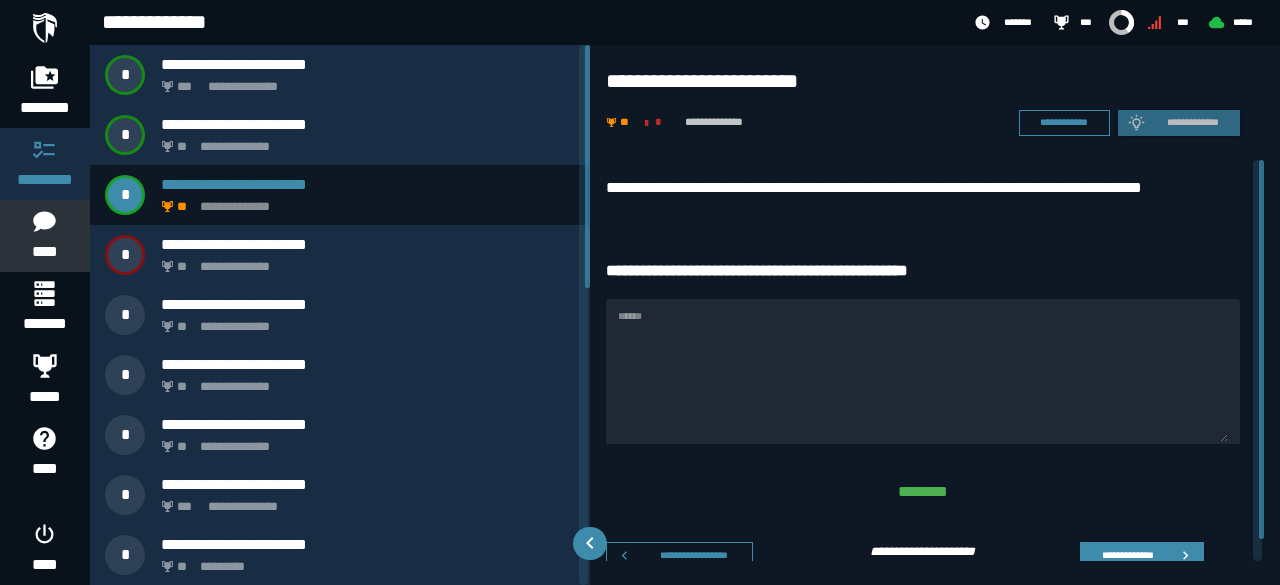 click on "**********" at bounding box center [1127, 554] 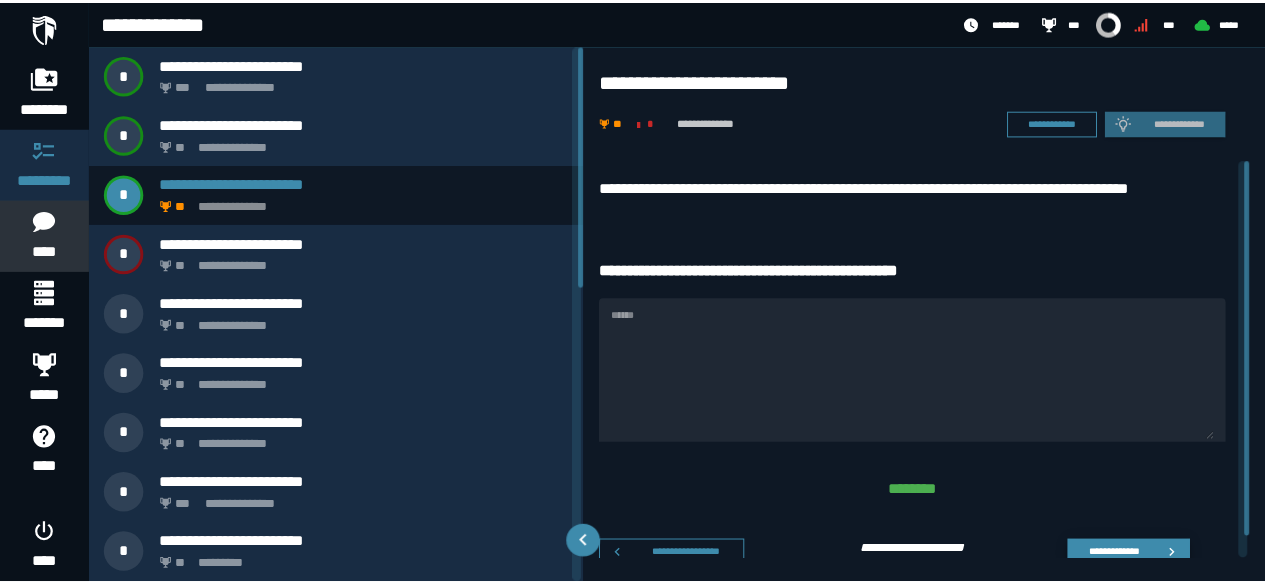 scroll, scrollTop: 0, scrollLeft: 0, axis: both 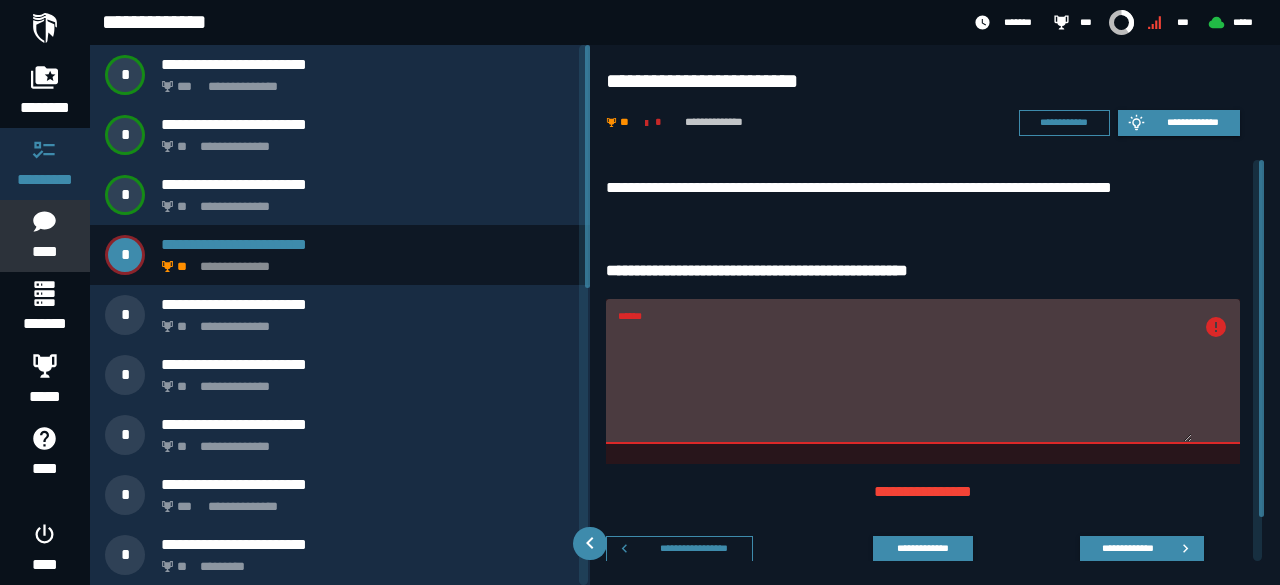 click on "******" at bounding box center (905, 383) 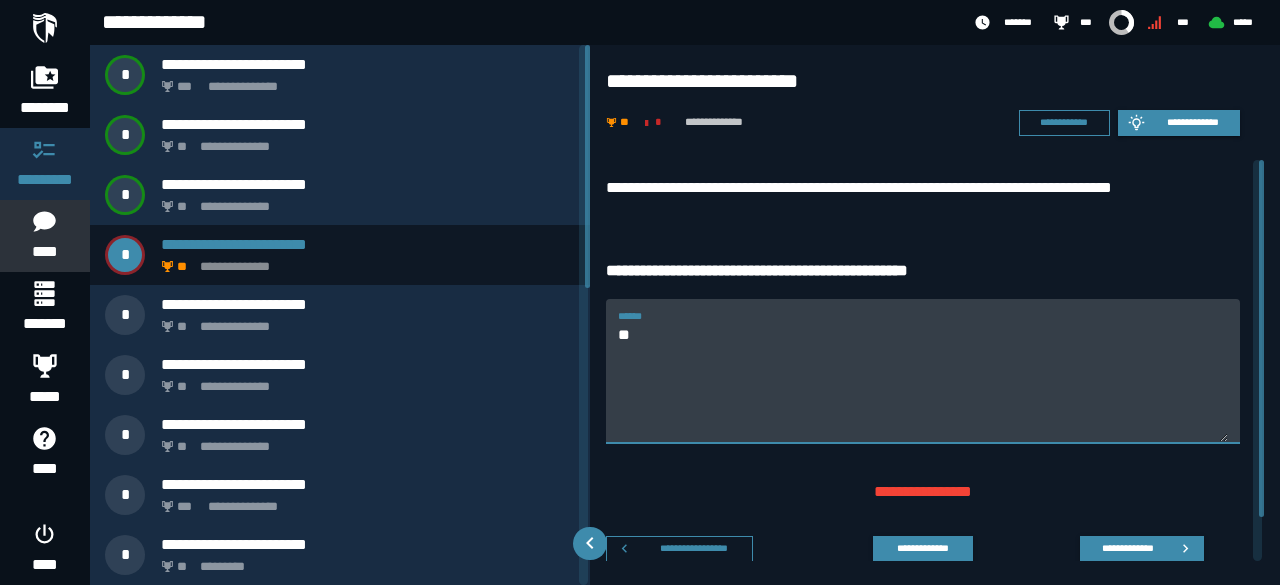 type on "*" 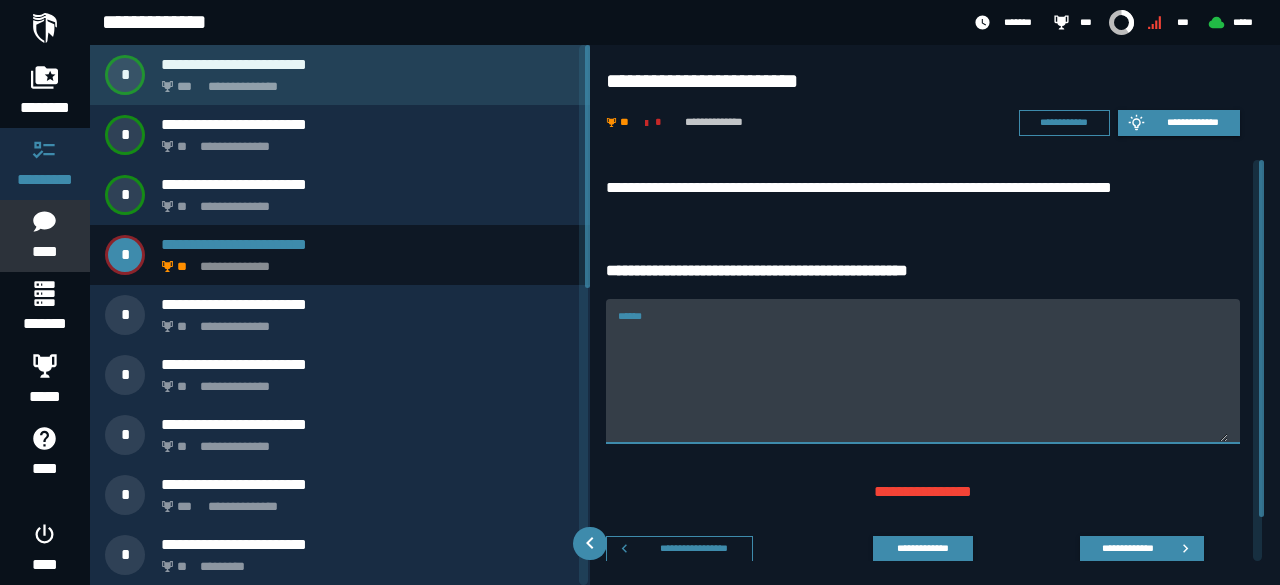 type 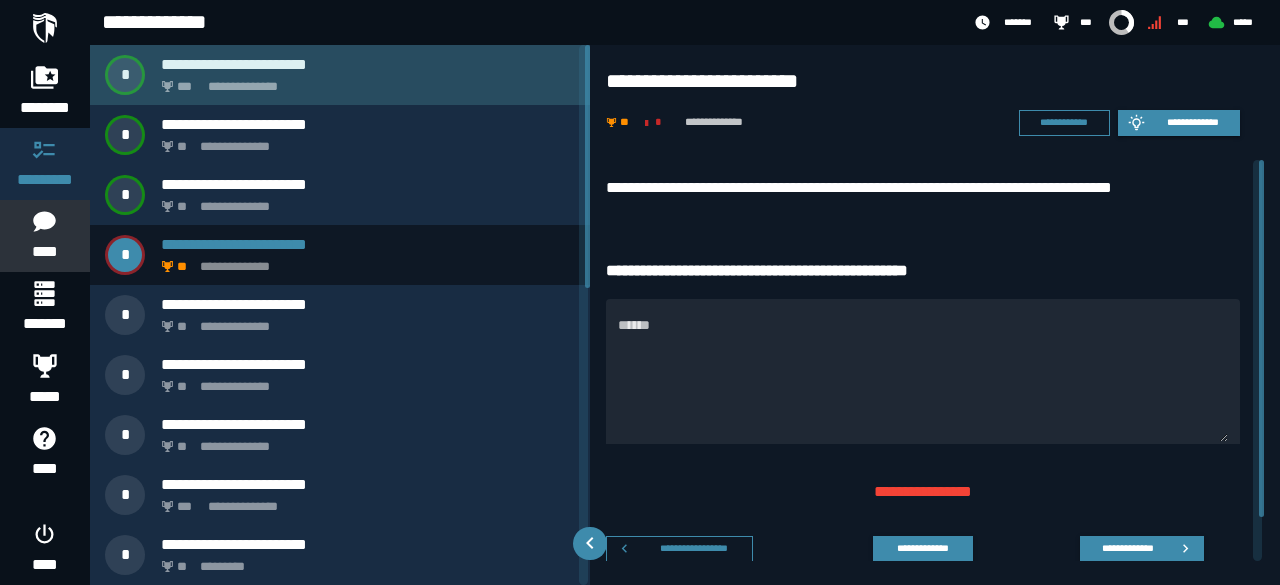 click on "**********" at bounding box center (364, 81) 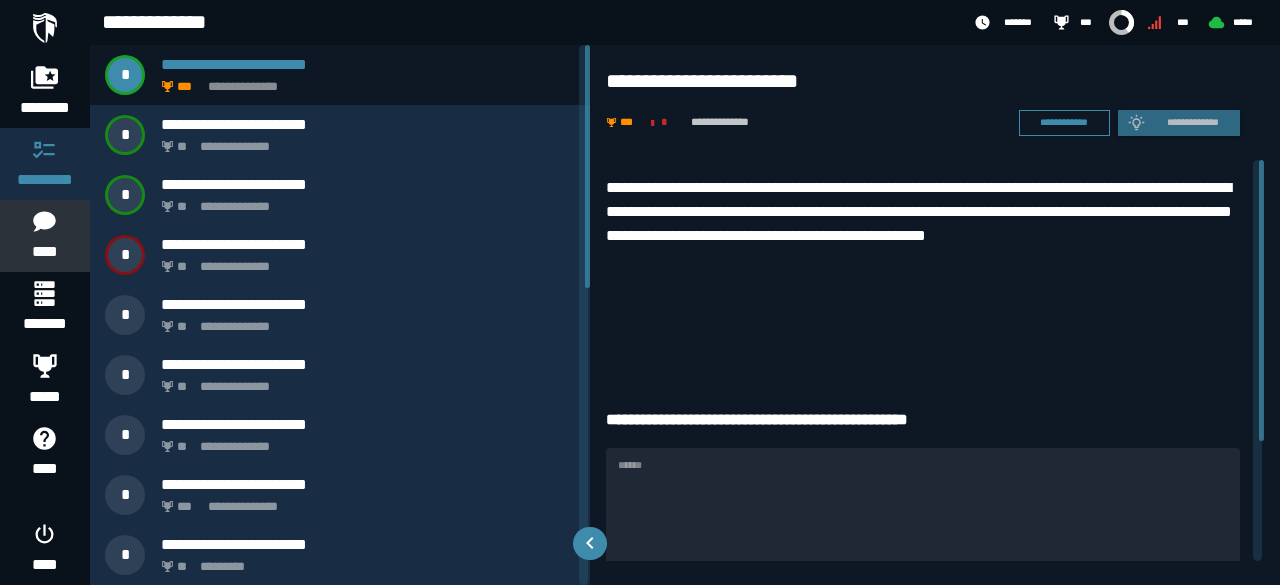 click on "**********" at bounding box center (923, 224) 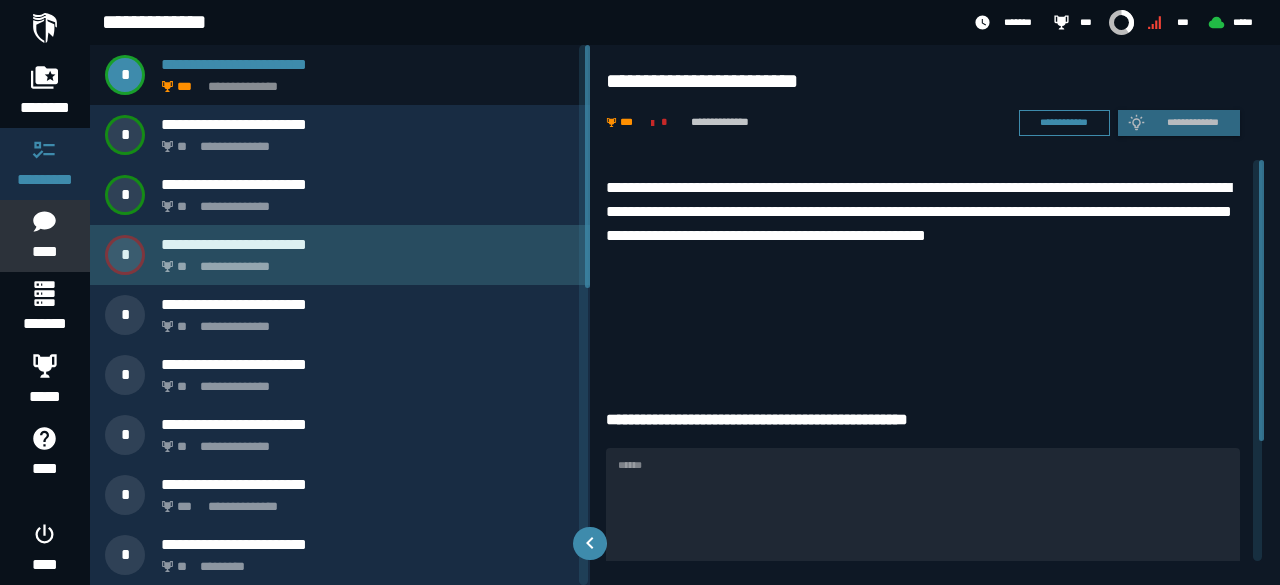 click on "**********" at bounding box center (364, 261) 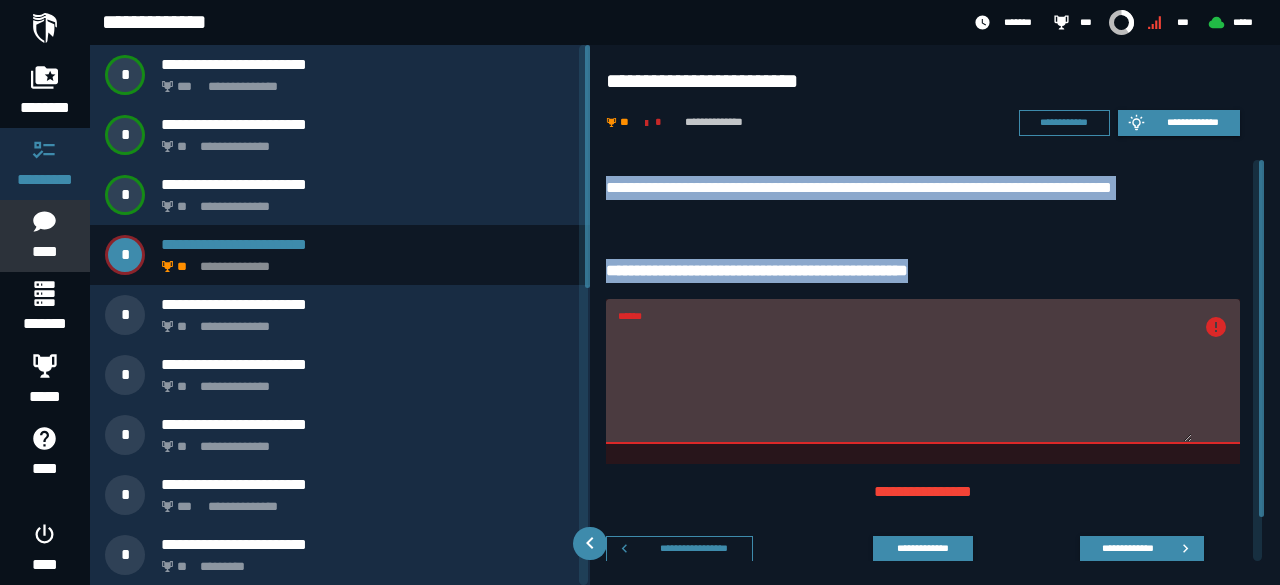 drag, startPoint x: 606, startPoint y: 185, endPoint x: 998, endPoint y: 283, distance: 404.06436 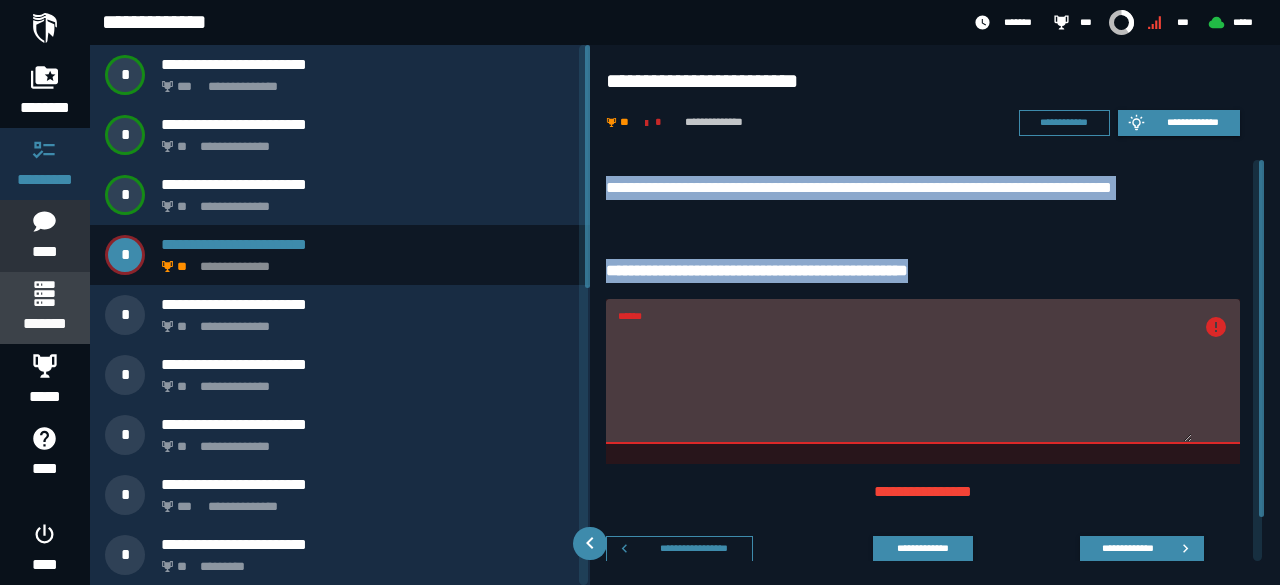 click 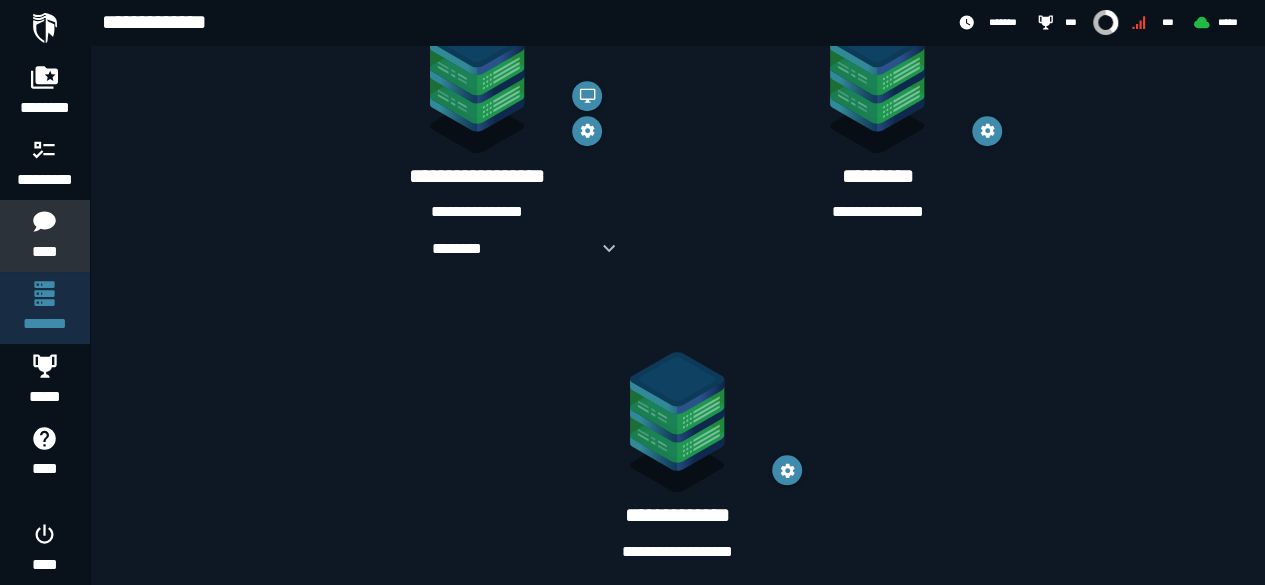 scroll, scrollTop: 790, scrollLeft: 0, axis: vertical 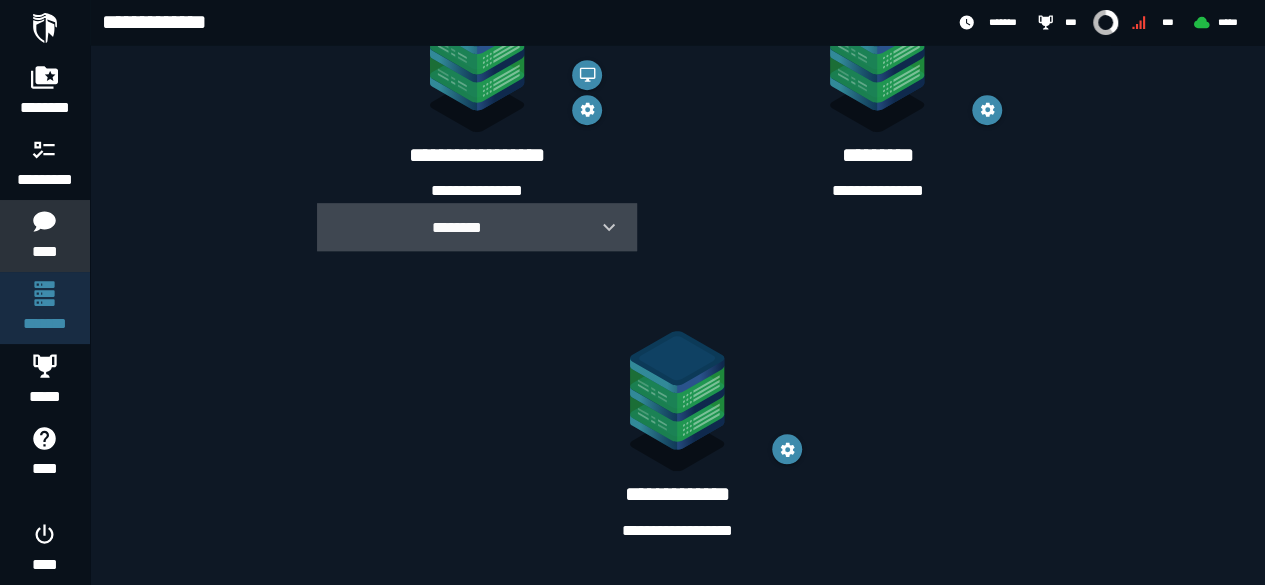 click 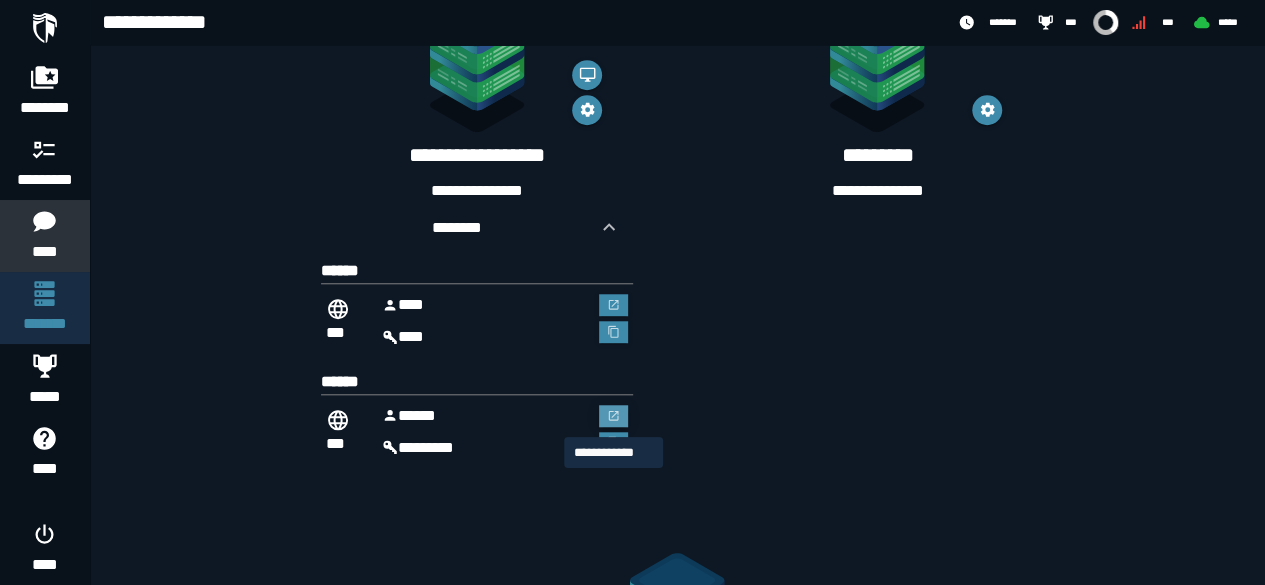 click 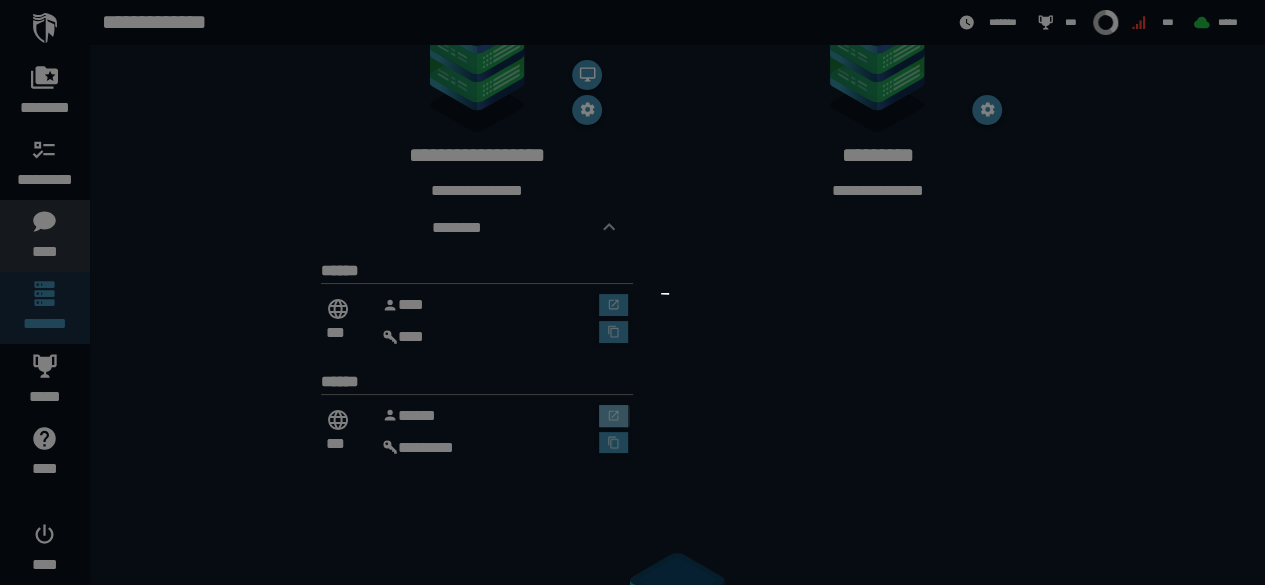 scroll, scrollTop: 0, scrollLeft: 0, axis: both 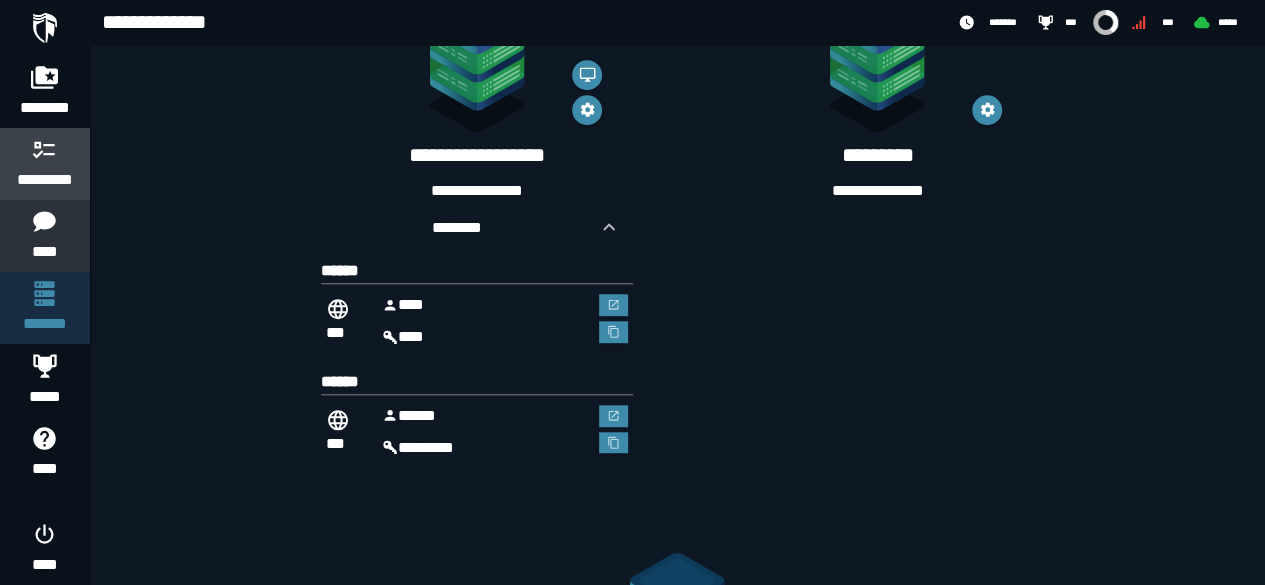 click 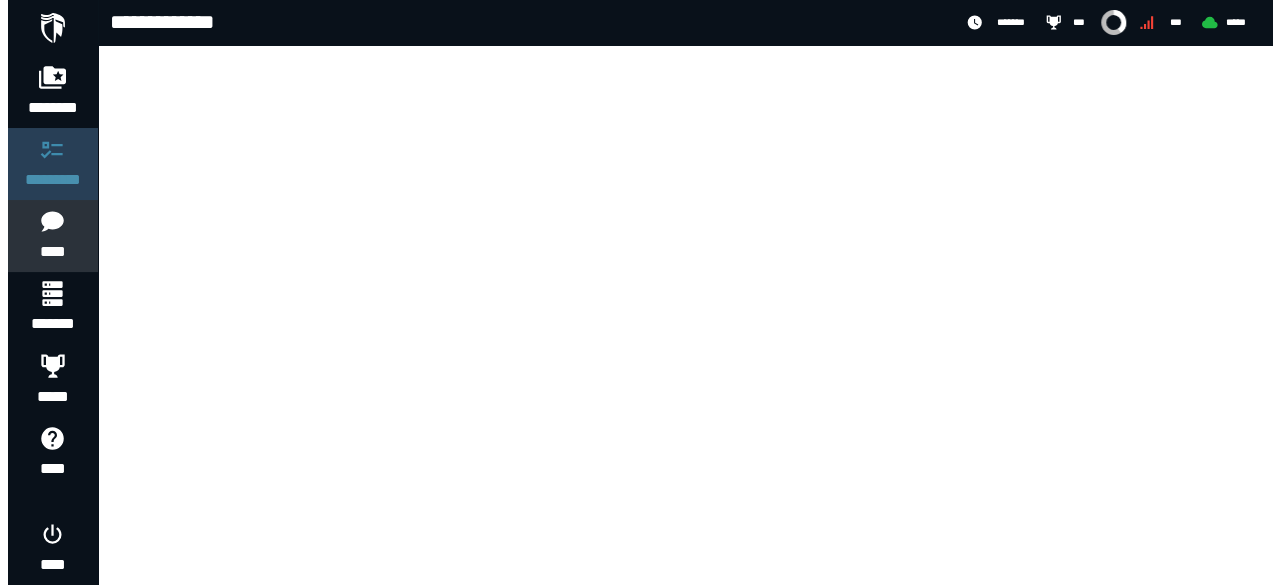 scroll, scrollTop: 0, scrollLeft: 0, axis: both 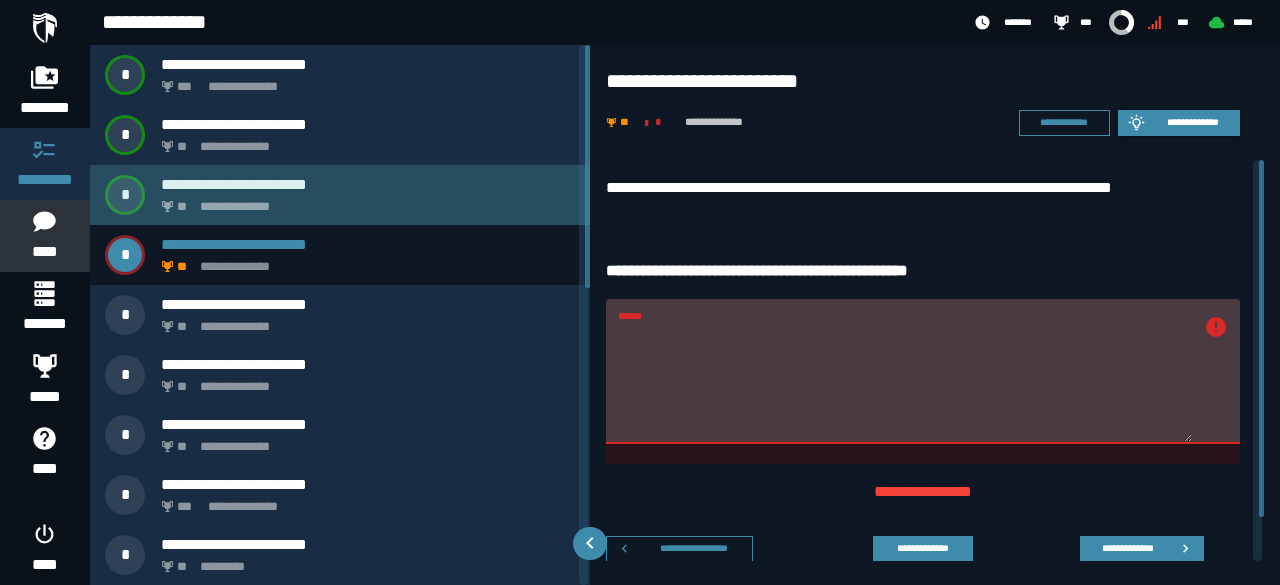 click on "**********" at bounding box center (364, 201) 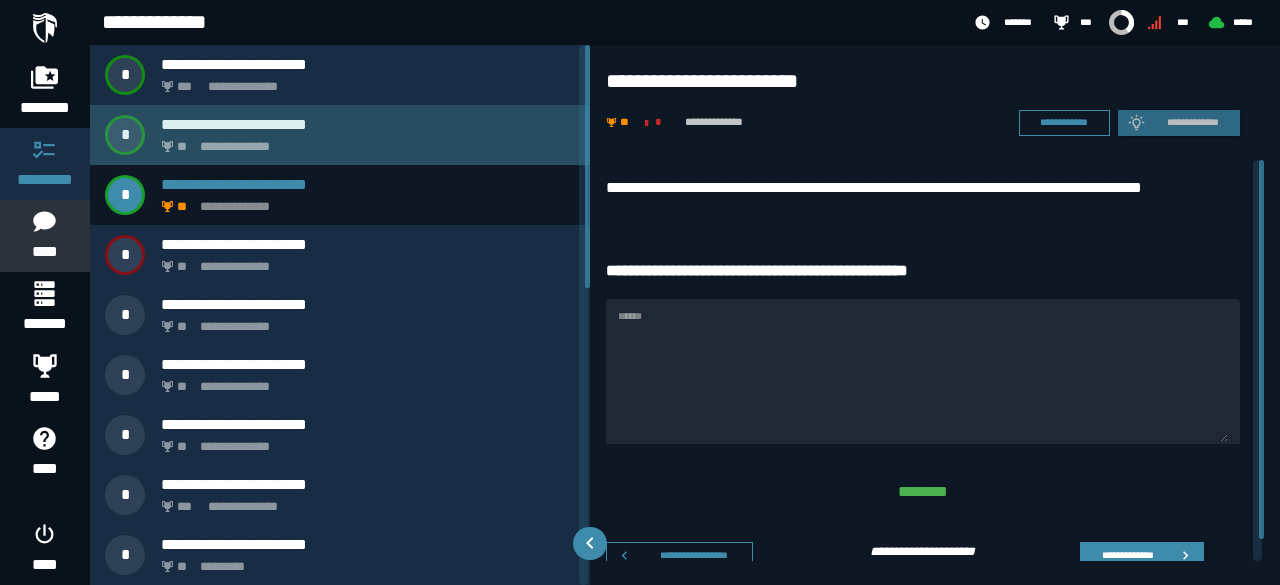 click on "**********" at bounding box center (368, 124) 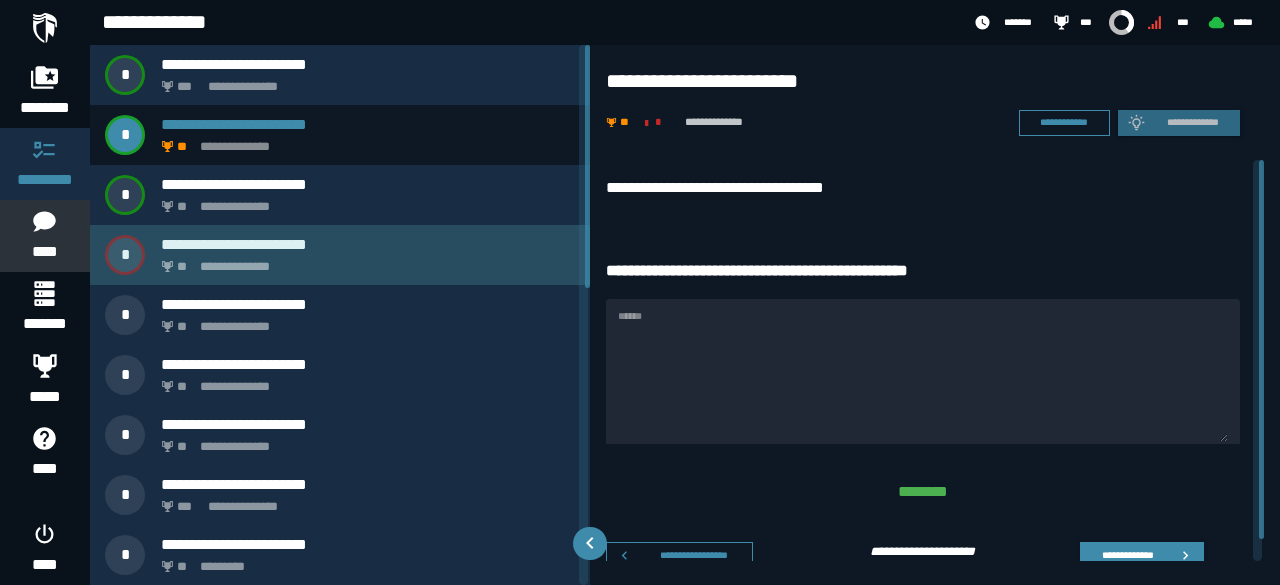 click on "**********" at bounding box center [340, 255] 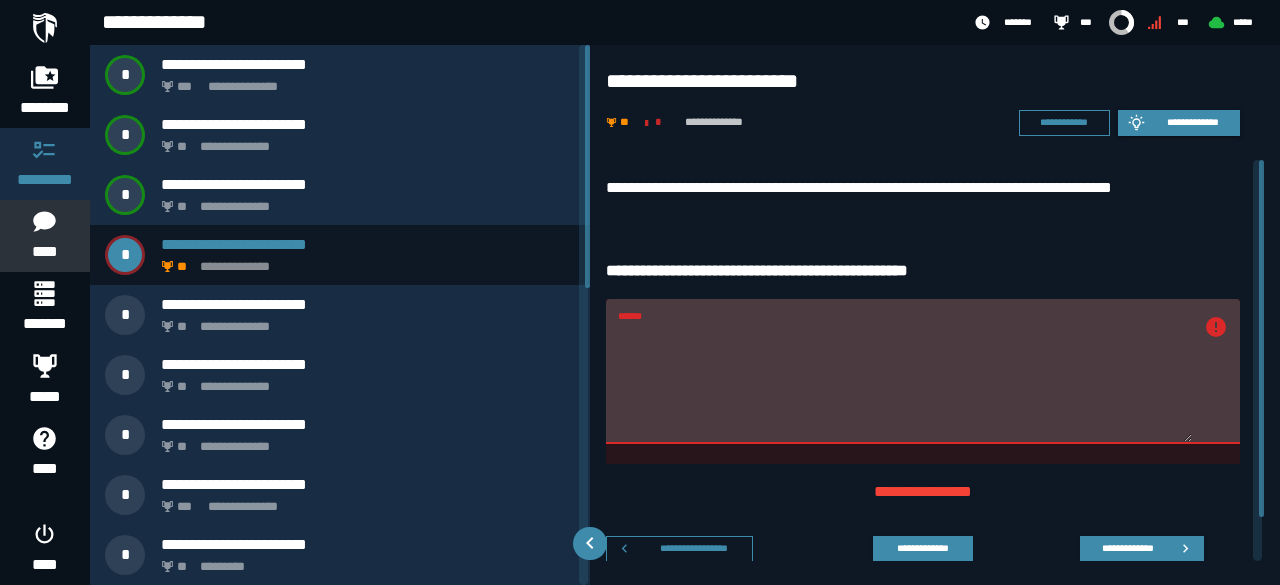 click on "******" at bounding box center [905, 383] 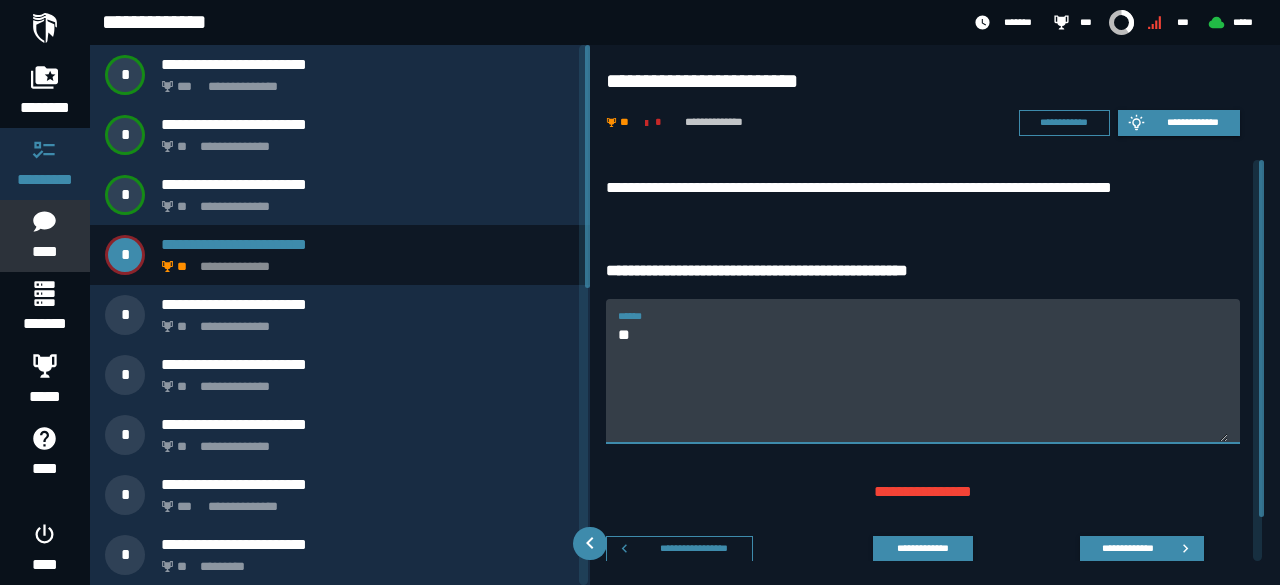 type on "*" 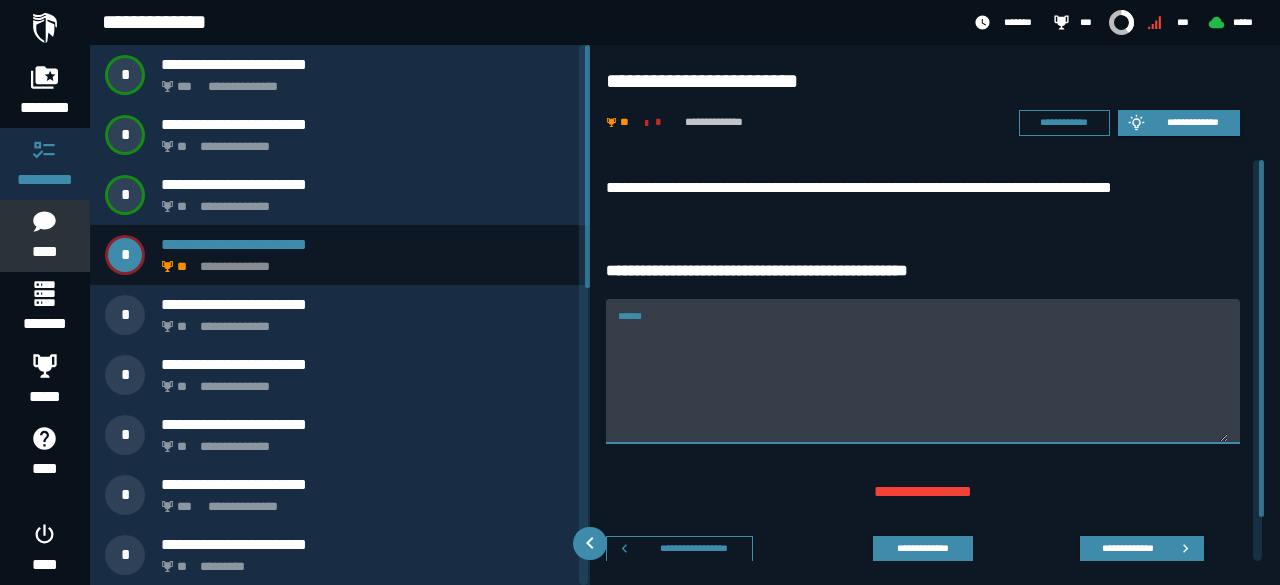 paste on "**********" 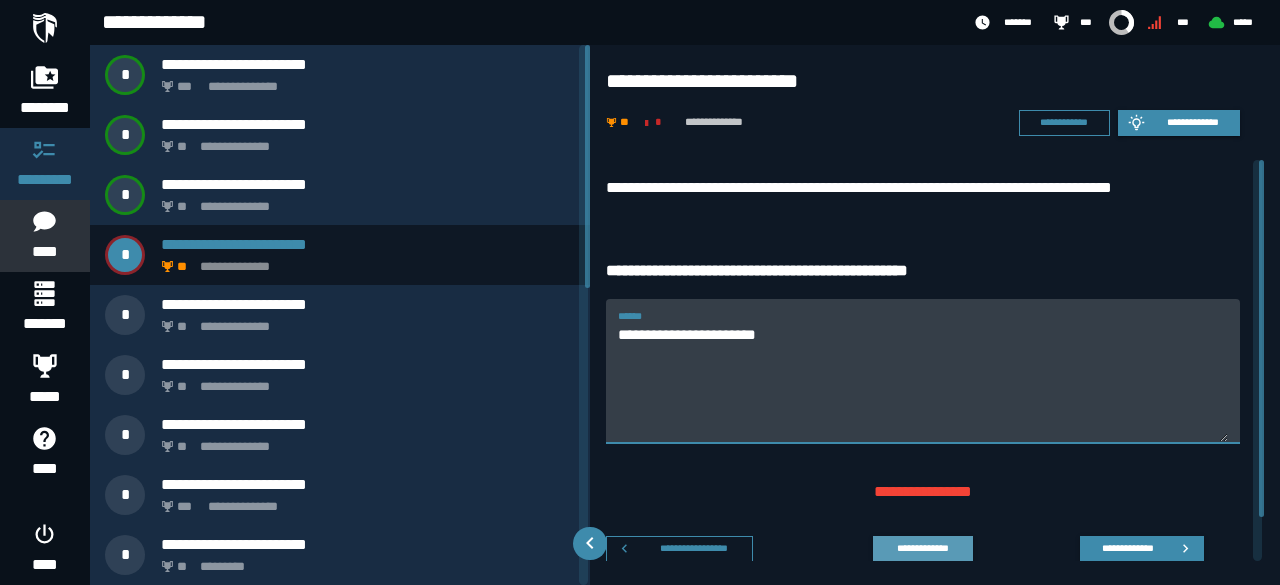 type on "**********" 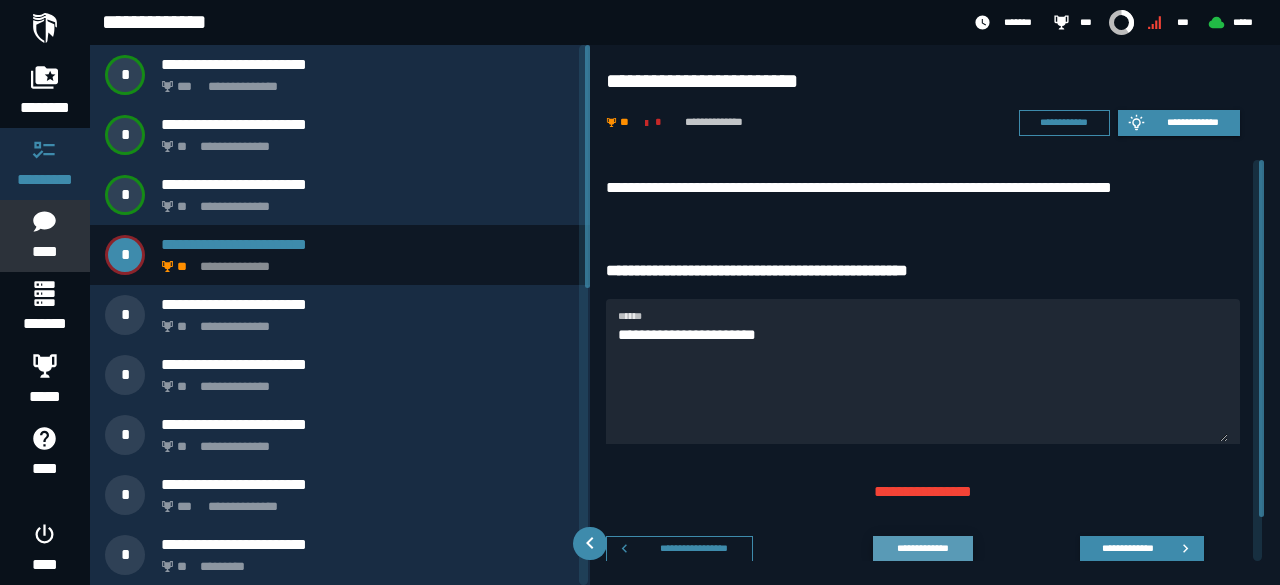 click on "**********" at bounding box center [922, 548] 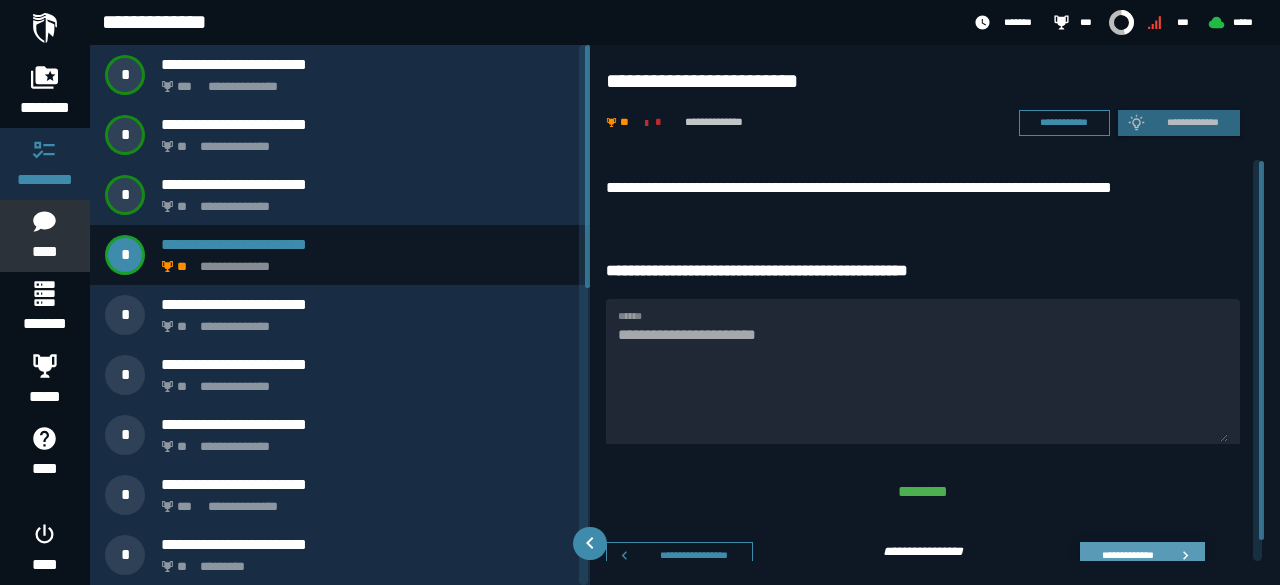 click on "**********" at bounding box center [1127, 554] 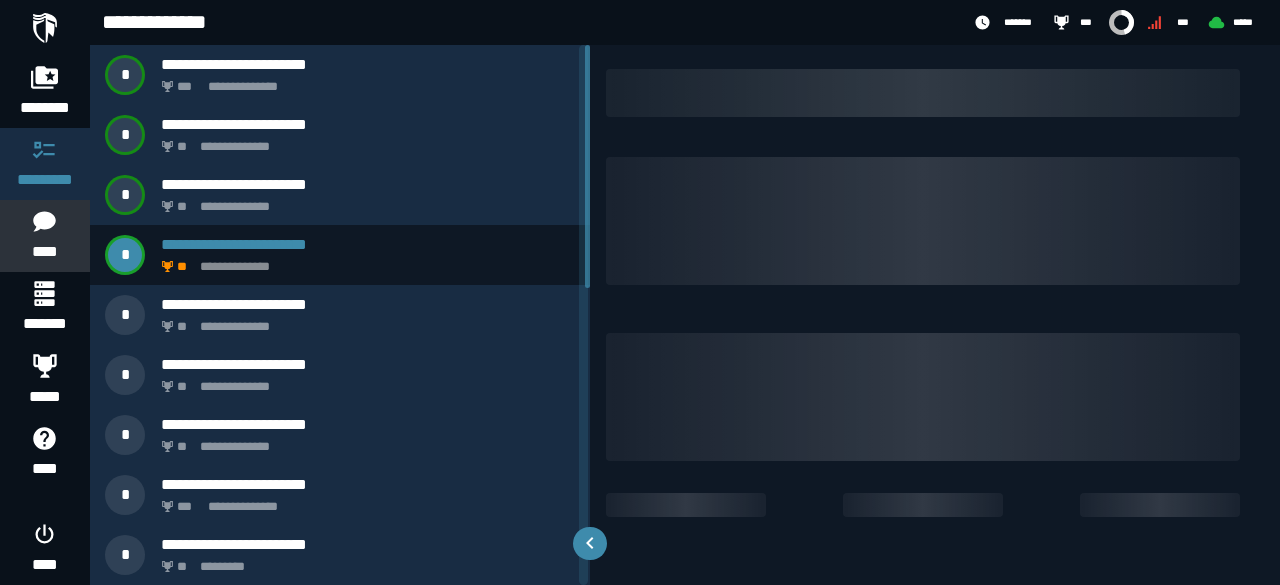 scroll, scrollTop: 0, scrollLeft: 0, axis: both 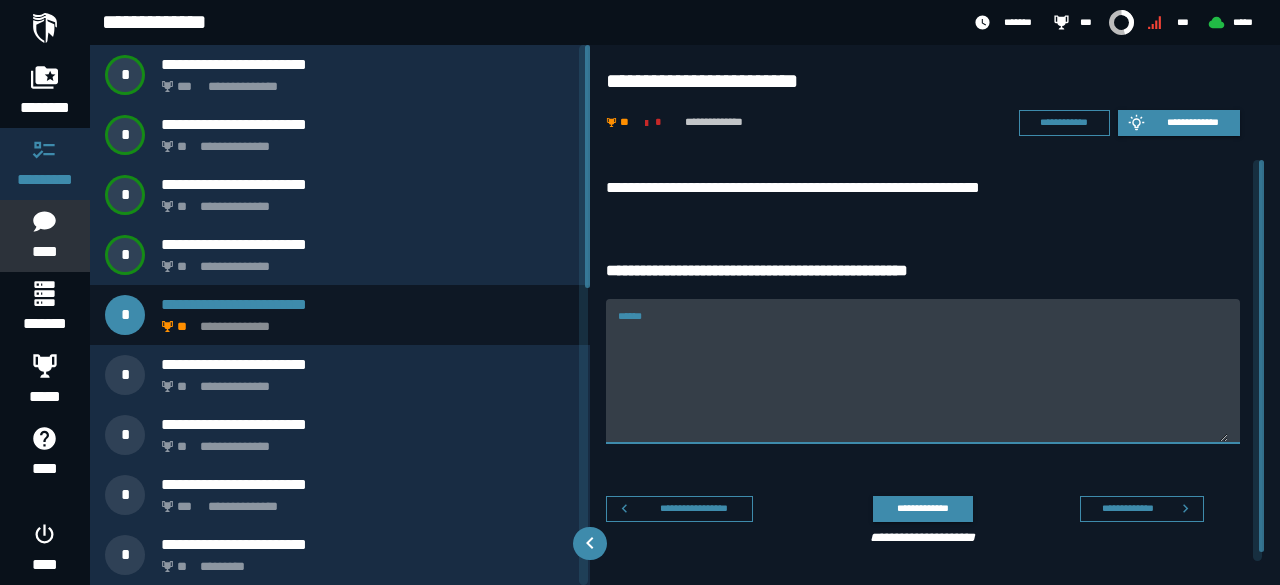 click on "******" at bounding box center (923, 383) 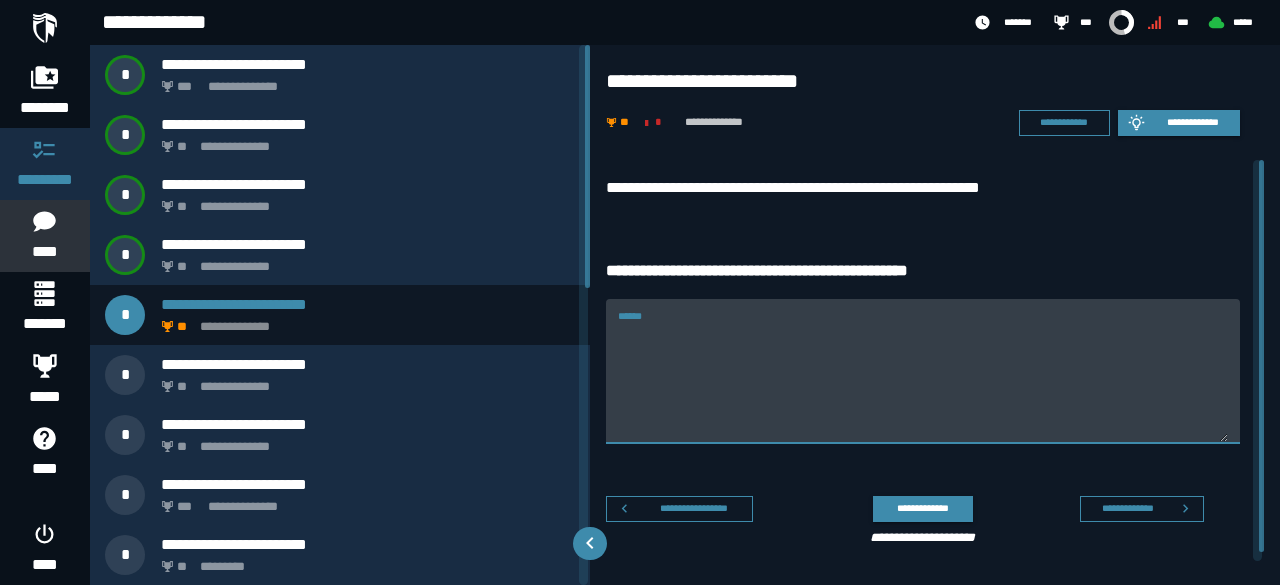 paste on "**********" 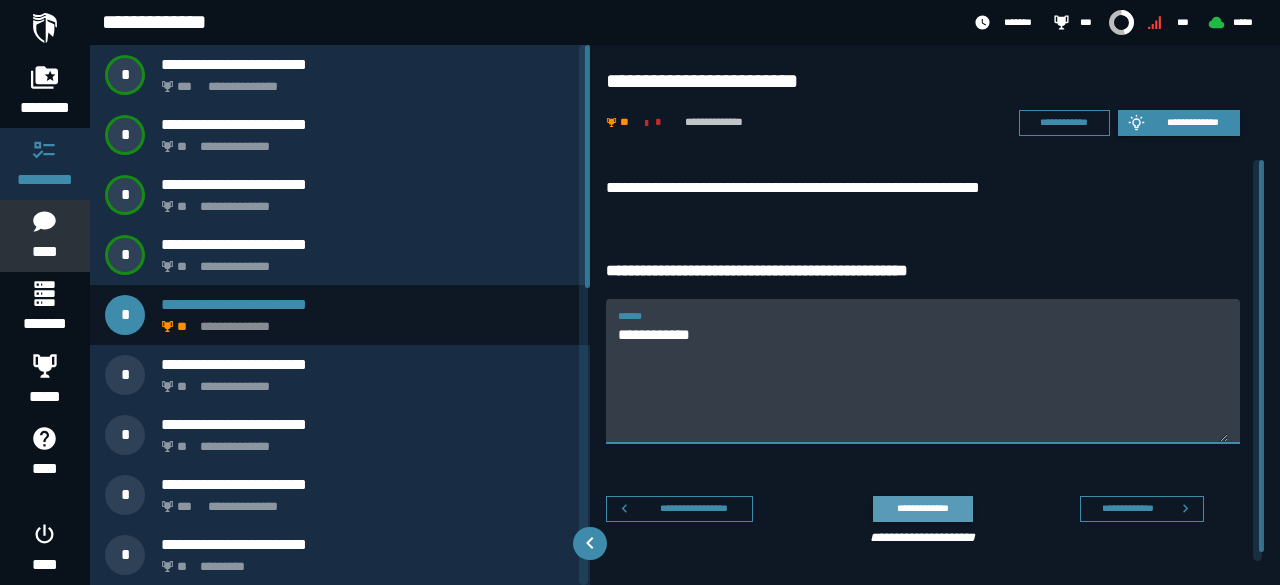 type on "**********" 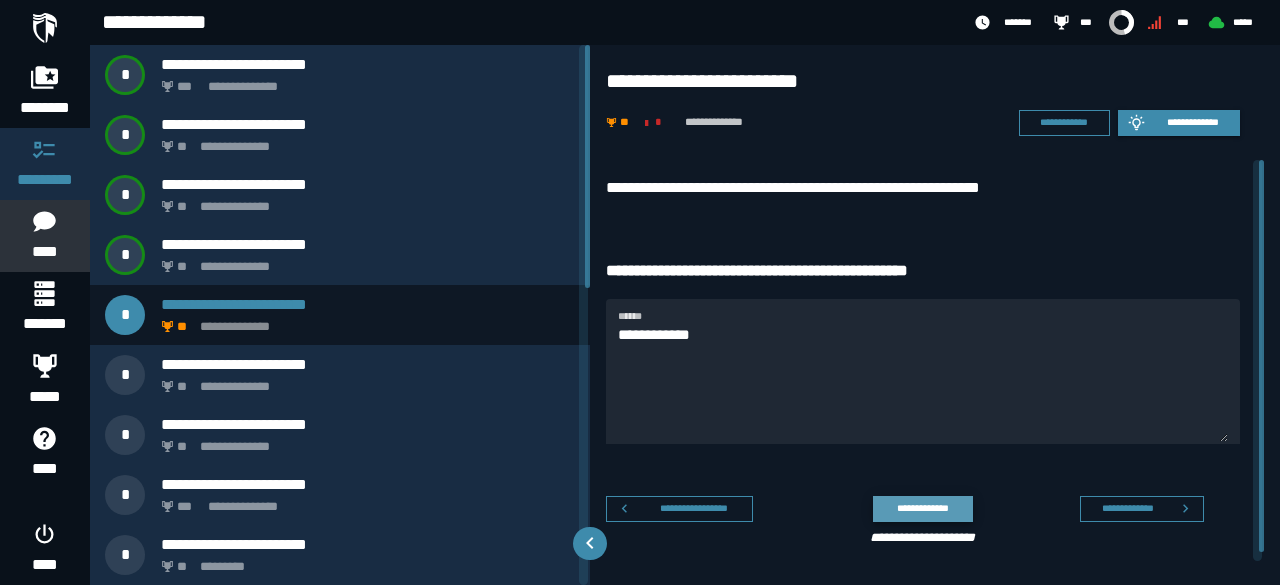 click on "**********" at bounding box center (922, 508) 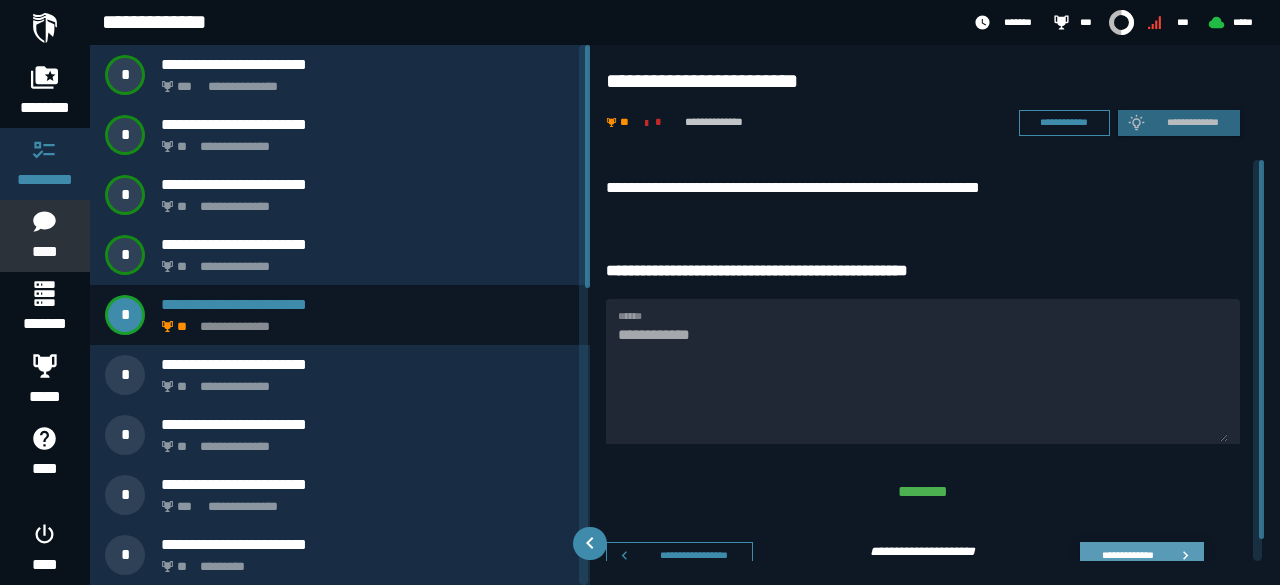 click on "**********" at bounding box center [1127, 554] 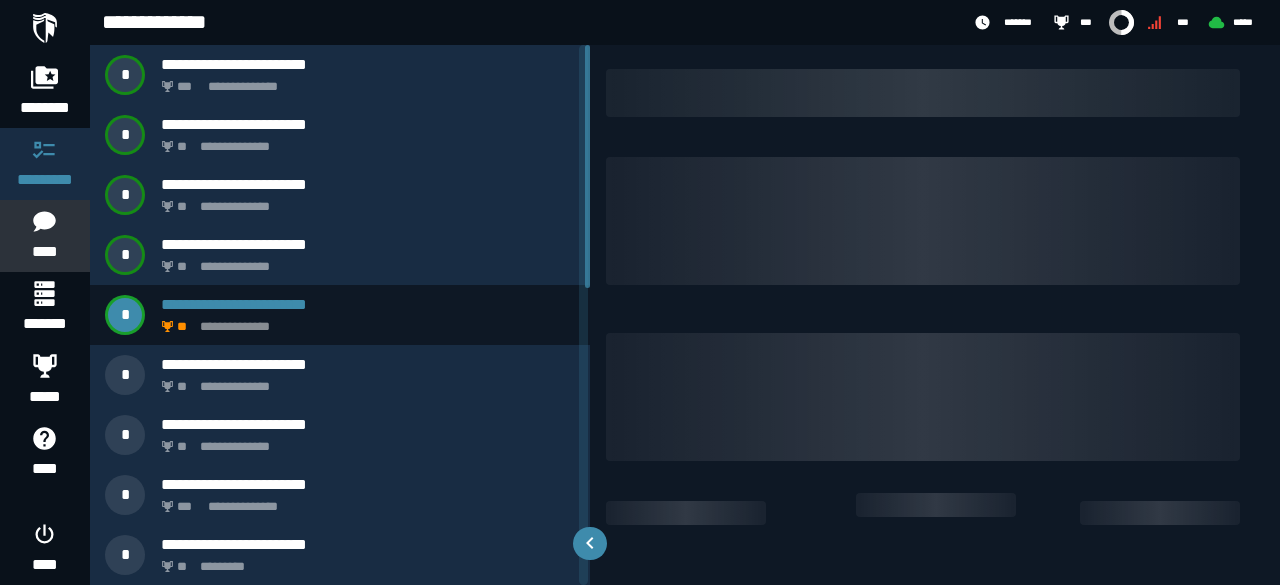 scroll, scrollTop: 0, scrollLeft: 0, axis: both 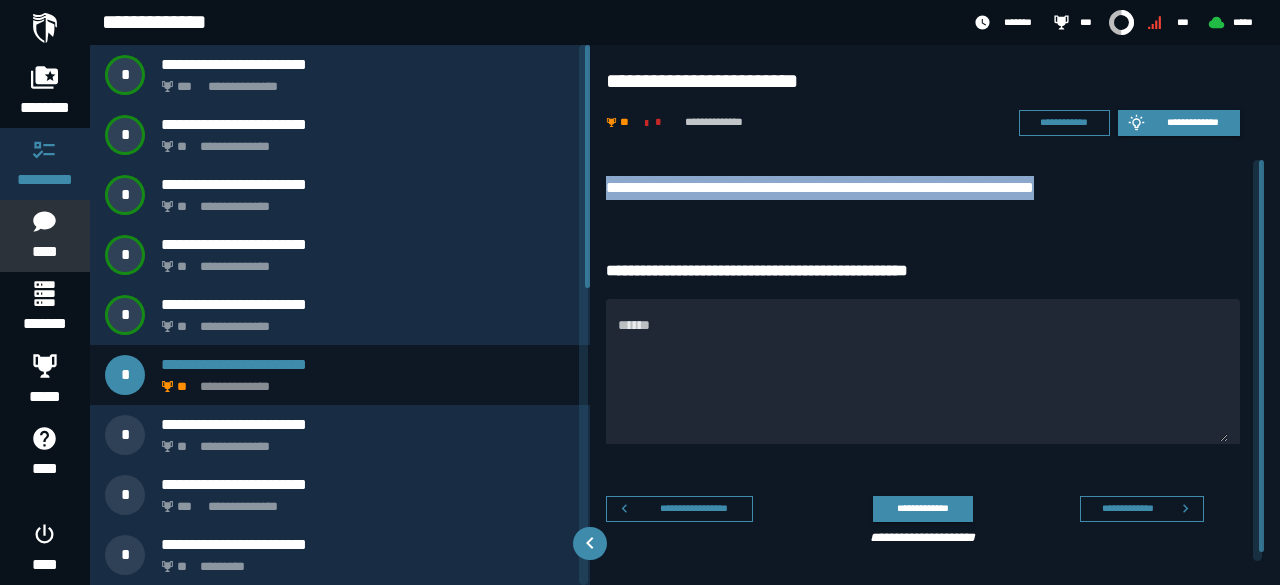 drag, startPoint x: 611, startPoint y: 182, endPoint x: 1150, endPoint y: 184, distance: 539.0037 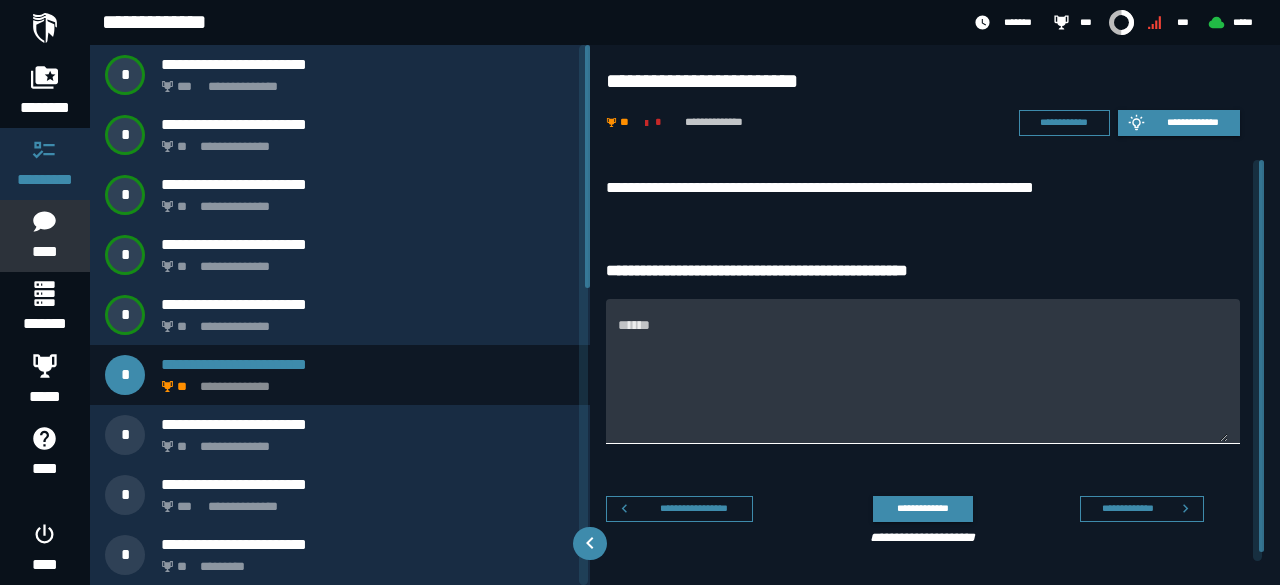 click on "******" at bounding box center (923, 371) 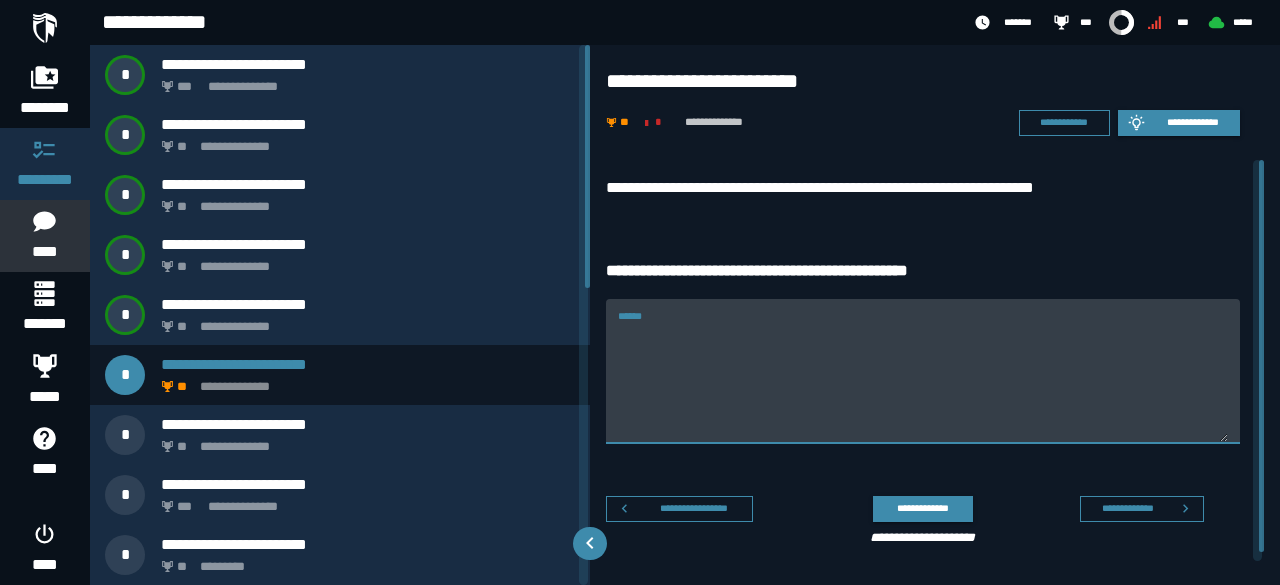 type on "*" 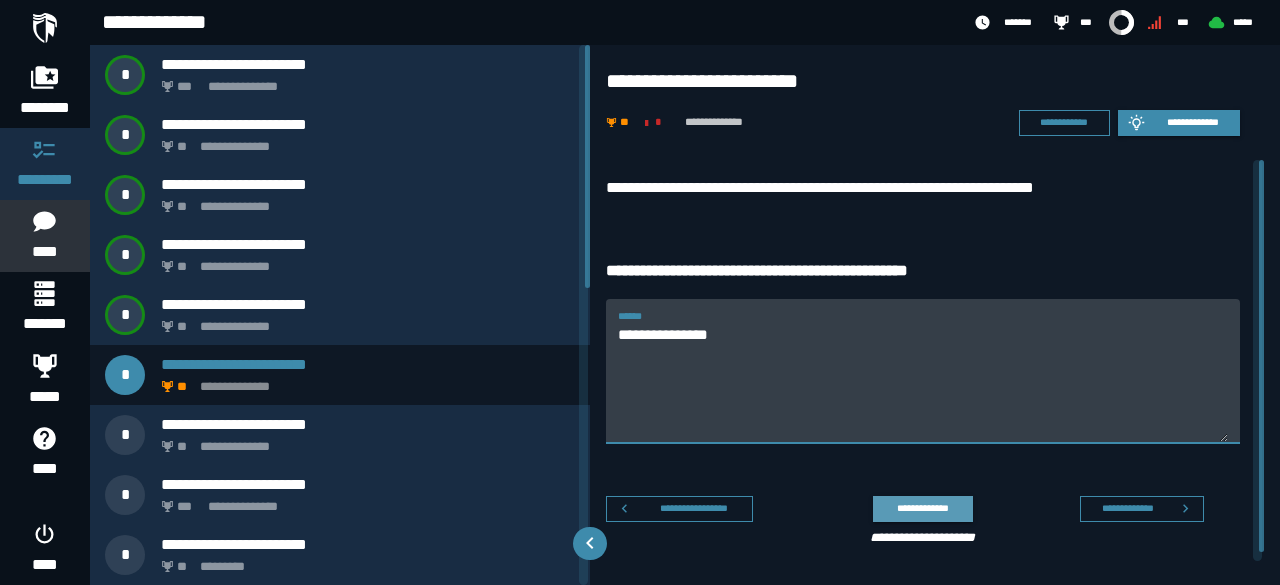 type on "**********" 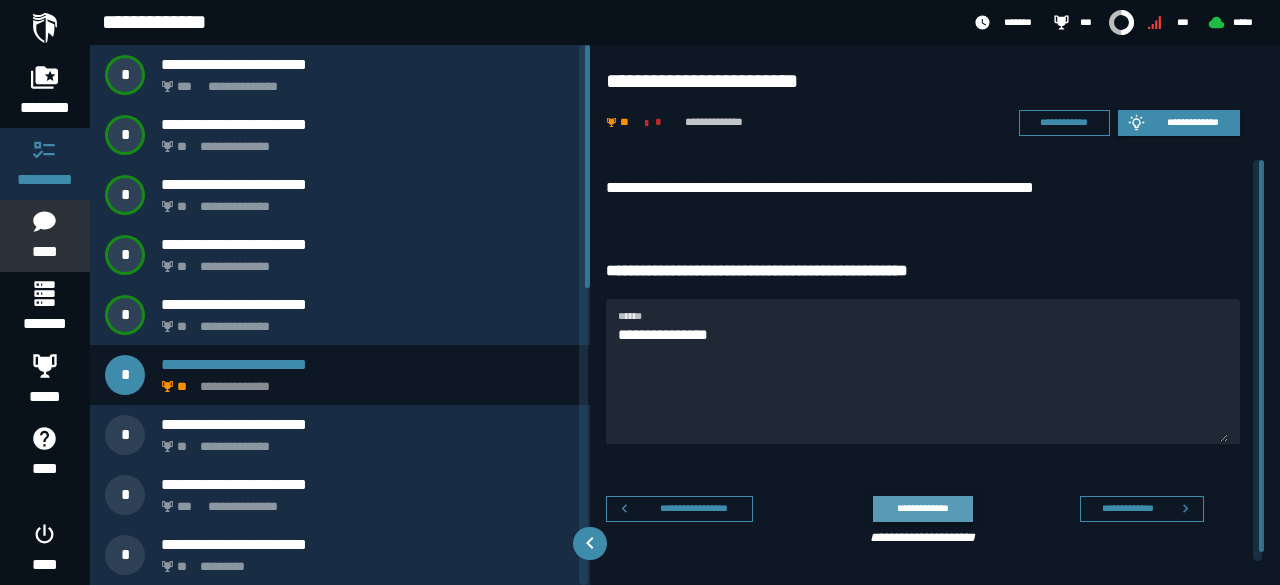 click on "**********" at bounding box center (922, 508) 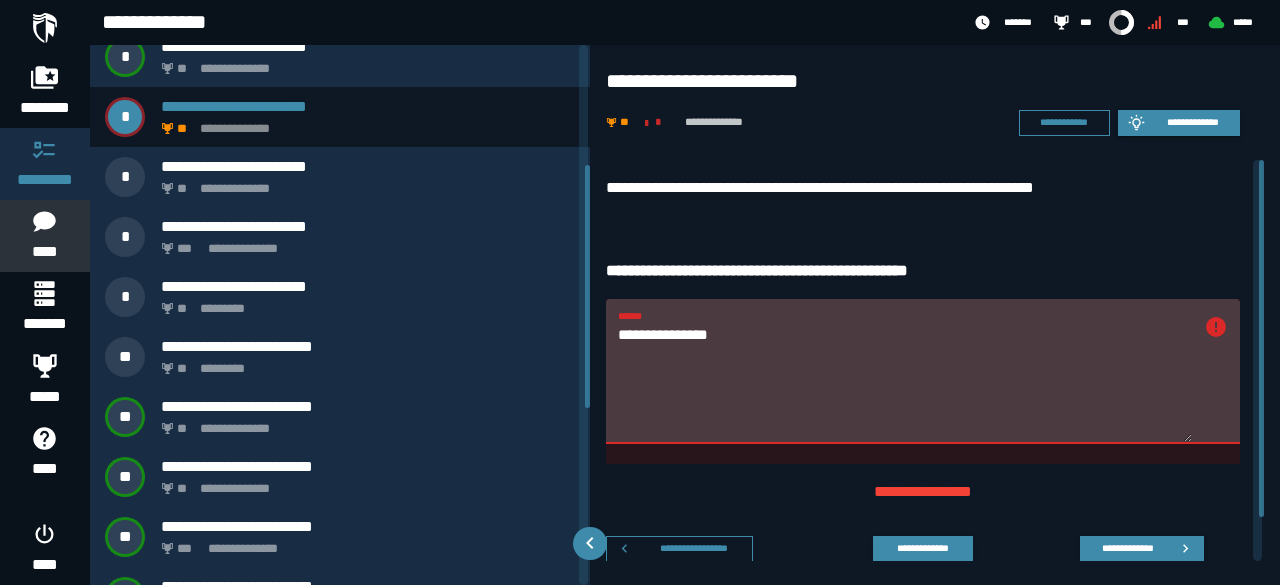 scroll, scrollTop: 244, scrollLeft: 0, axis: vertical 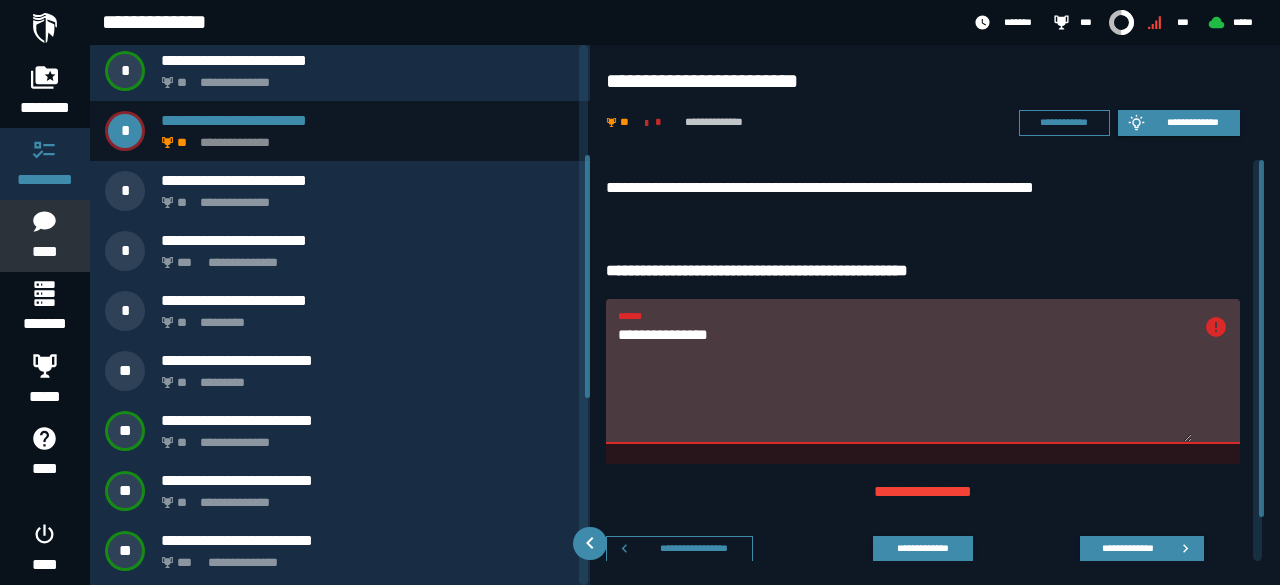 drag, startPoint x: 585, startPoint y: 245, endPoint x: 605, endPoint y: 355, distance: 111.8034 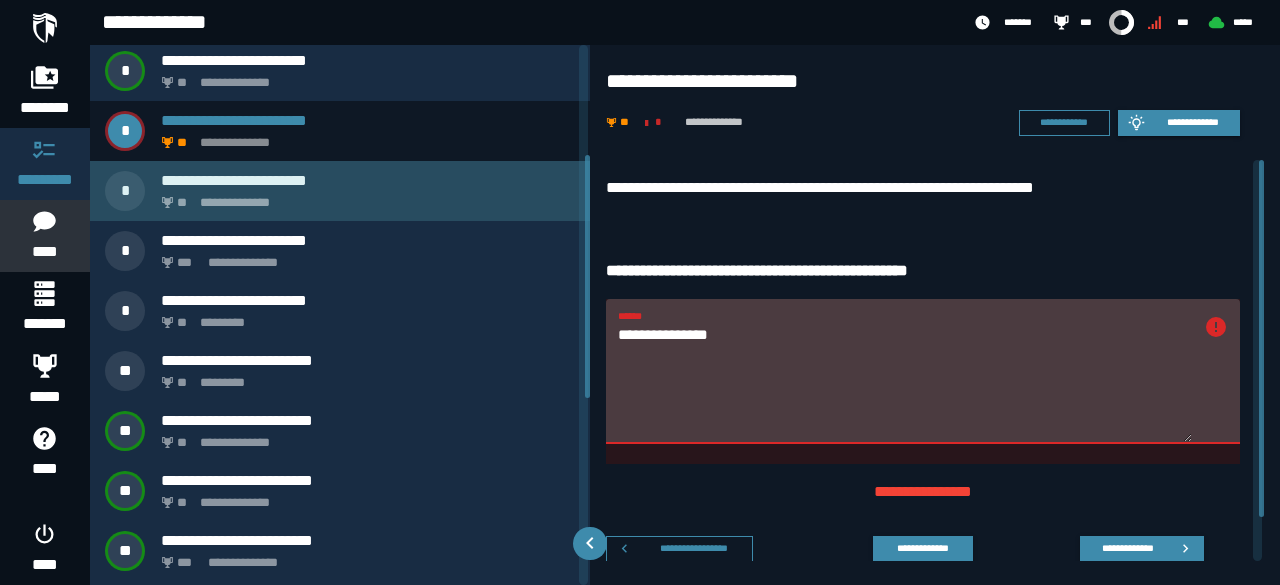 click on "**********" at bounding box center [368, 180] 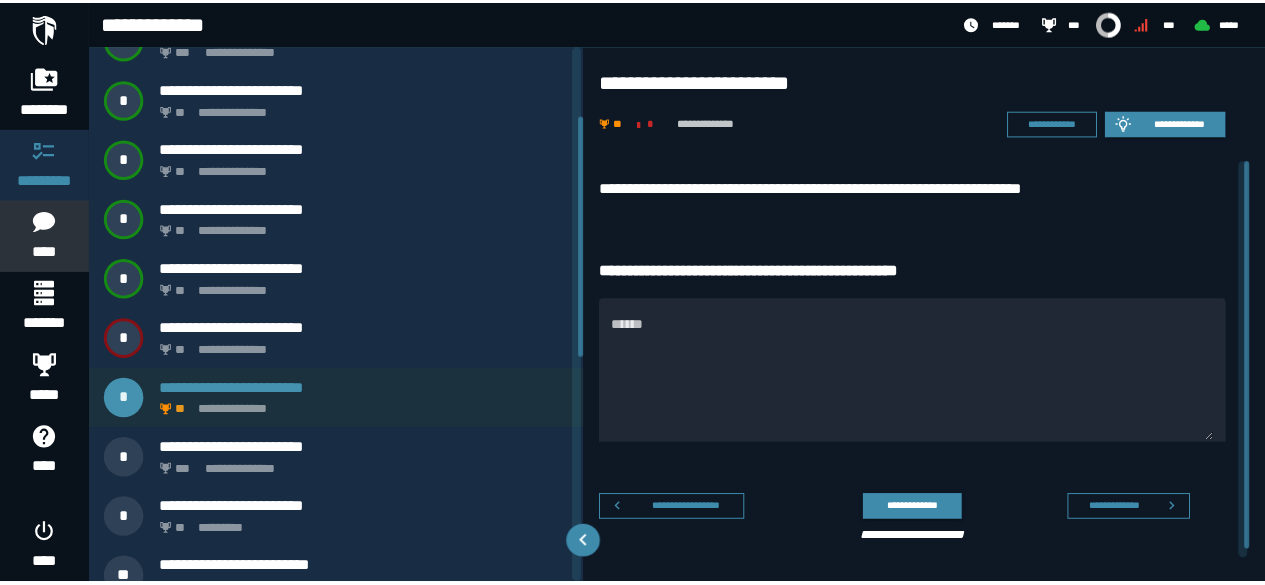 scroll, scrollTop: 0, scrollLeft: 0, axis: both 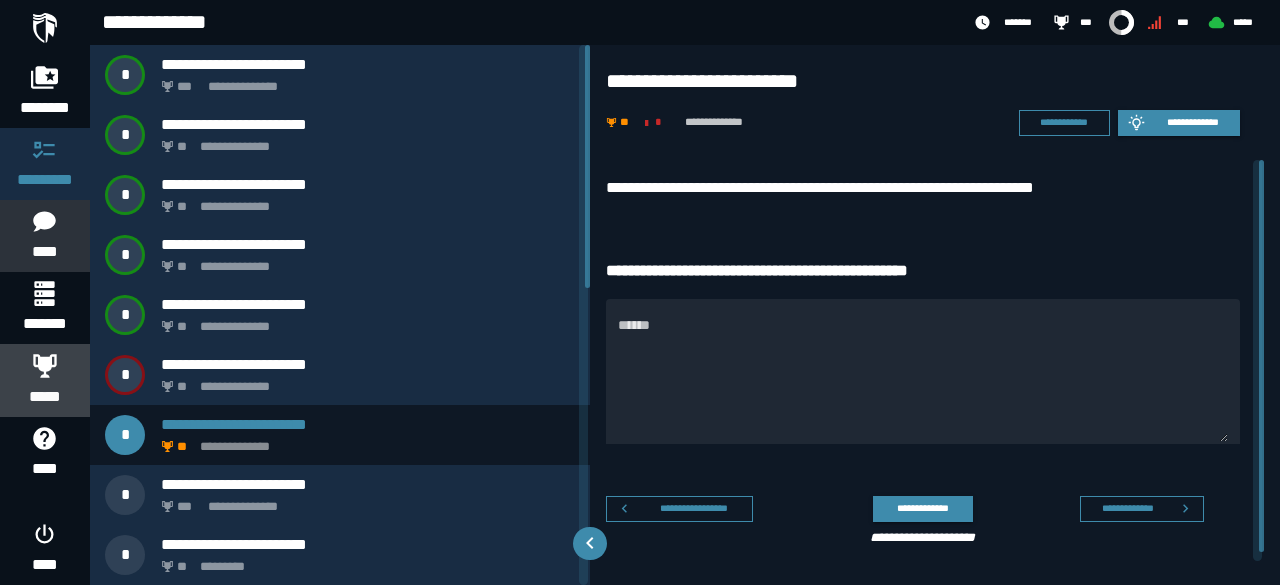 click 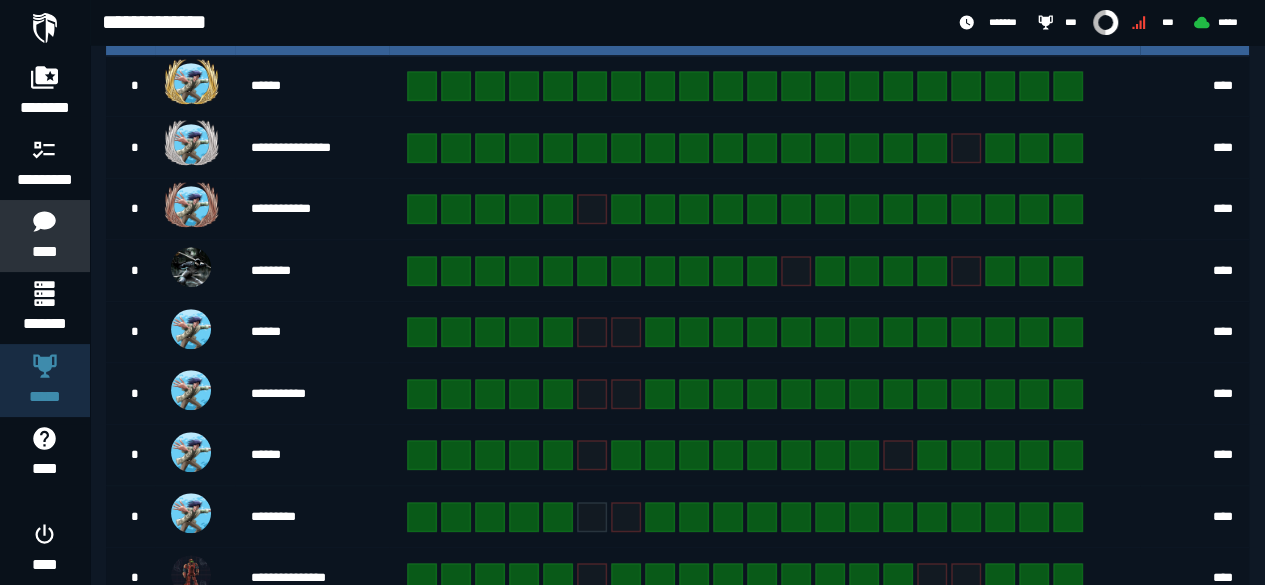 scroll, scrollTop: 617, scrollLeft: 0, axis: vertical 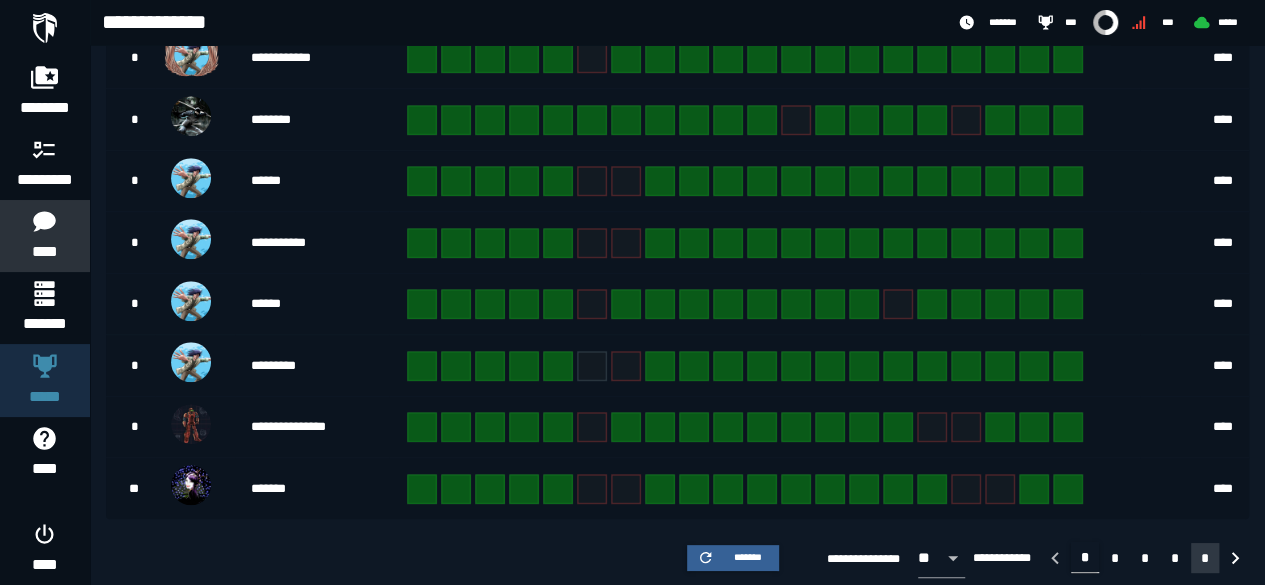 click on "*" at bounding box center (1205, 558) 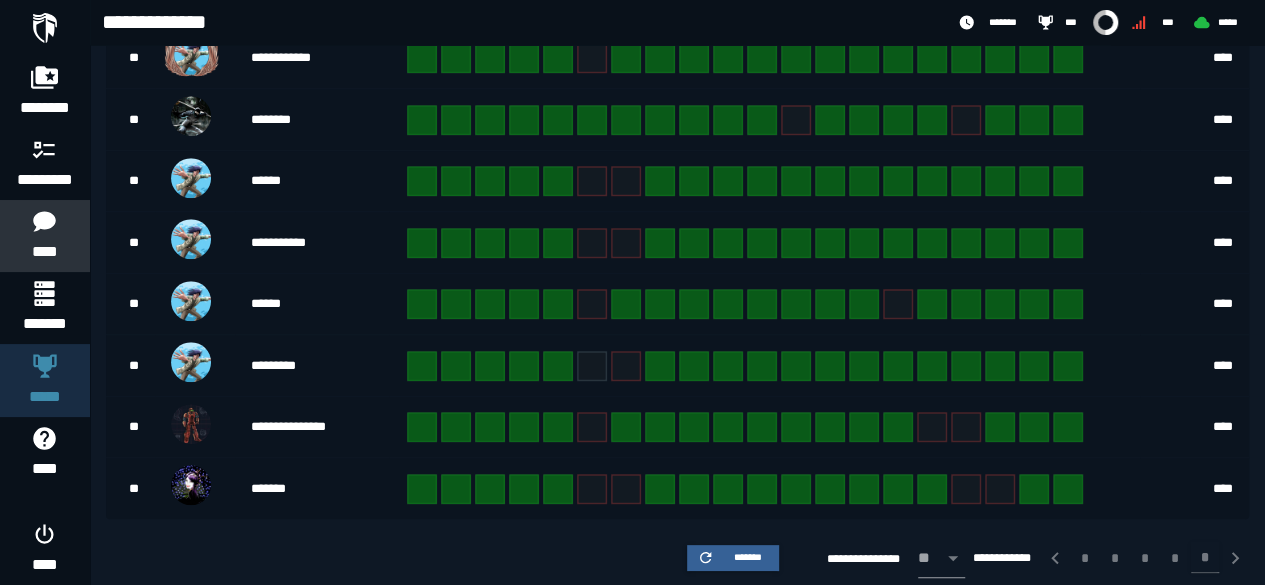 scroll, scrollTop: 436, scrollLeft: 0, axis: vertical 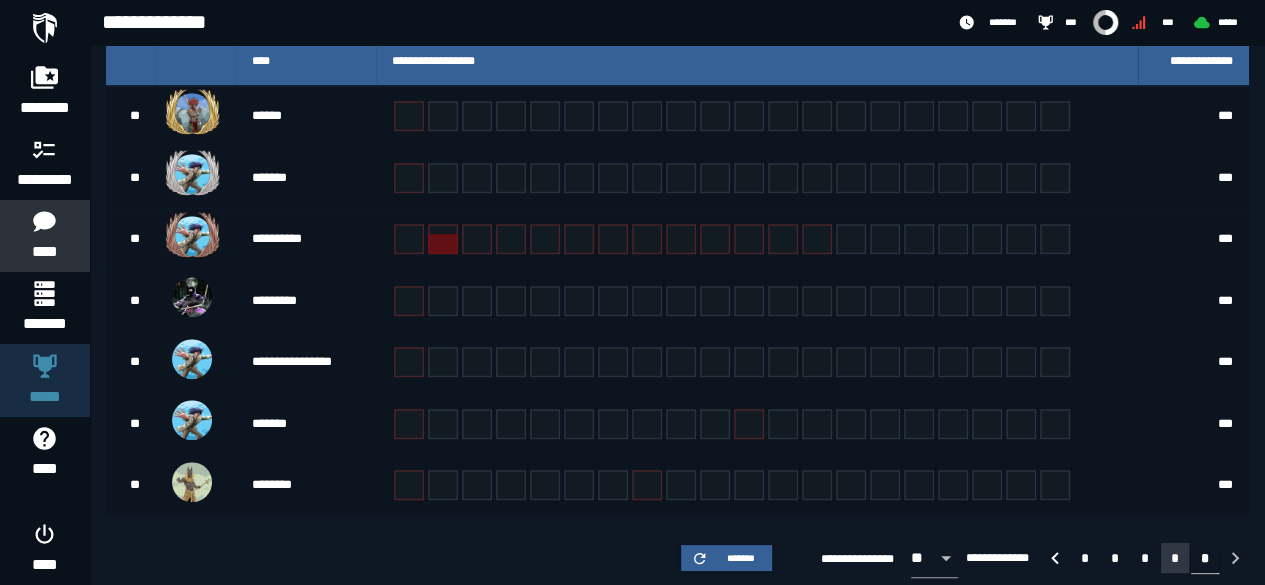 click on "*" at bounding box center (1175, 558) 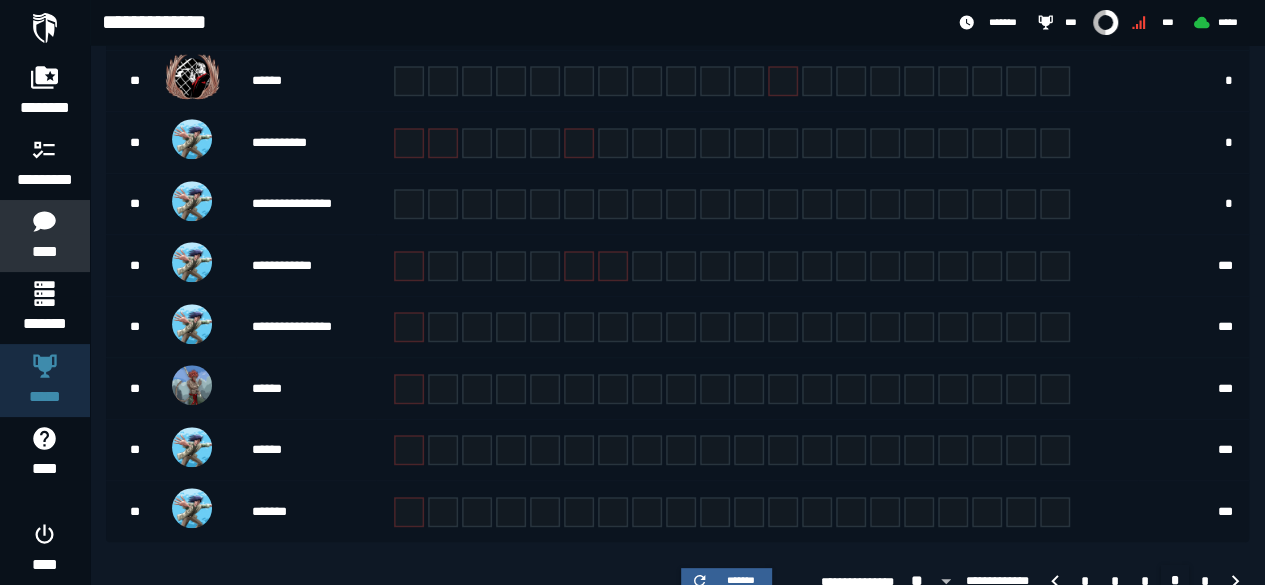 scroll, scrollTop: 617, scrollLeft: 0, axis: vertical 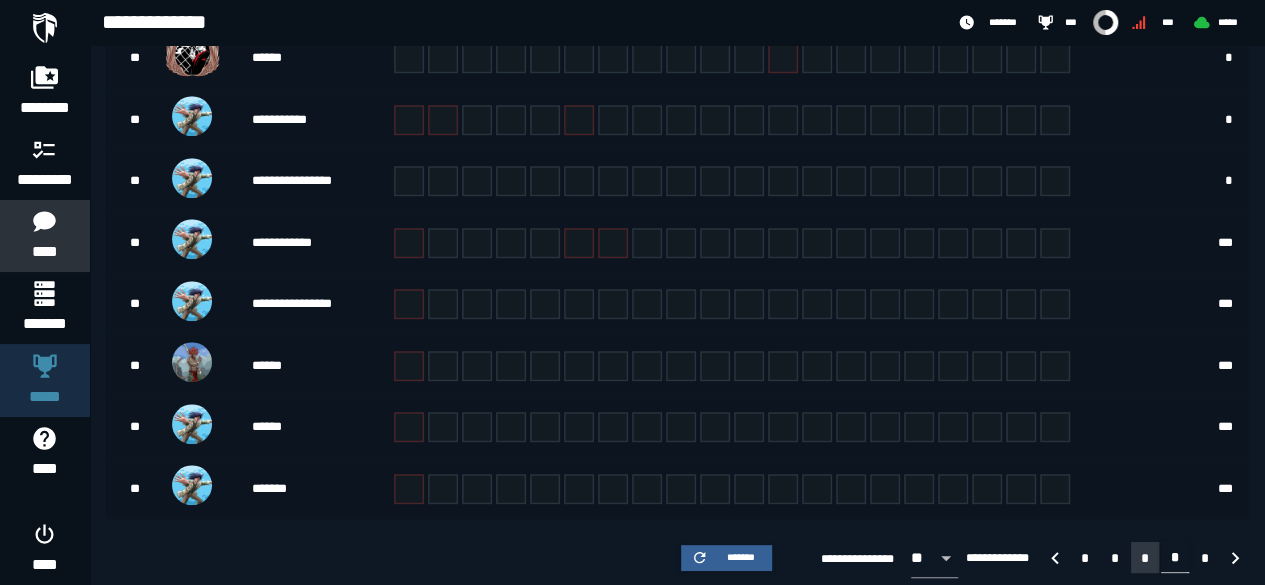 click on "*" at bounding box center (1145, 557) 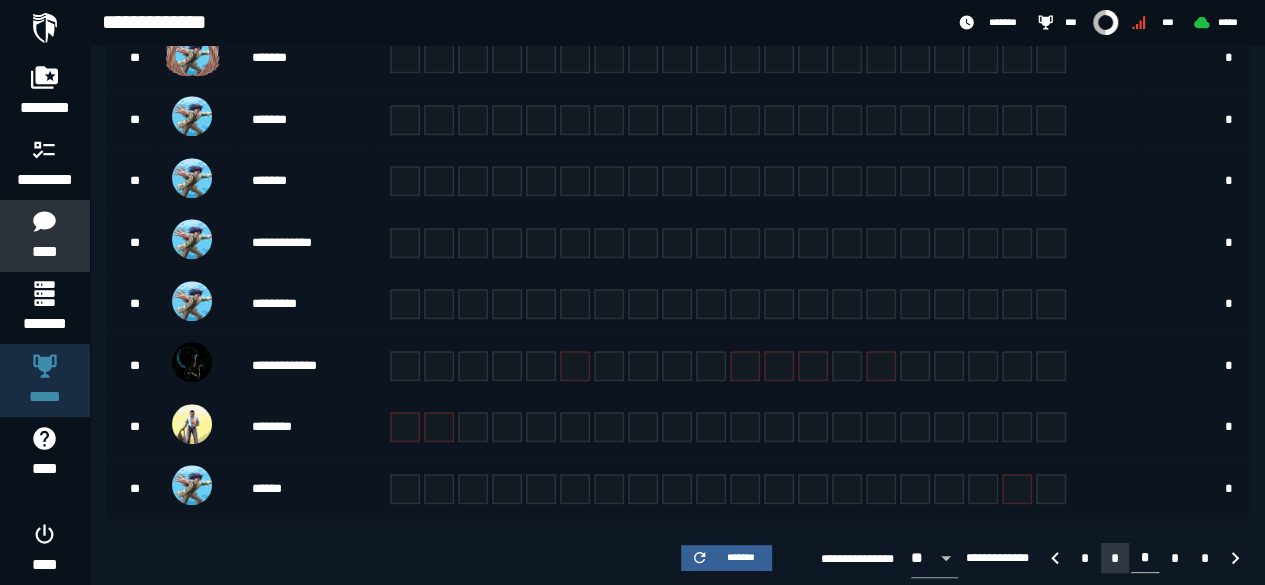 click on "*" at bounding box center (1115, 558) 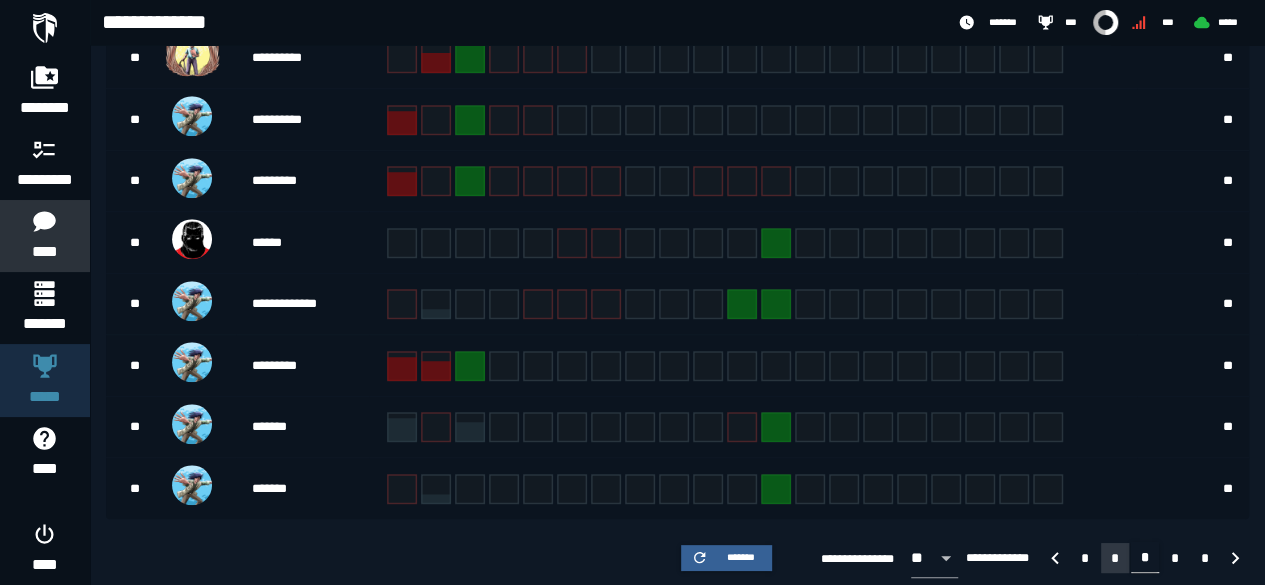 click on "*" at bounding box center (1115, 558) 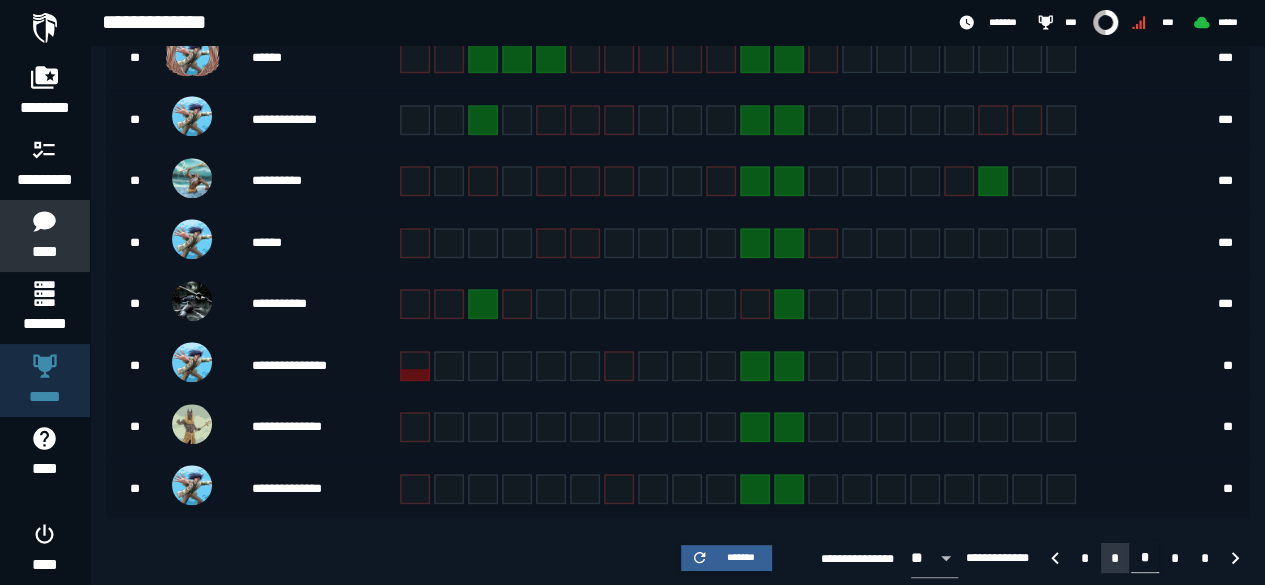 click on "*" at bounding box center (1115, 558) 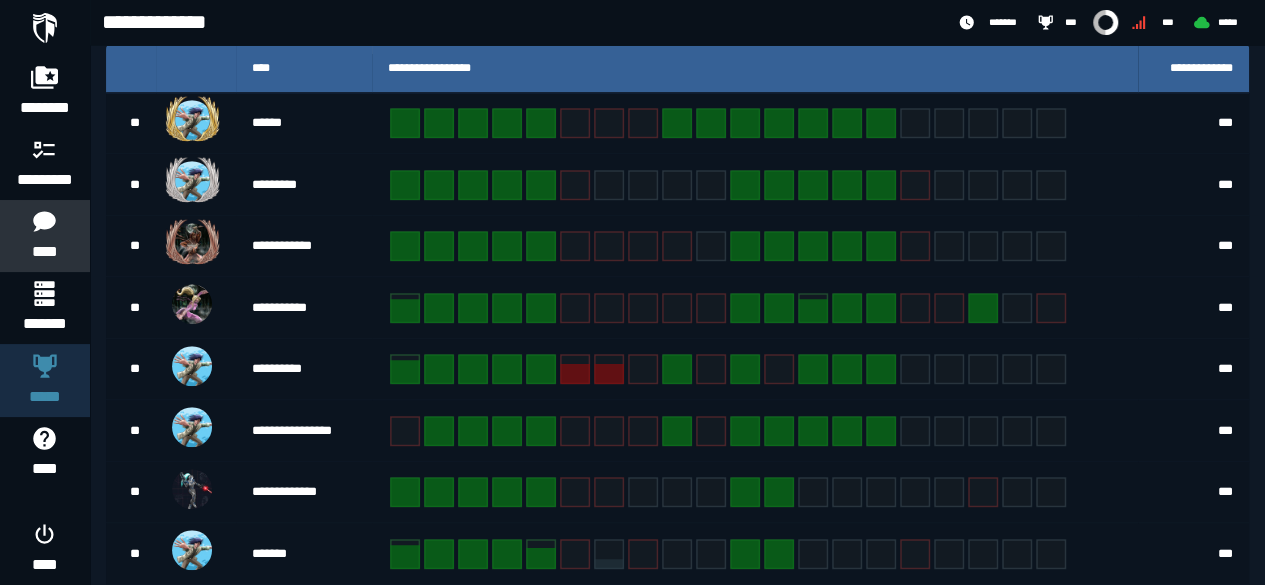 scroll, scrollTop: 417, scrollLeft: 0, axis: vertical 